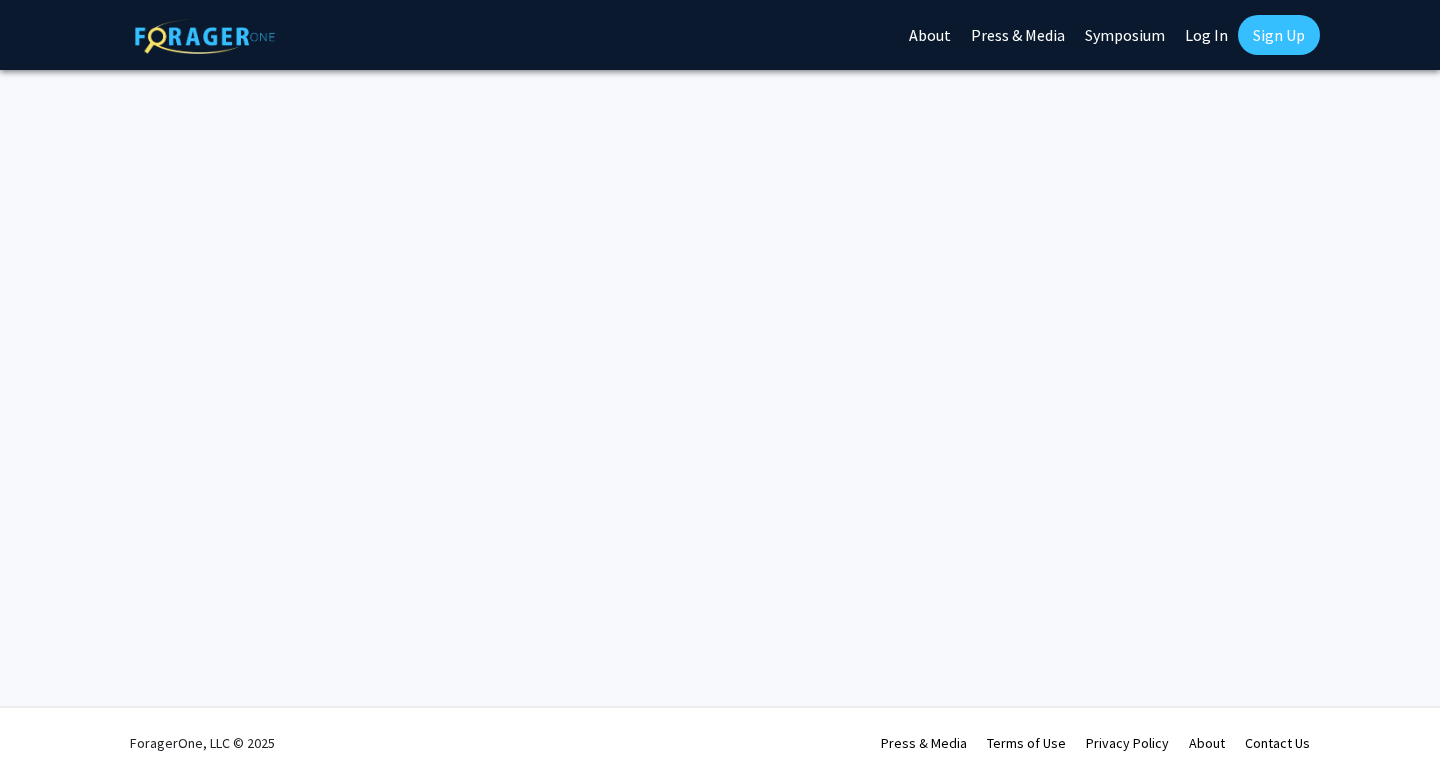 scroll, scrollTop: 0, scrollLeft: 0, axis: both 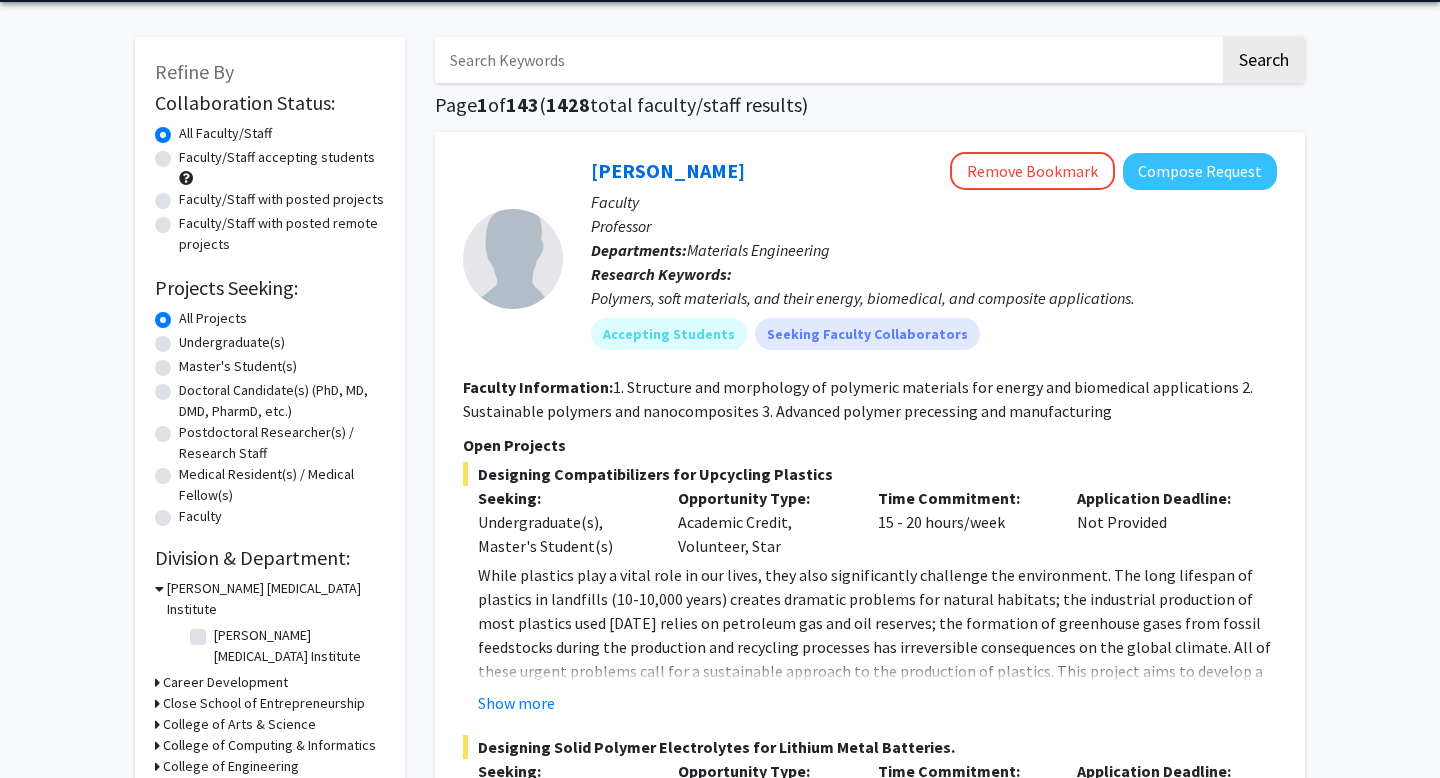 click at bounding box center [827, 60] 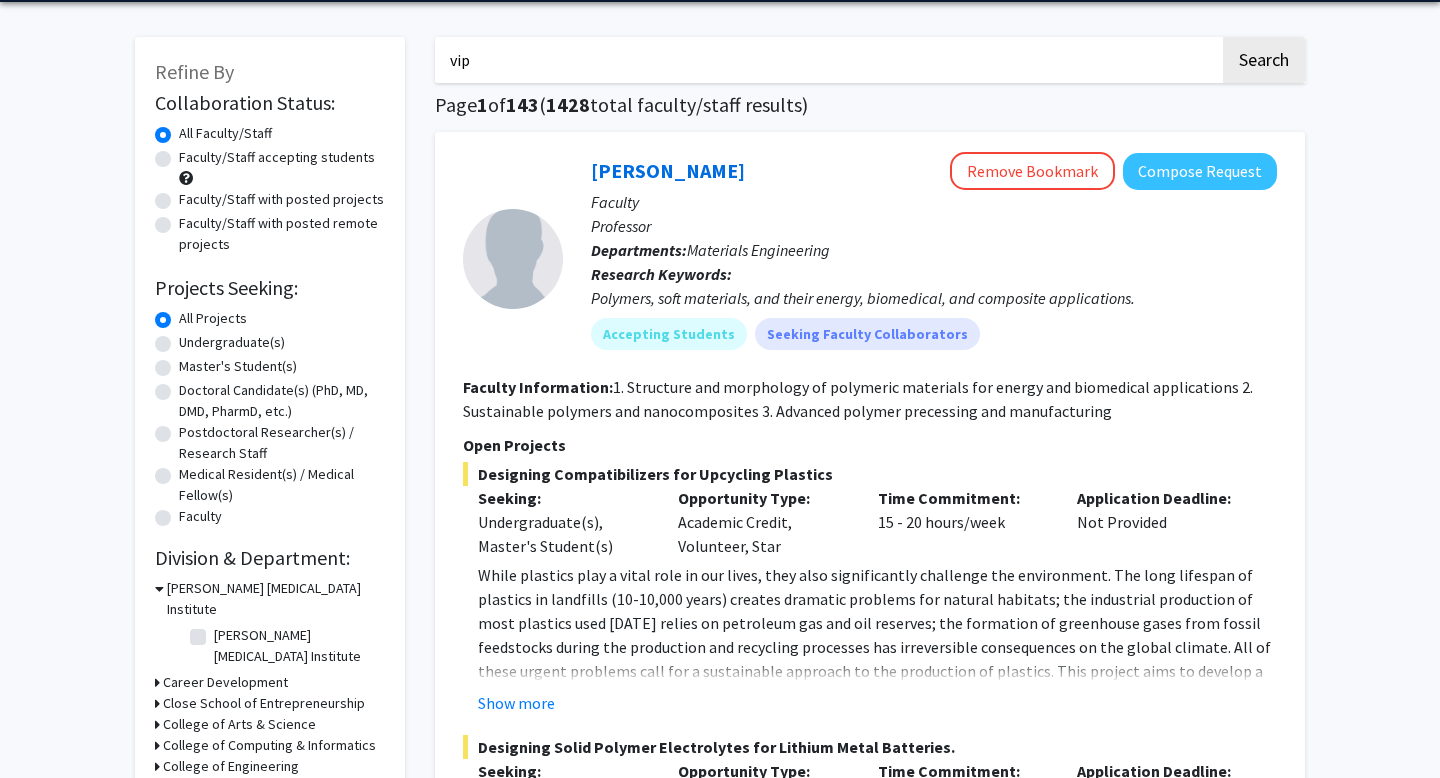 type on "vip" 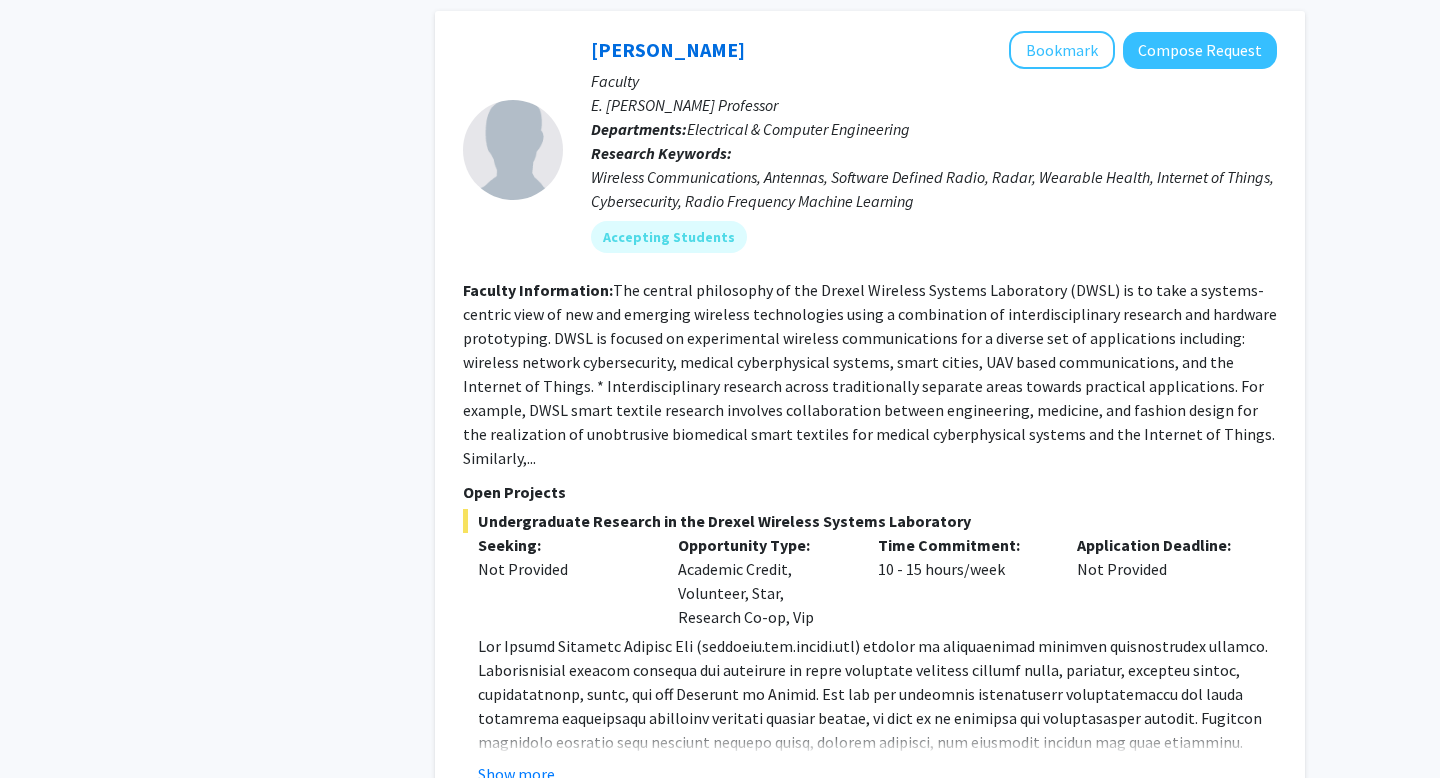 scroll, scrollTop: 949, scrollLeft: 0, axis: vertical 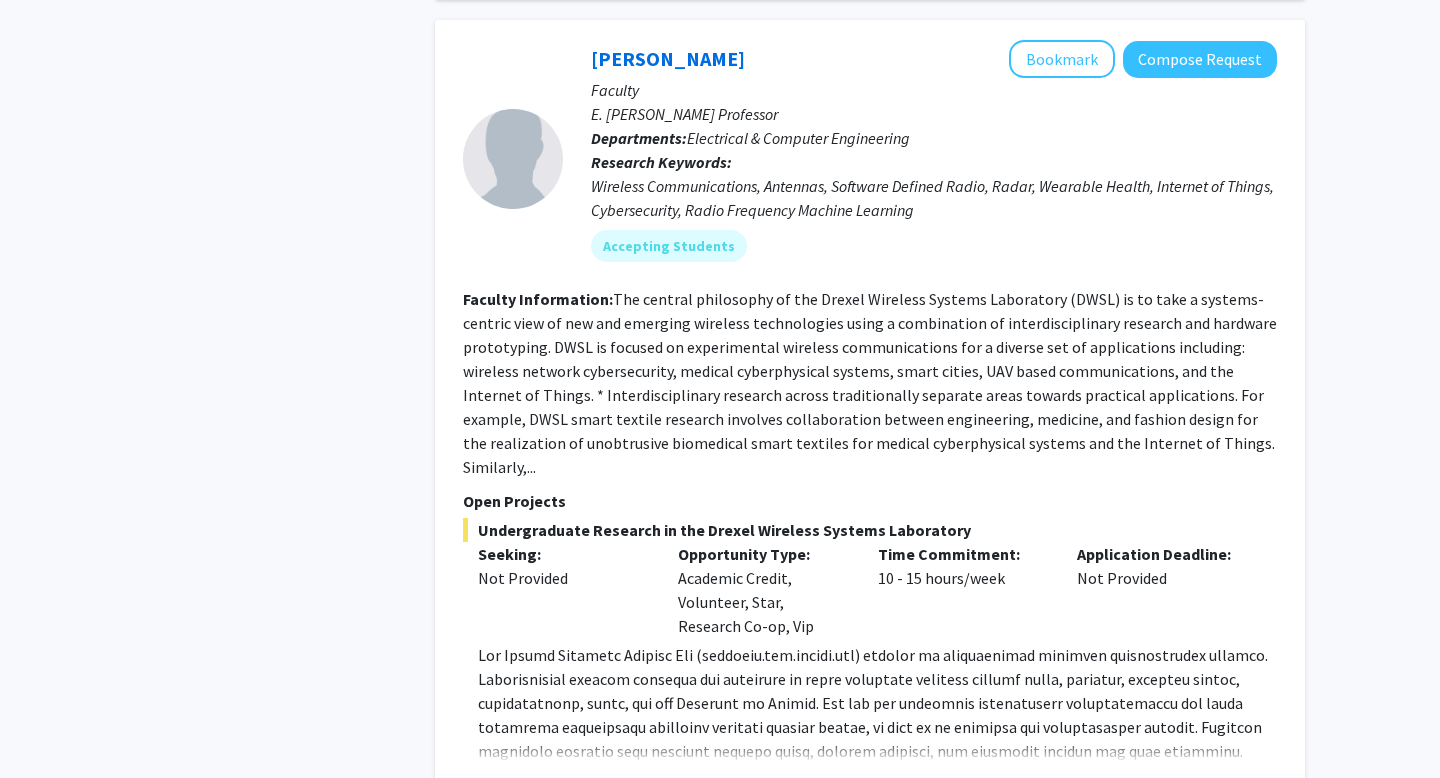 click on "The central philosophy of the Drexel Wireless Systems Laboratory (DWSL) is to take a systems-centric view of new and emerging wireless technologies using a combination of interdisciplinary research and hardware prototyping. DWSL is focused on experimental wireless communications for a diverse set of applications including: wireless network cybersecurity, medical cyberphysical systems, smart cities, UAV based communications, and the Internet of Things.
* Interdisciplinary research across traditionally separate areas towards practical applications. For example, DWSL smart textile research involves collaboration between engineering, medicine, and fashion design for the realization of unobtrusive biomedical smart textiles for medical cyberphysical systems and the Internet of Things. Similarly,..." 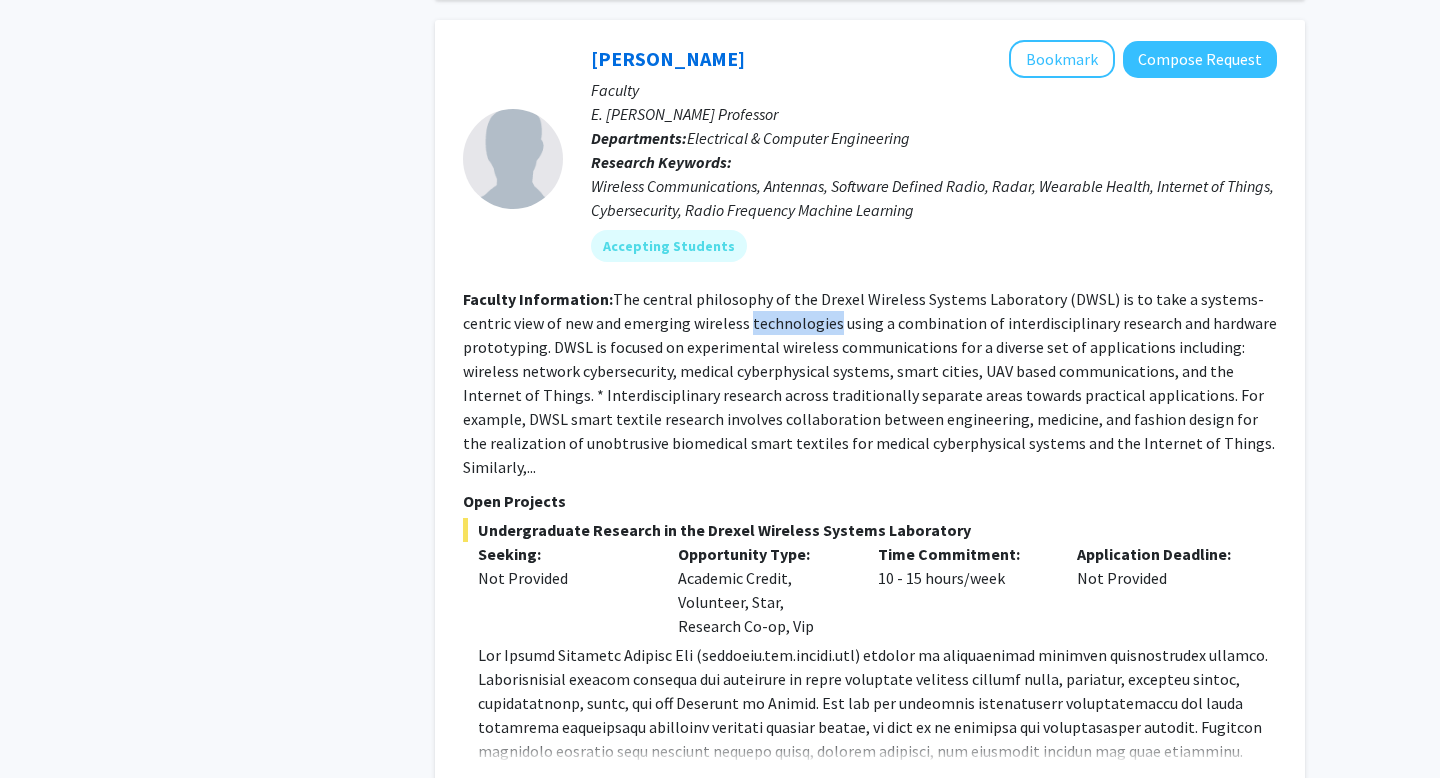 click on "The central philosophy of the Drexel Wireless Systems Laboratory (DWSL) is to take a systems-centric view of new and emerging wireless technologies using a combination of interdisciplinary research and hardware prototyping. DWSL is focused on experimental wireless communications for a diverse set of applications including: wireless network cybersecurity, medical cyberphysical systems, smart cities, UAV based communications, and the Internet of Things.
* Interdisciplinary research across traditionally separate areas towards practical applications. For example, DWSL smart textile research involves collaboration between engineering, medicine, and fashion design for the realization of unobtrusive biomedical smart textiles for medical cyberphysical systems and the Internet of Things. Similarly,..." 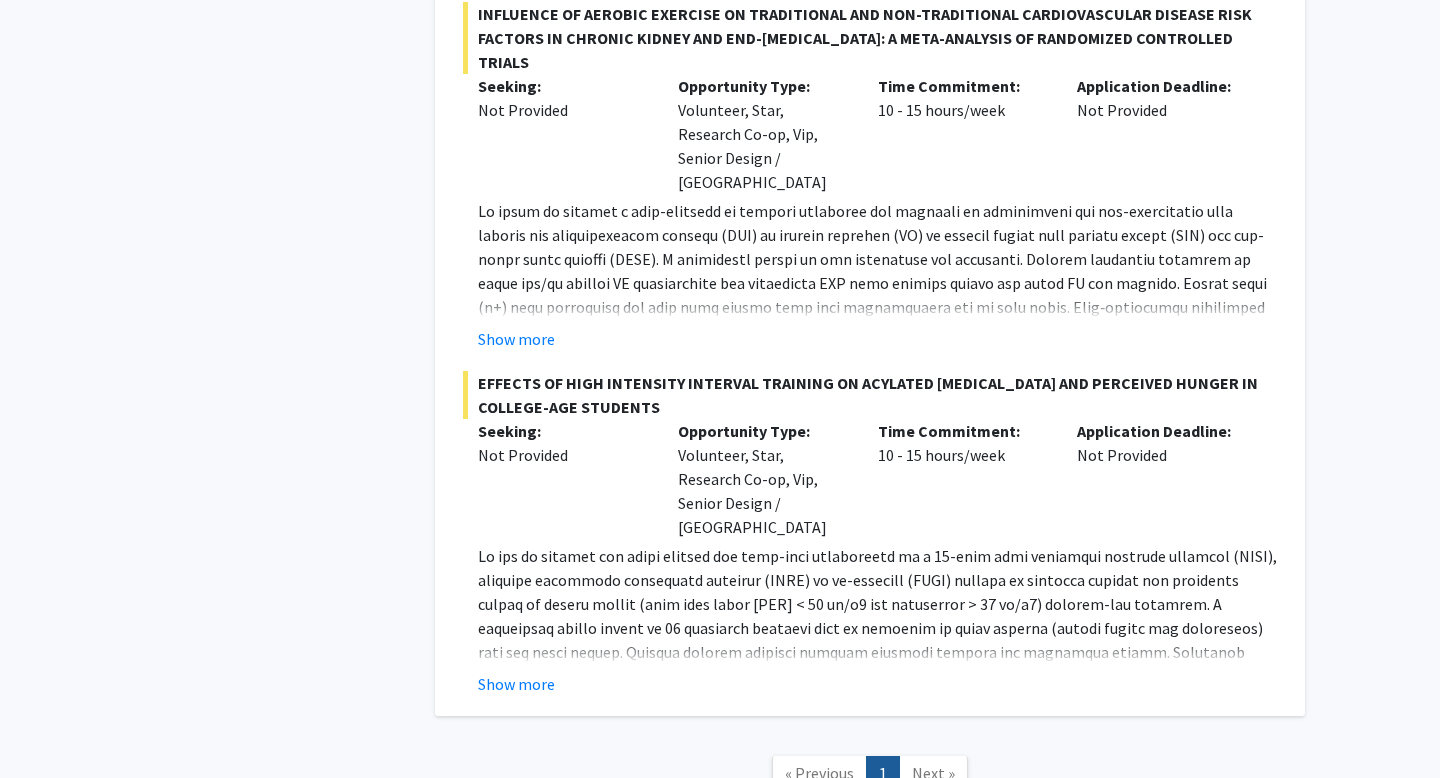 scroll, scrollTop: 3463, scrollLeft: 0, axis: vertical 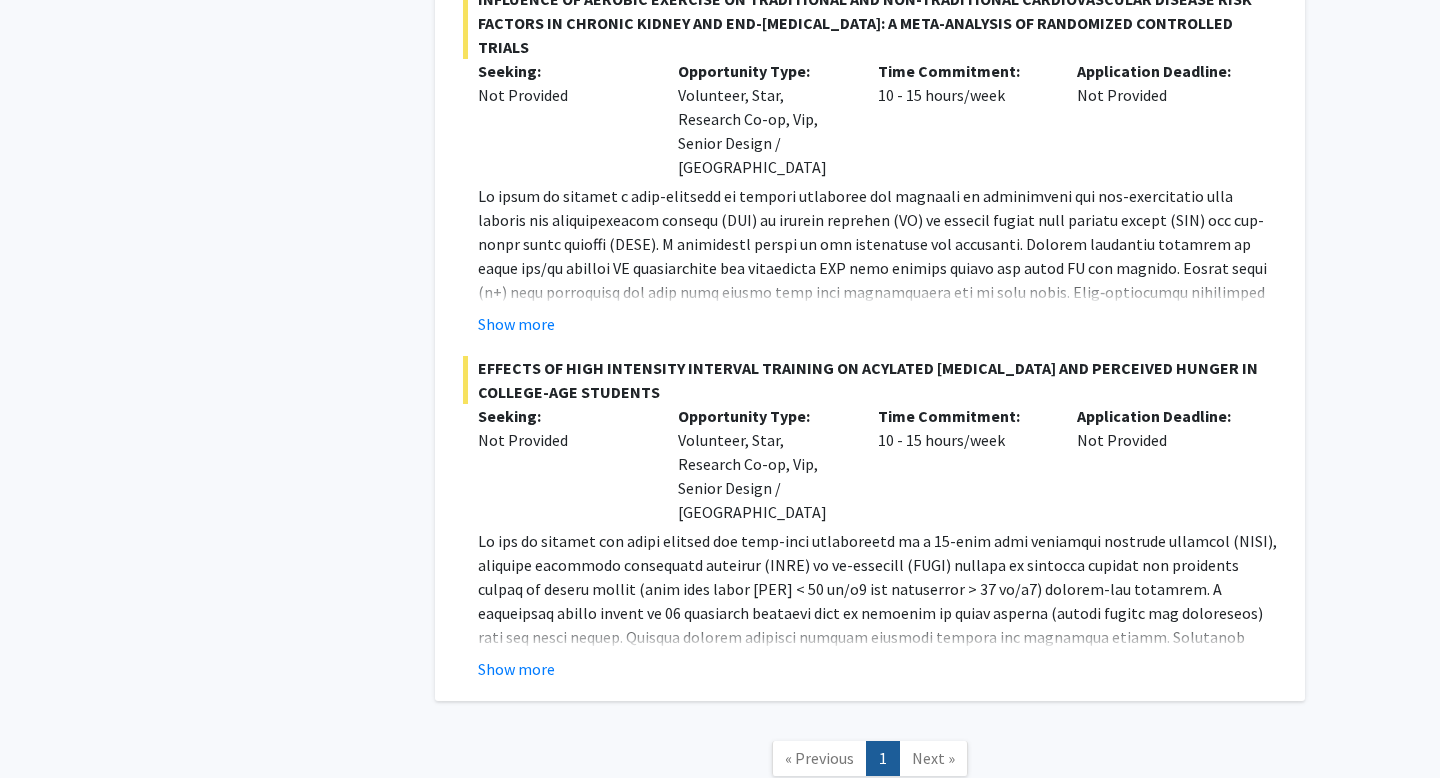 click on "Next »" 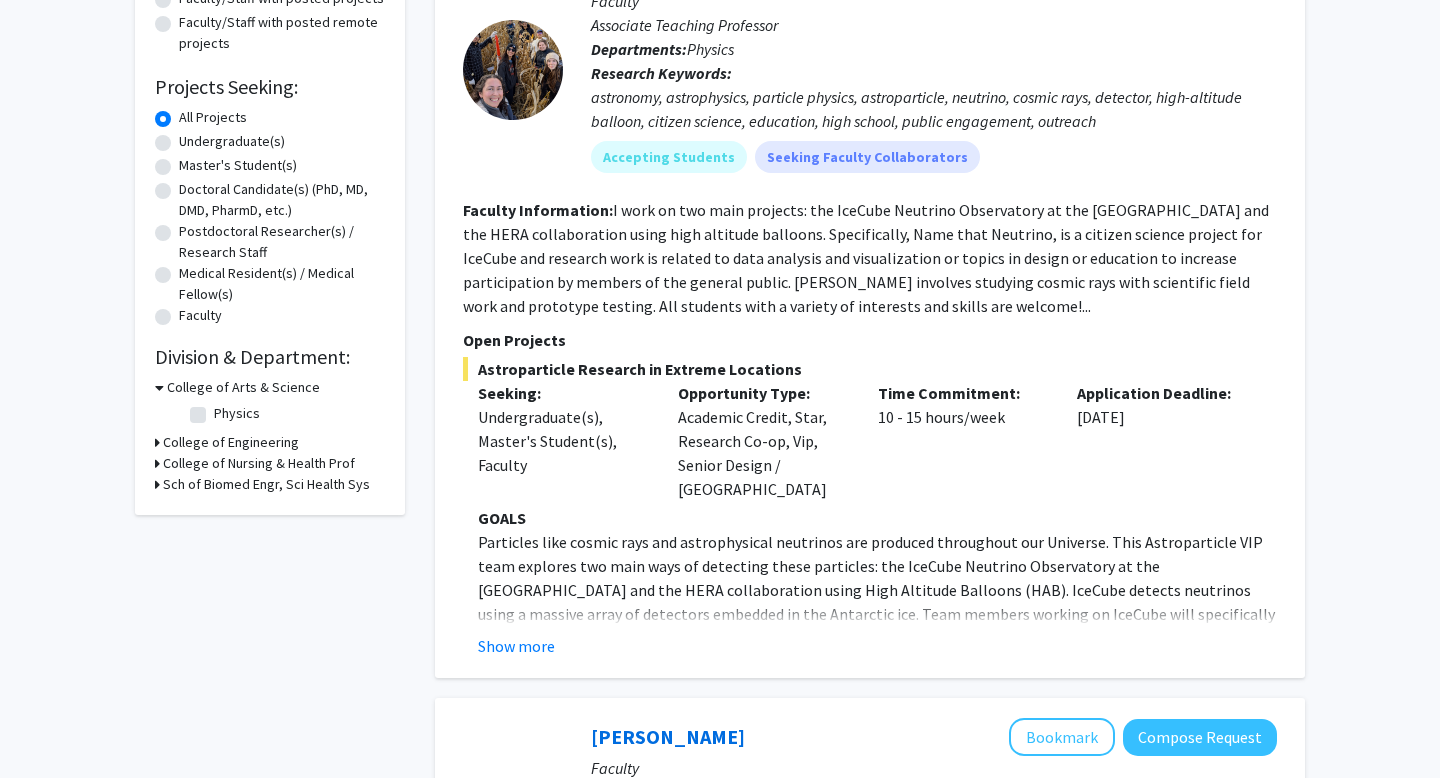 scroll, scrollTop: 287, scrollLeft: 0, axis: vertical 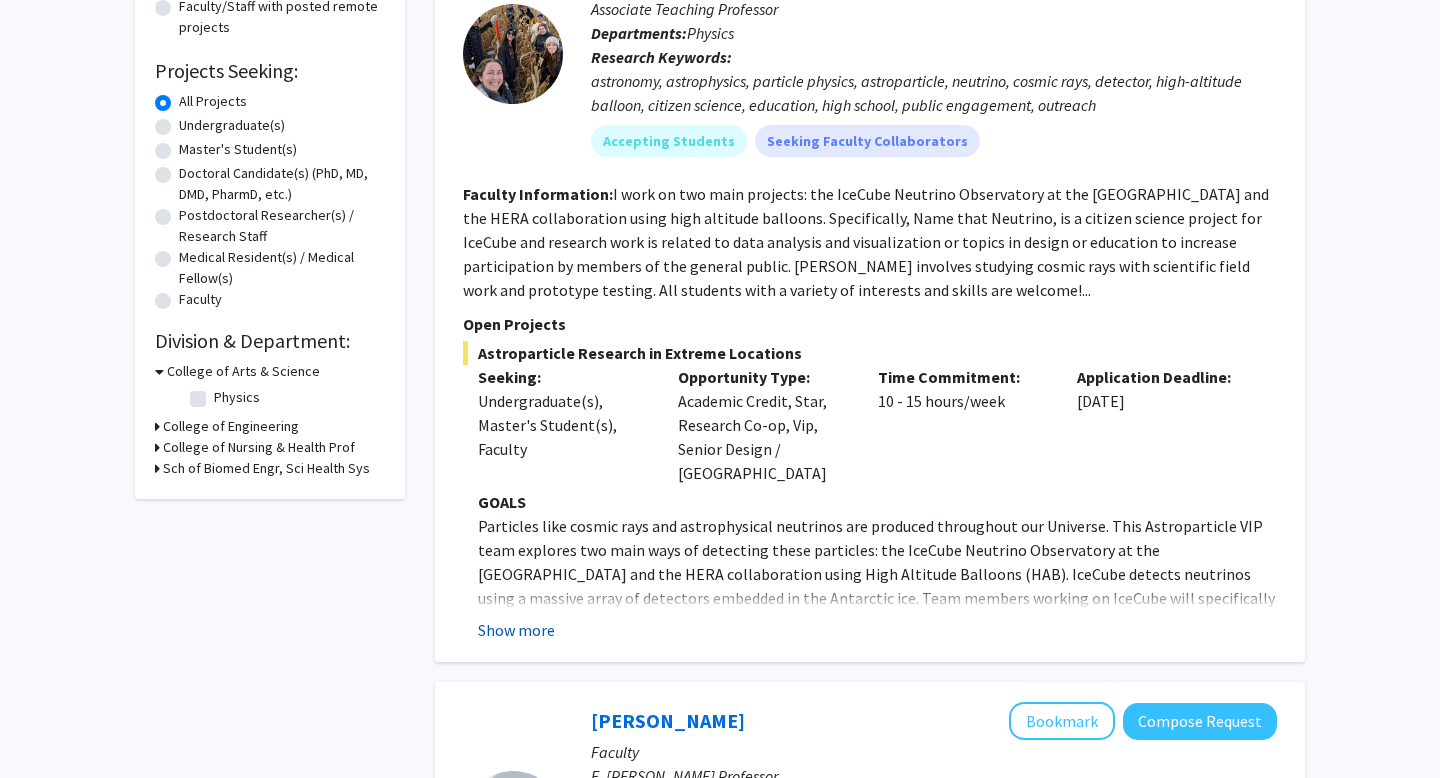 click on "Show more" 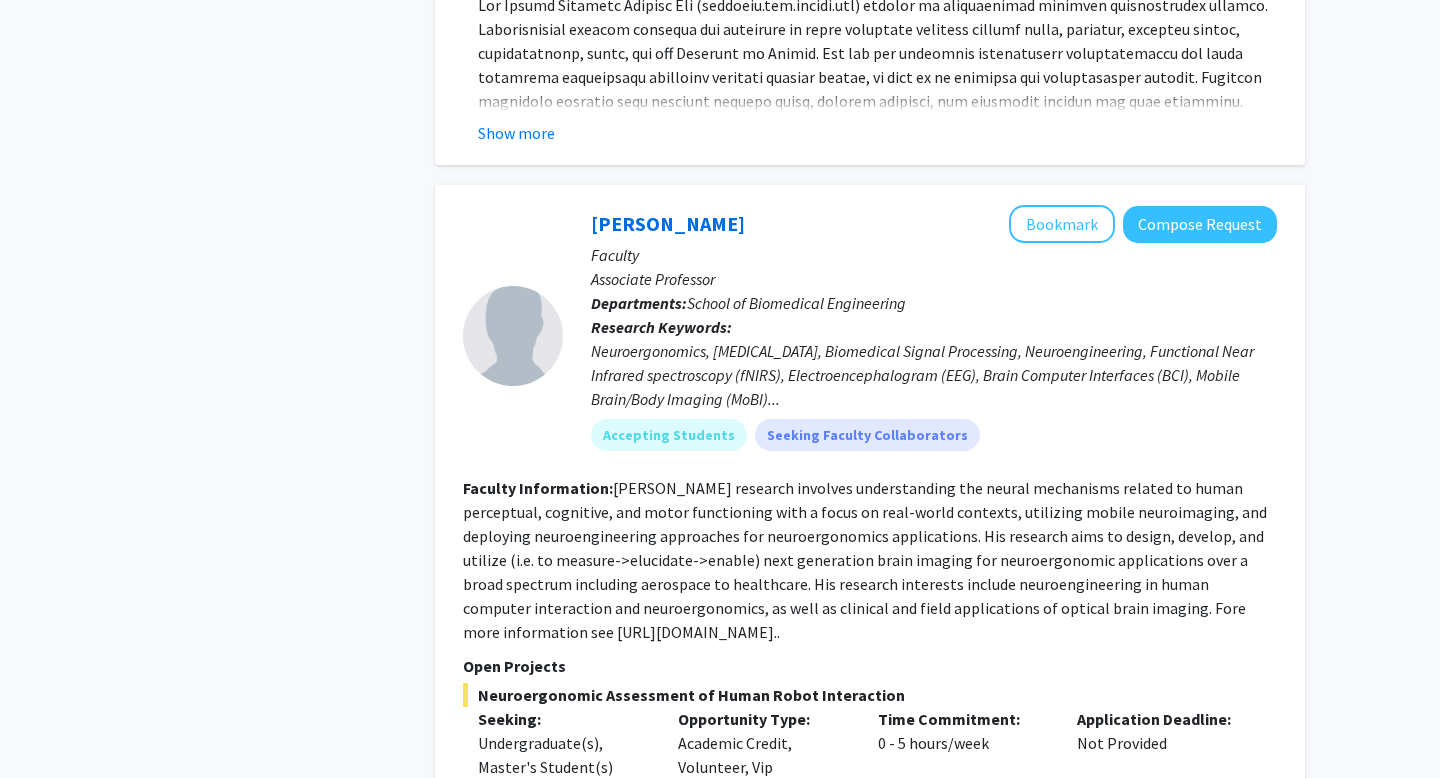 scroll, scrollTop: 2862, scrollLeft: 0, axis: vertical 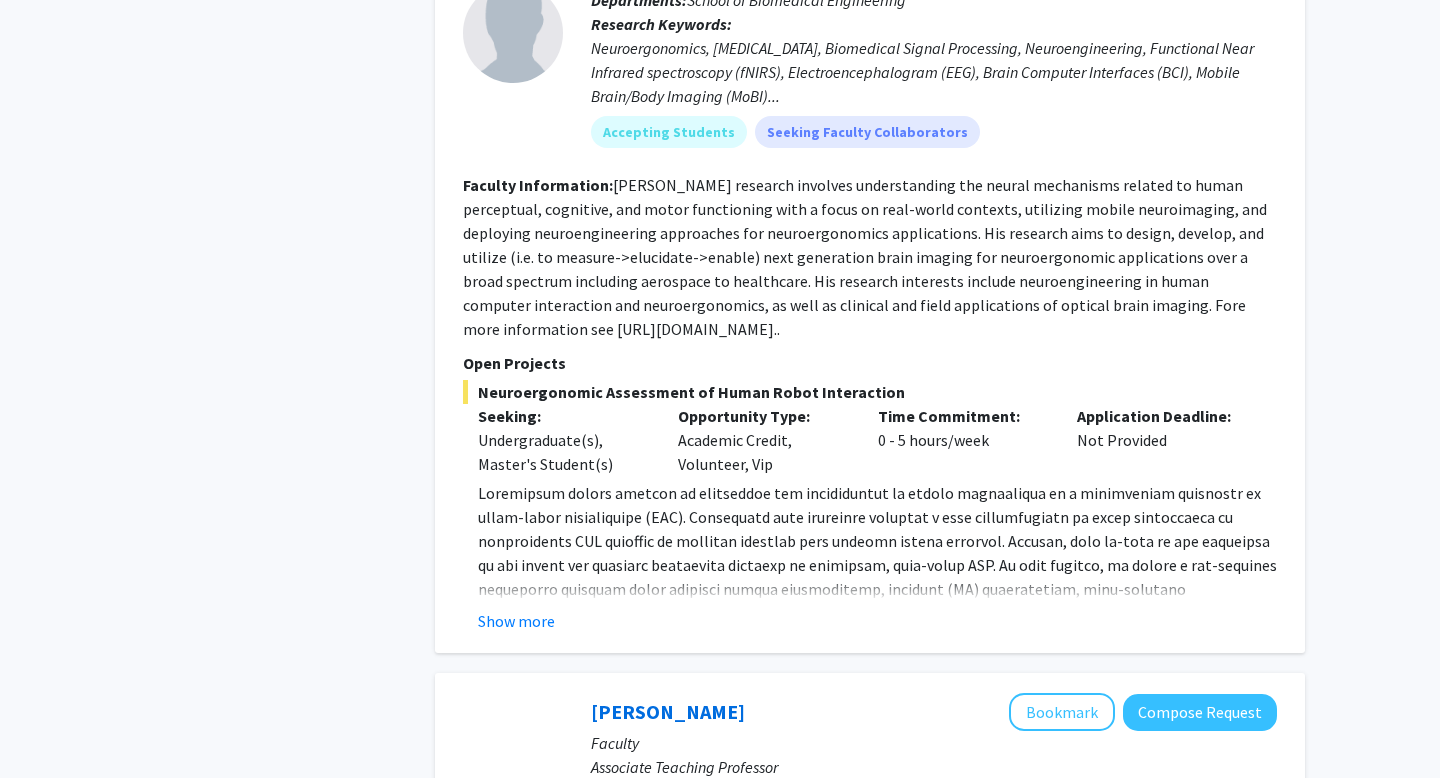 click on "Show more" 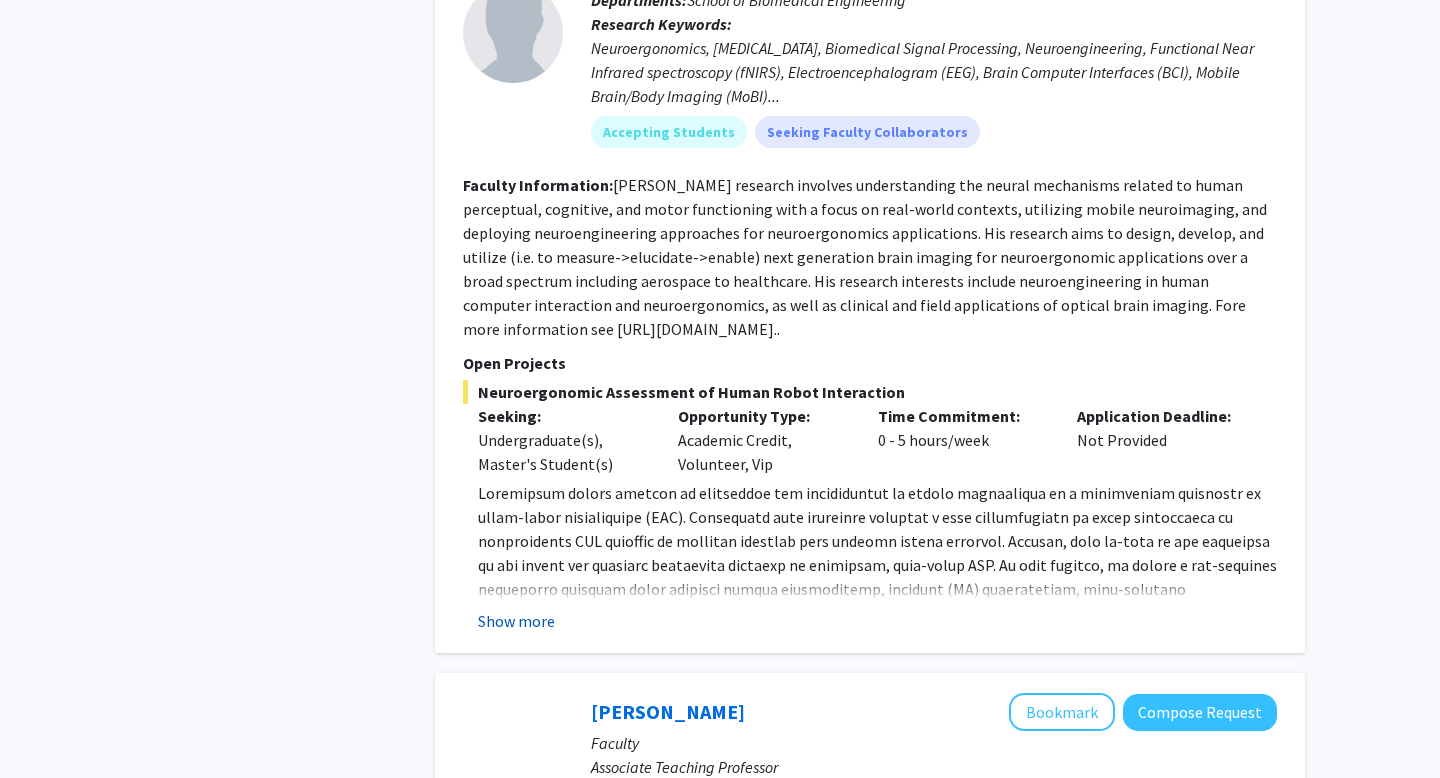 click on "Show more" 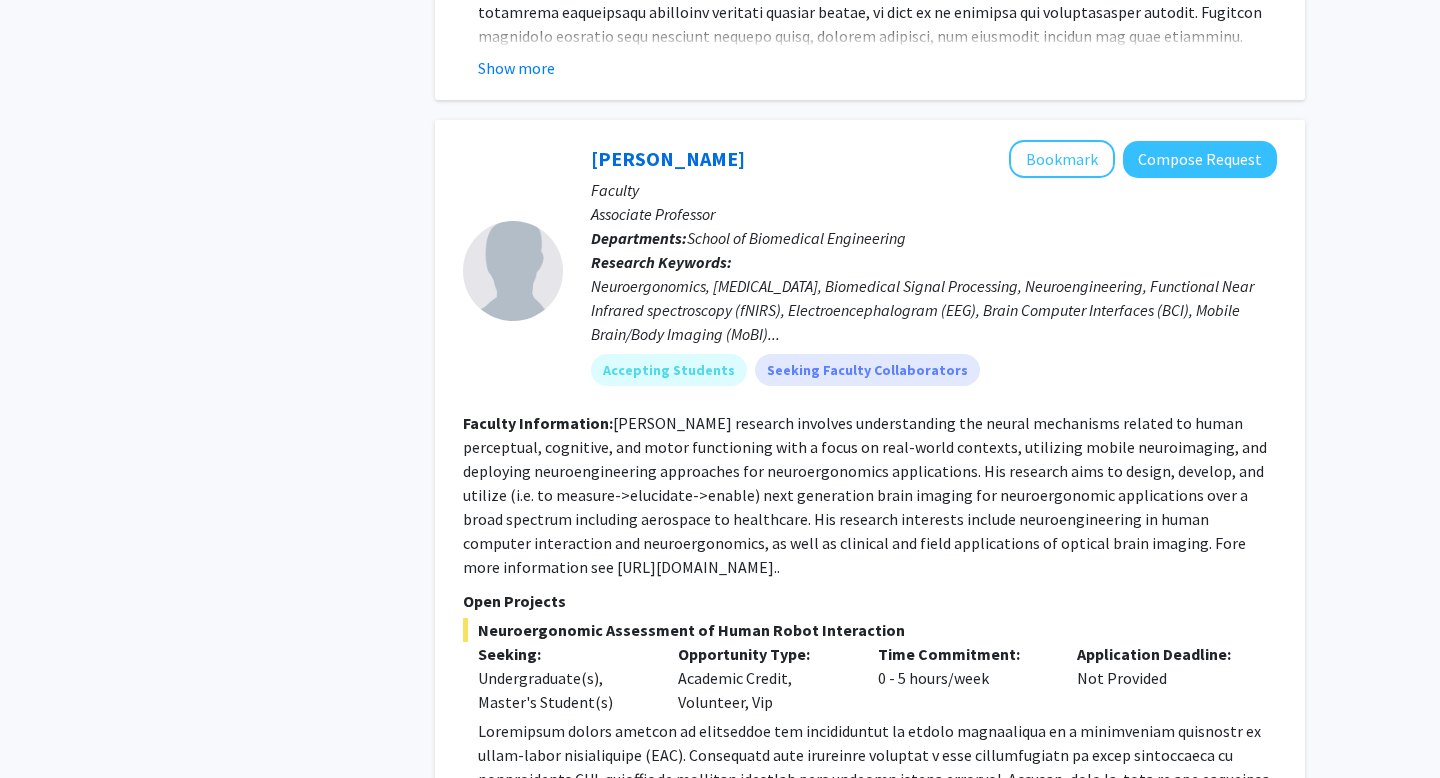 scroll, scrollTop: 2620, scrollLeft: 0, axis: vertical 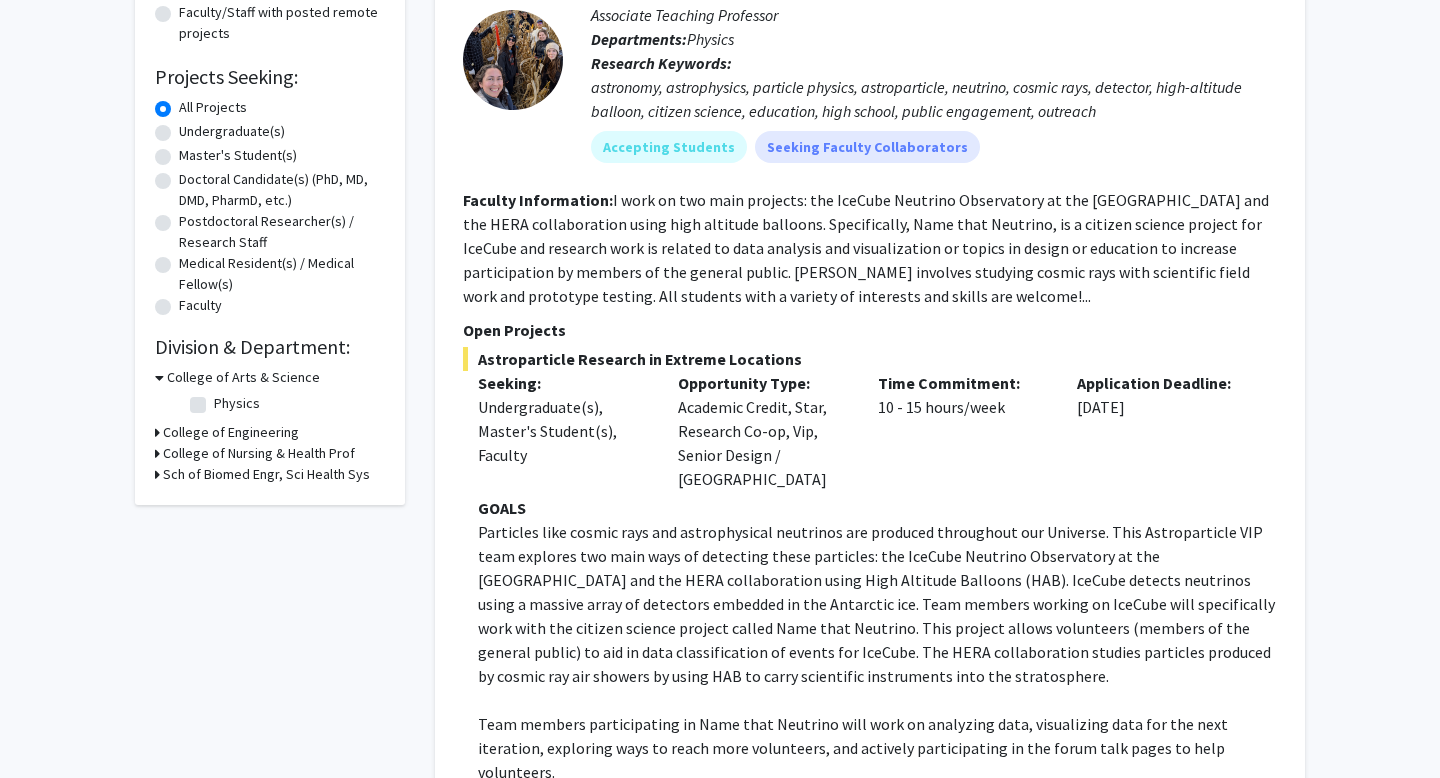 click 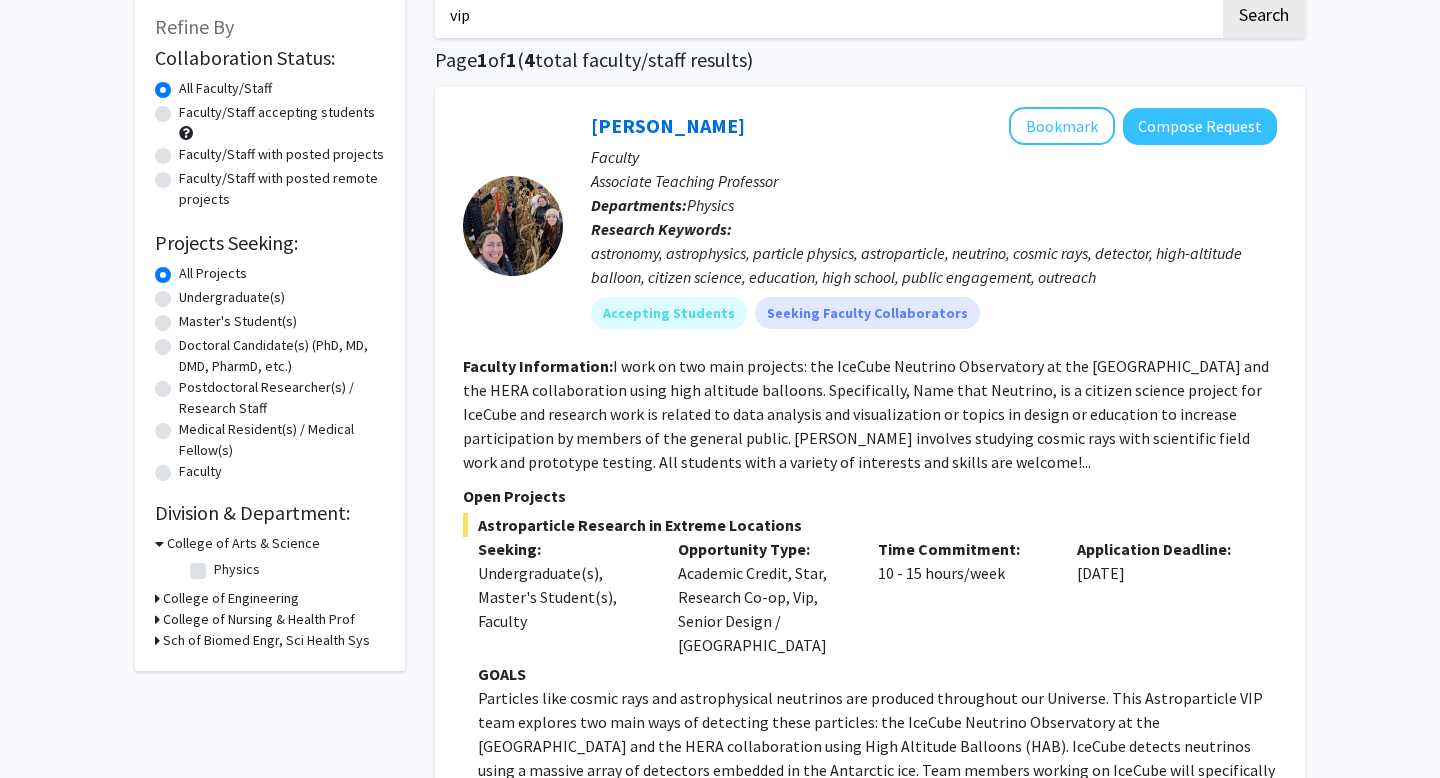 scroll, scrollTop: 0, scrollLeft: 0, axis: both 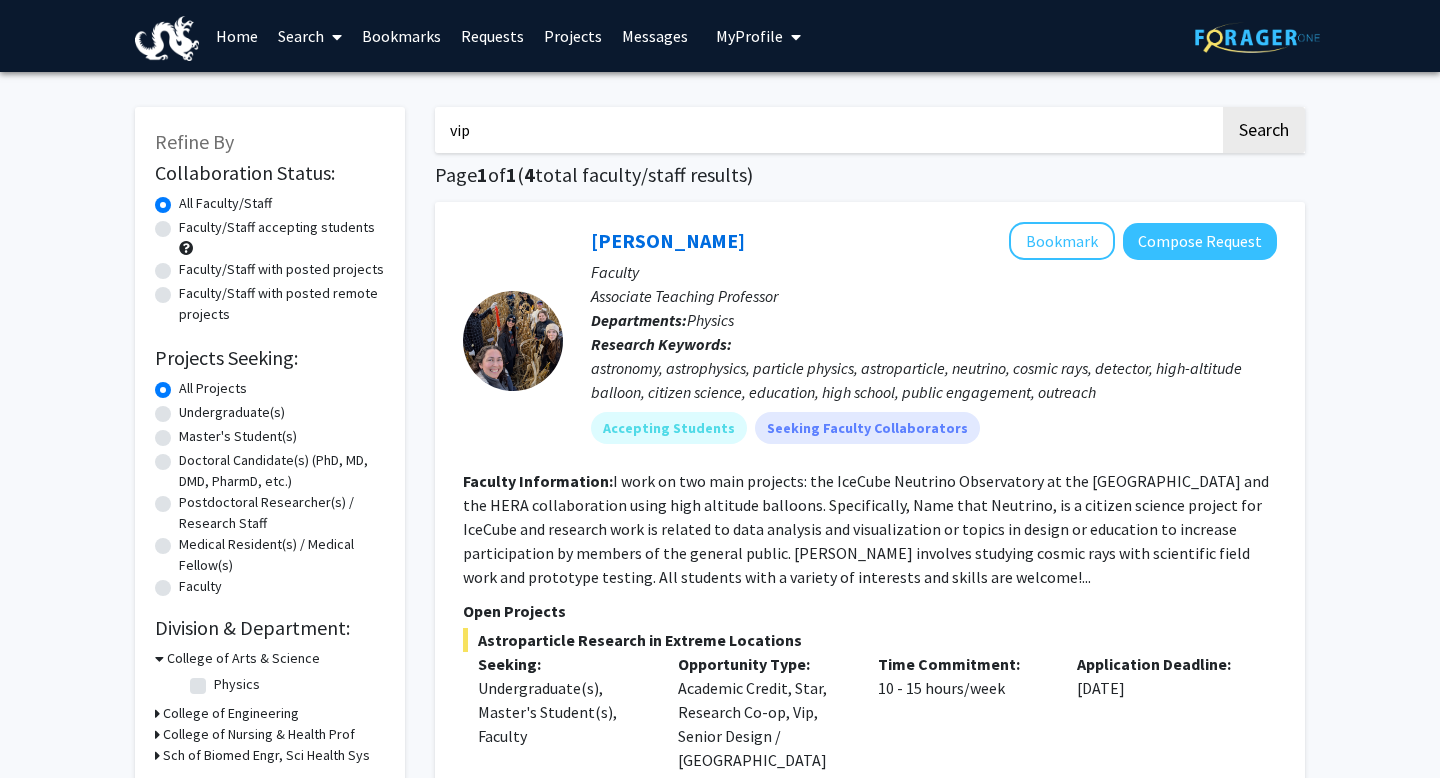 click on "My   Profile" at bounding box center [749, 36] 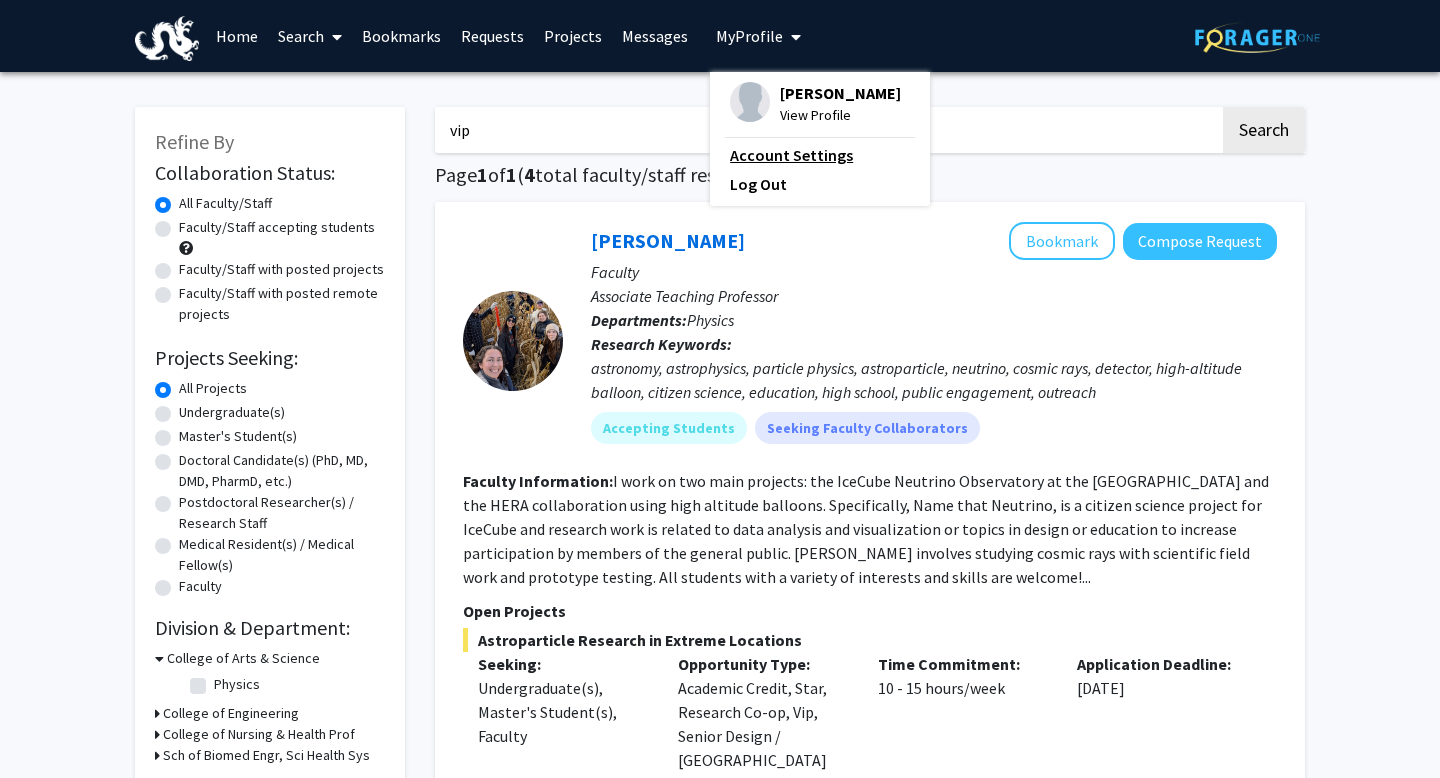 click on "Account Settings" at bounding box center [820, 155] 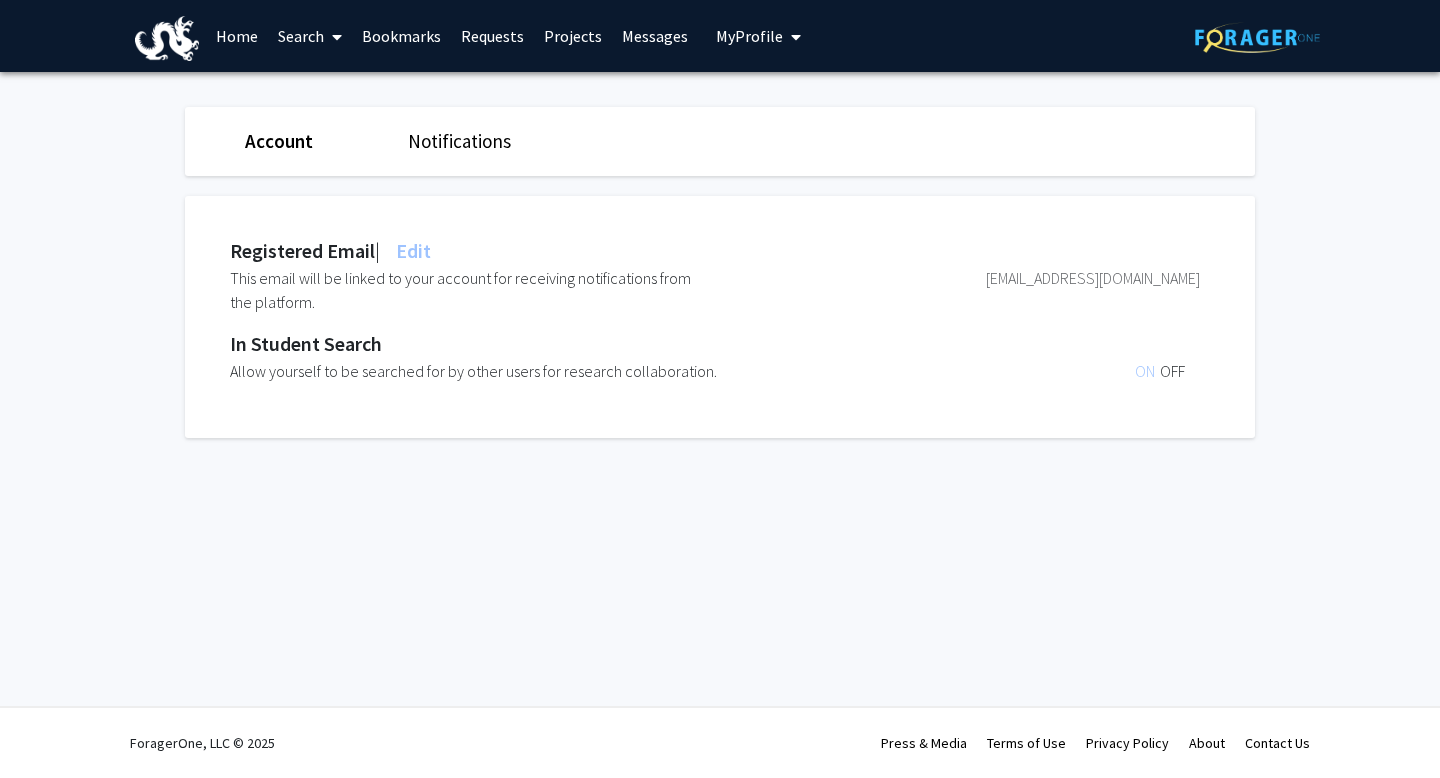 click on "Notifications" 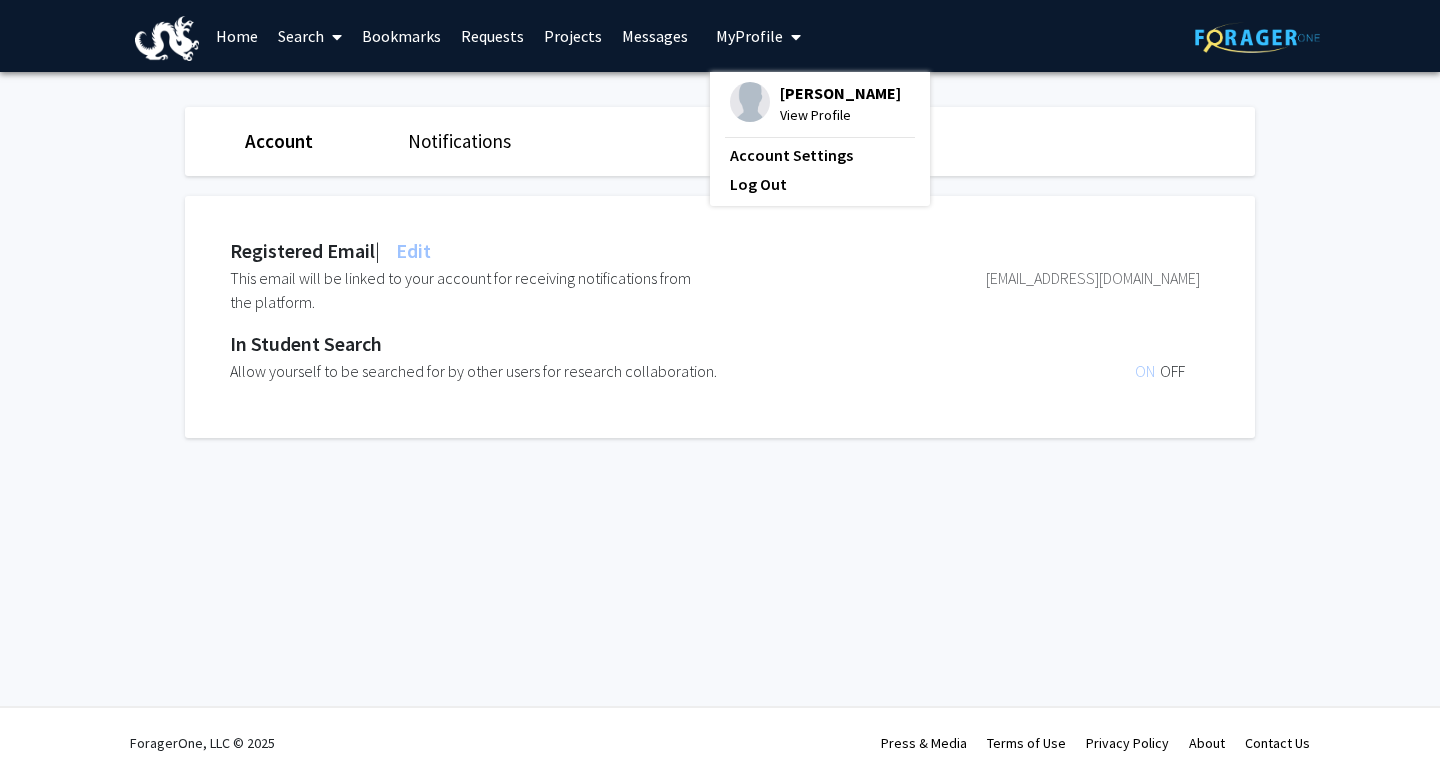 click on "[PERSON_NAME]" at bounding box center (840, 93) 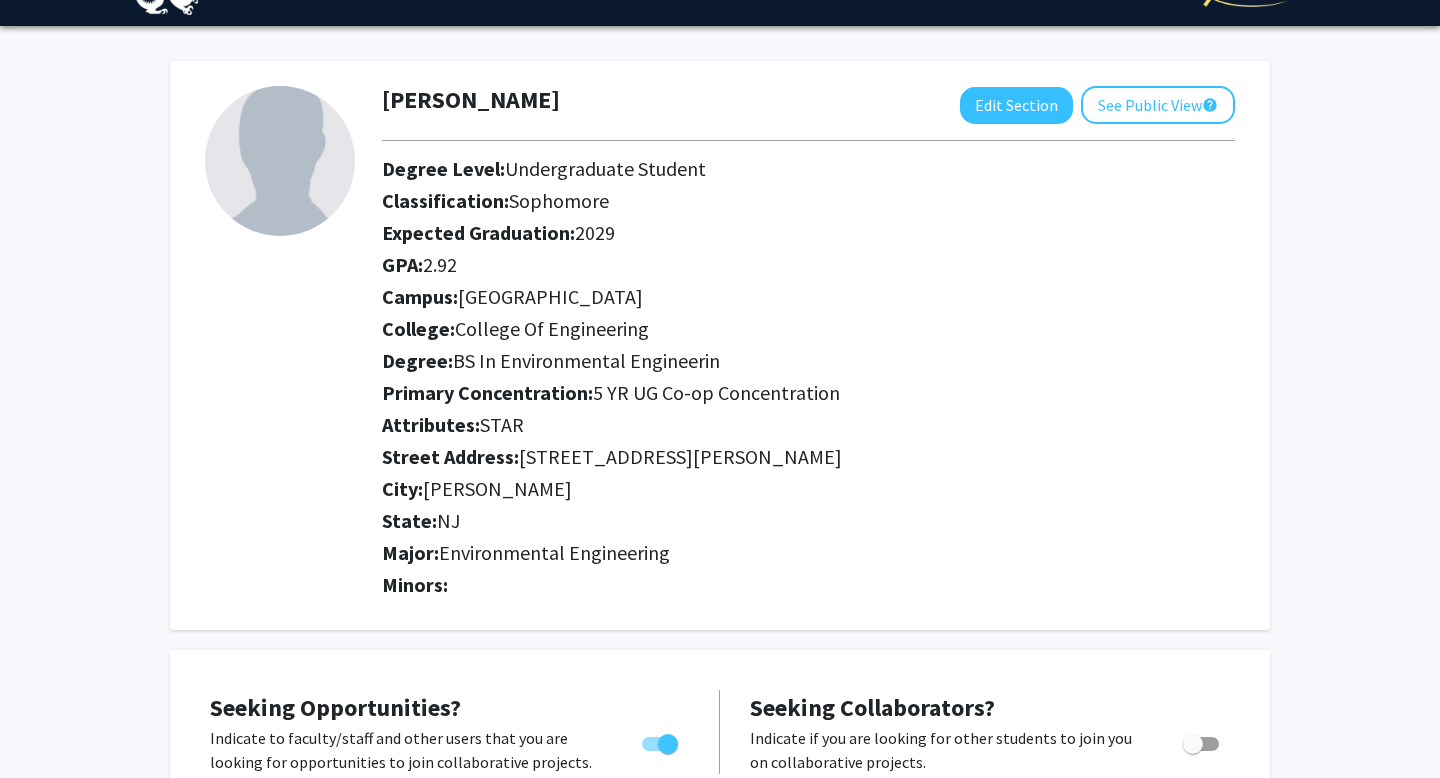 scroll, scrollTop: 39, scrollLeft: 0, axis: vertical 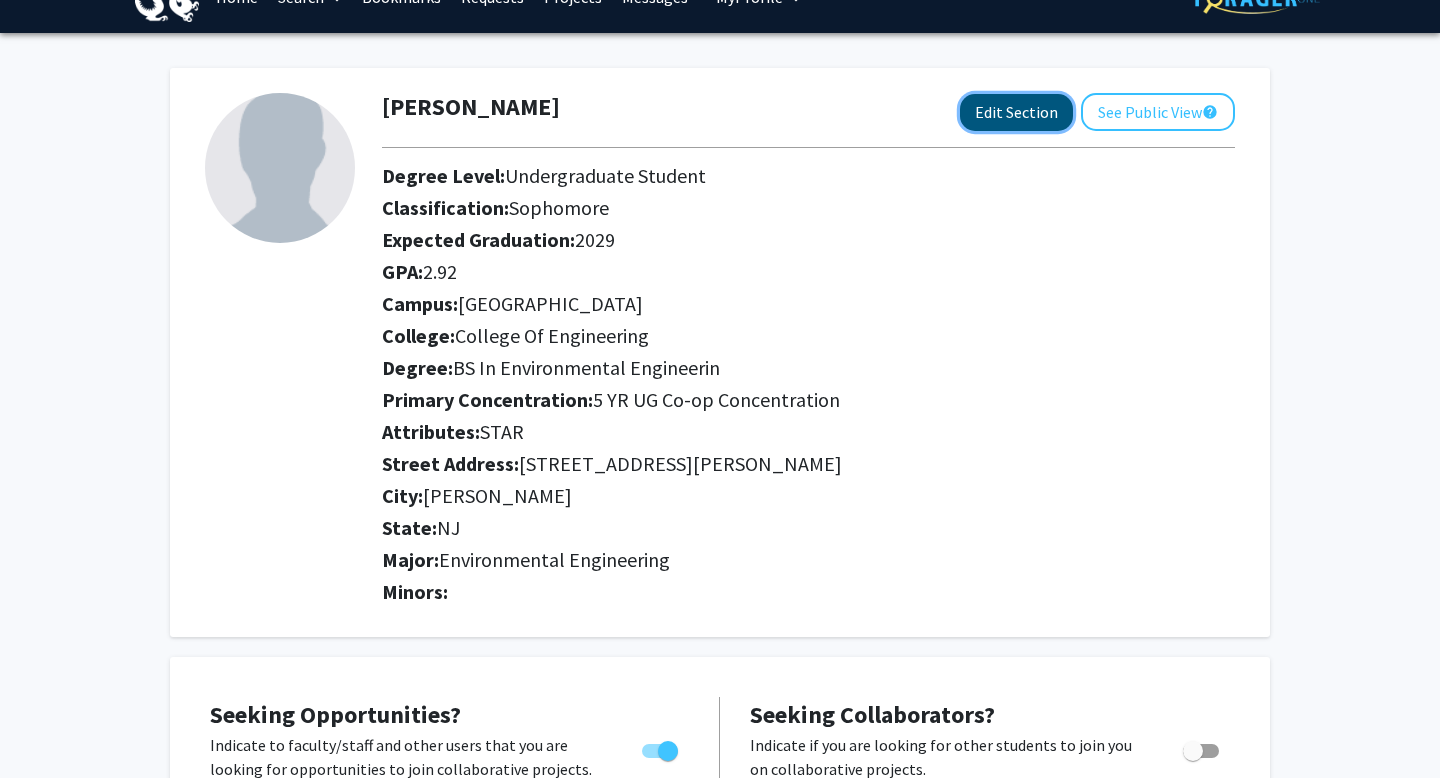 click on "Edit Section" 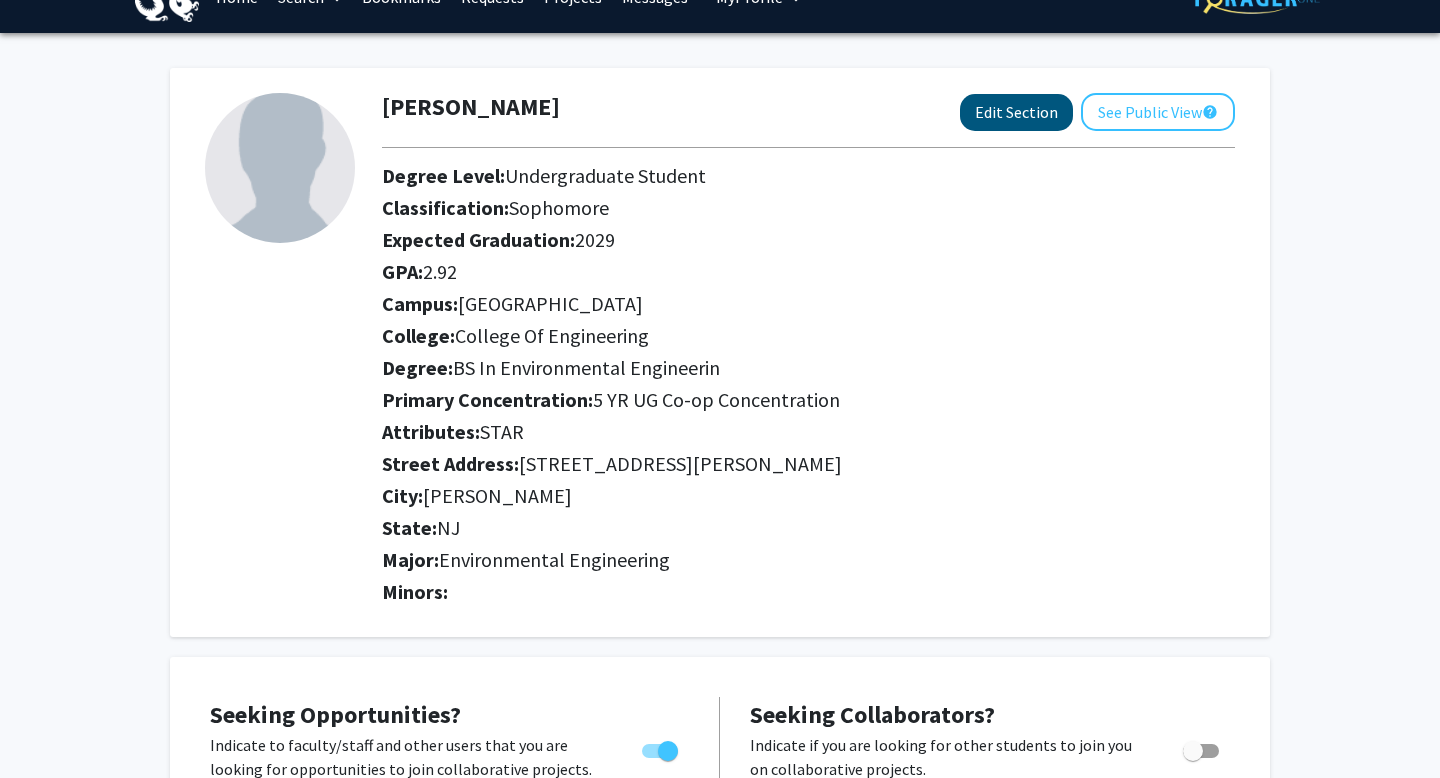 select on "sophomore" 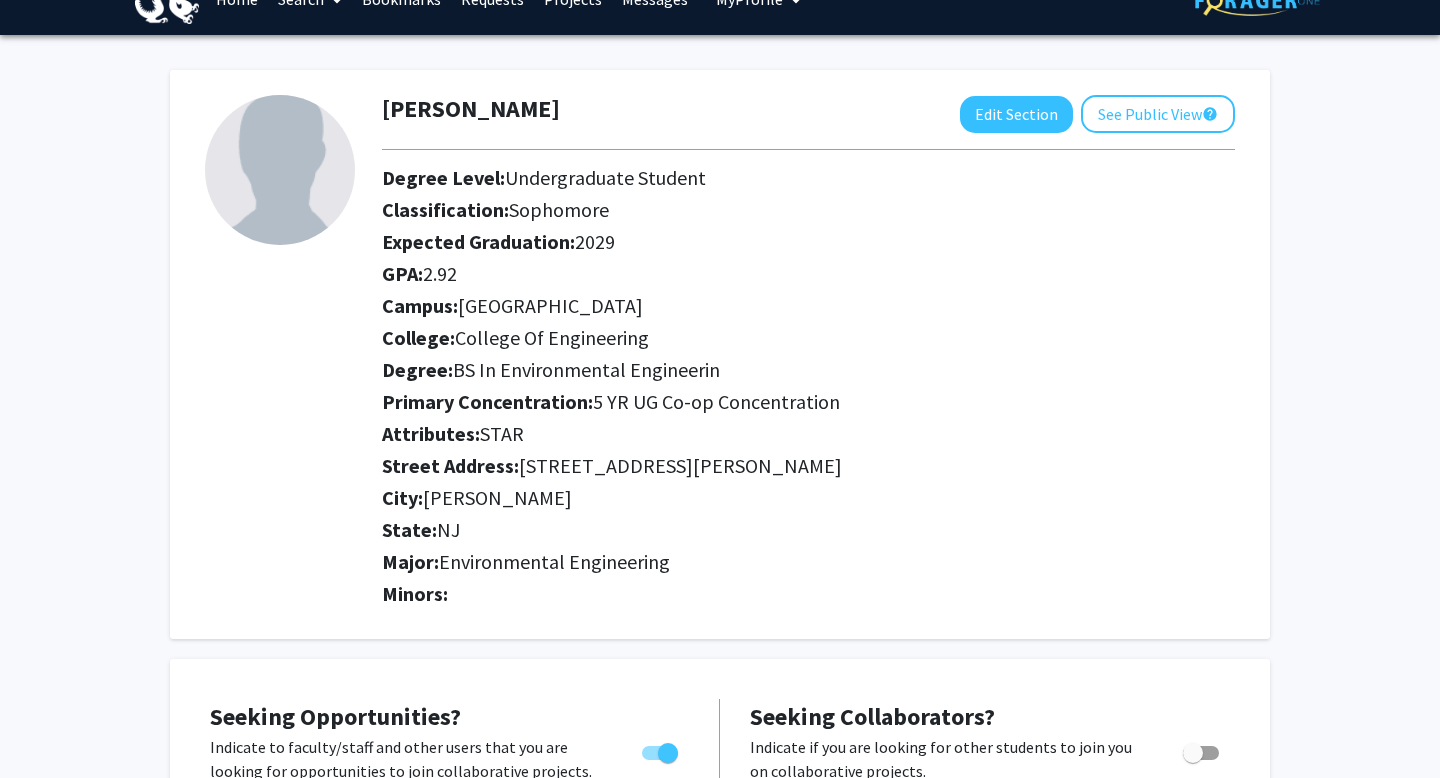 scroll, scrollTop: 20, scrollLeft: 0, axis: vertical 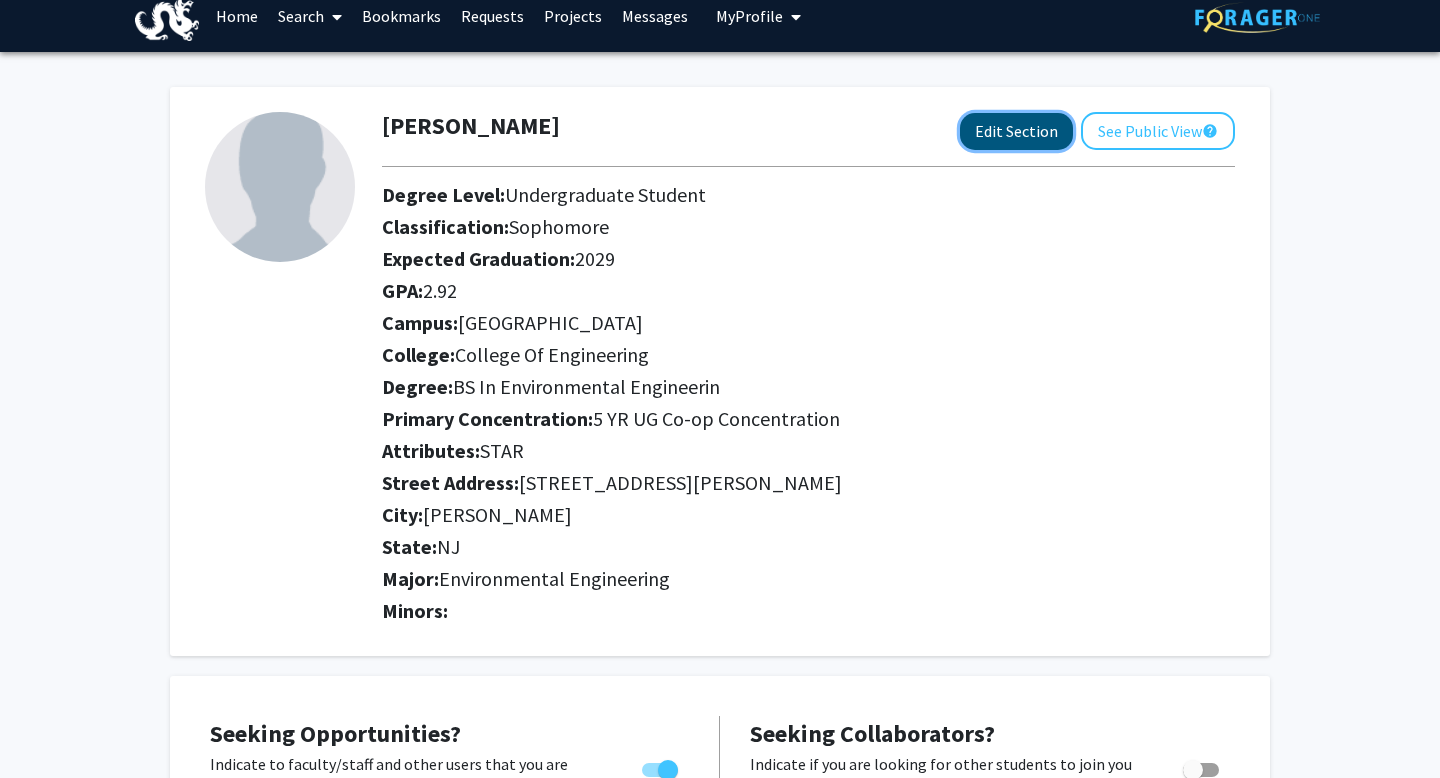click on "Edit Section" 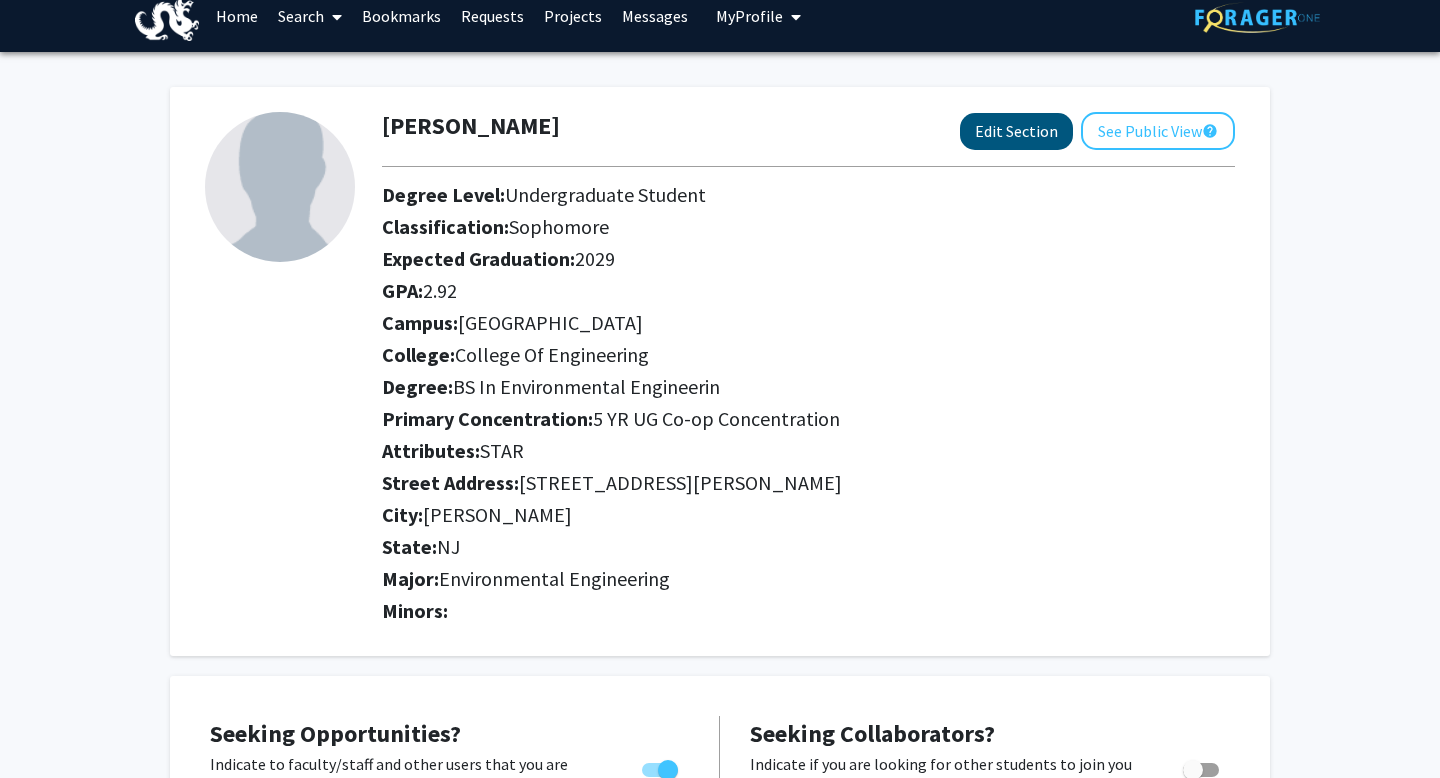 select on "sophomore" 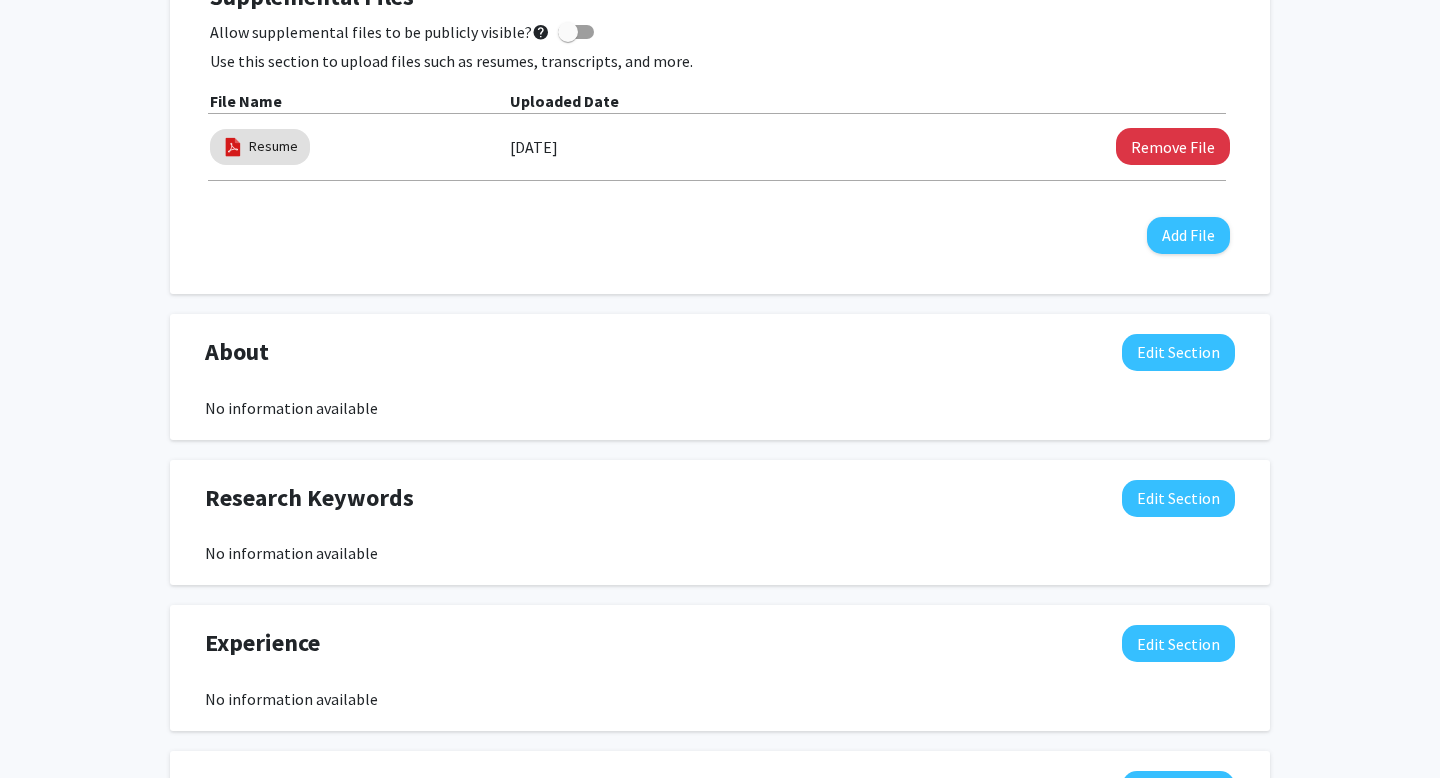 scroll, scrollTop: 1170, scrollLeft: 0, axis: vertical 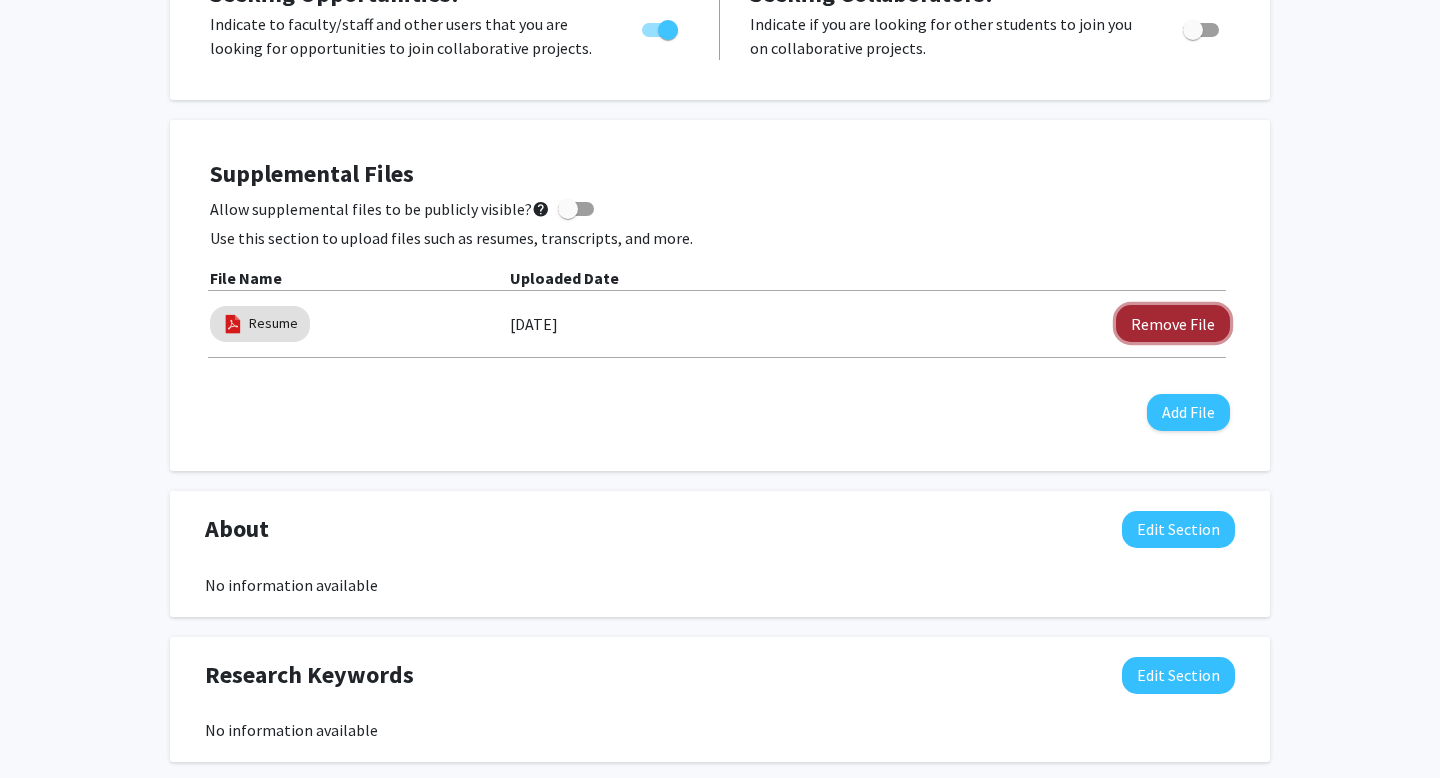 click on "Remove File" 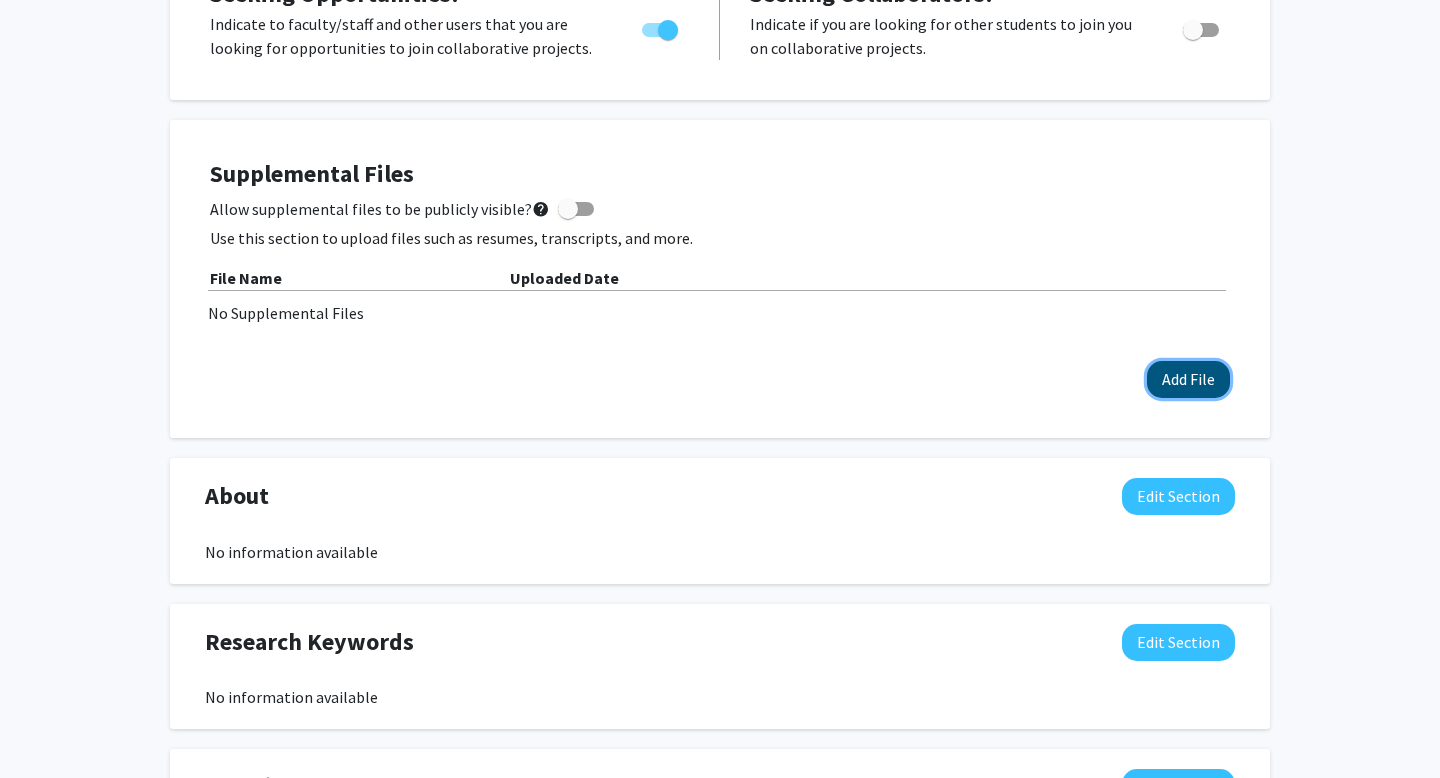 click on "Add File" 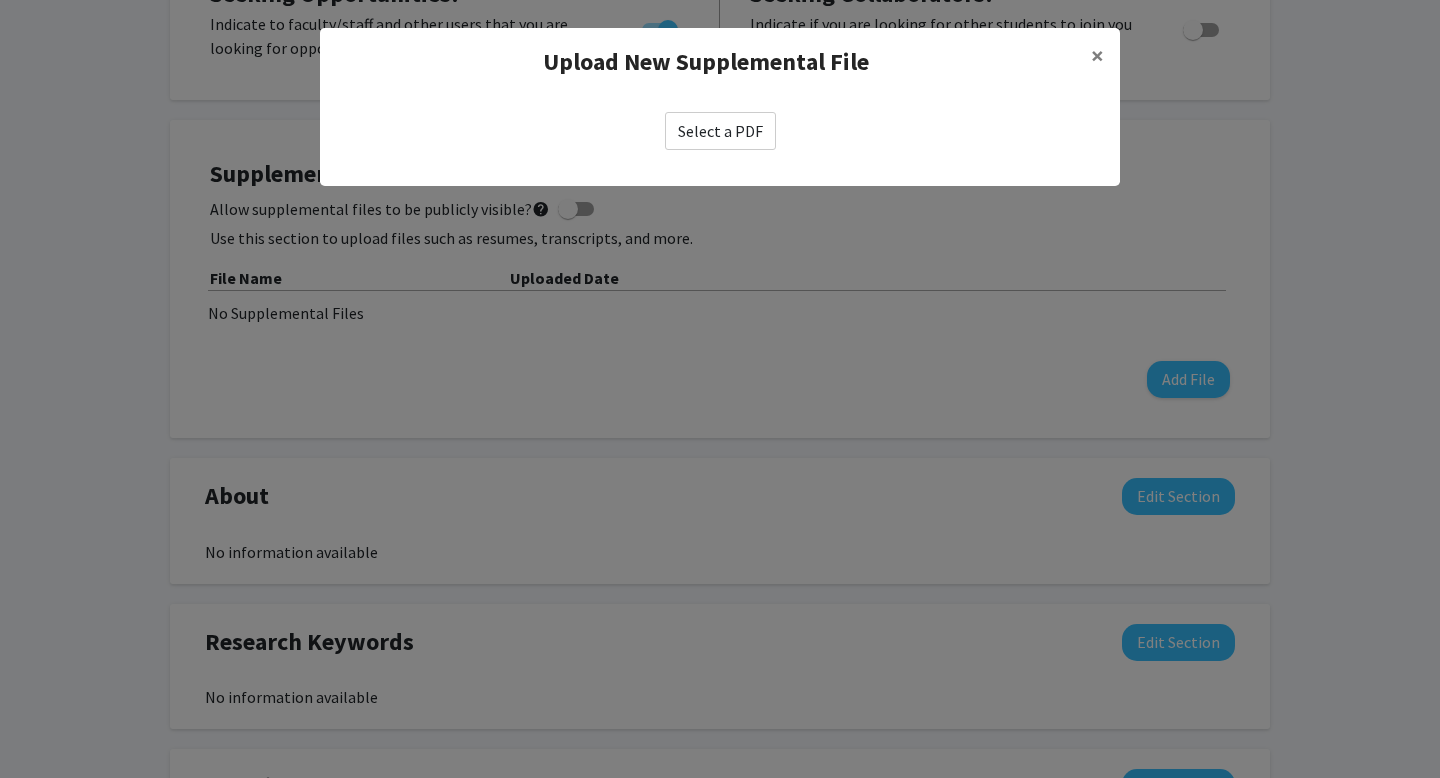 click on "Select a PDF" 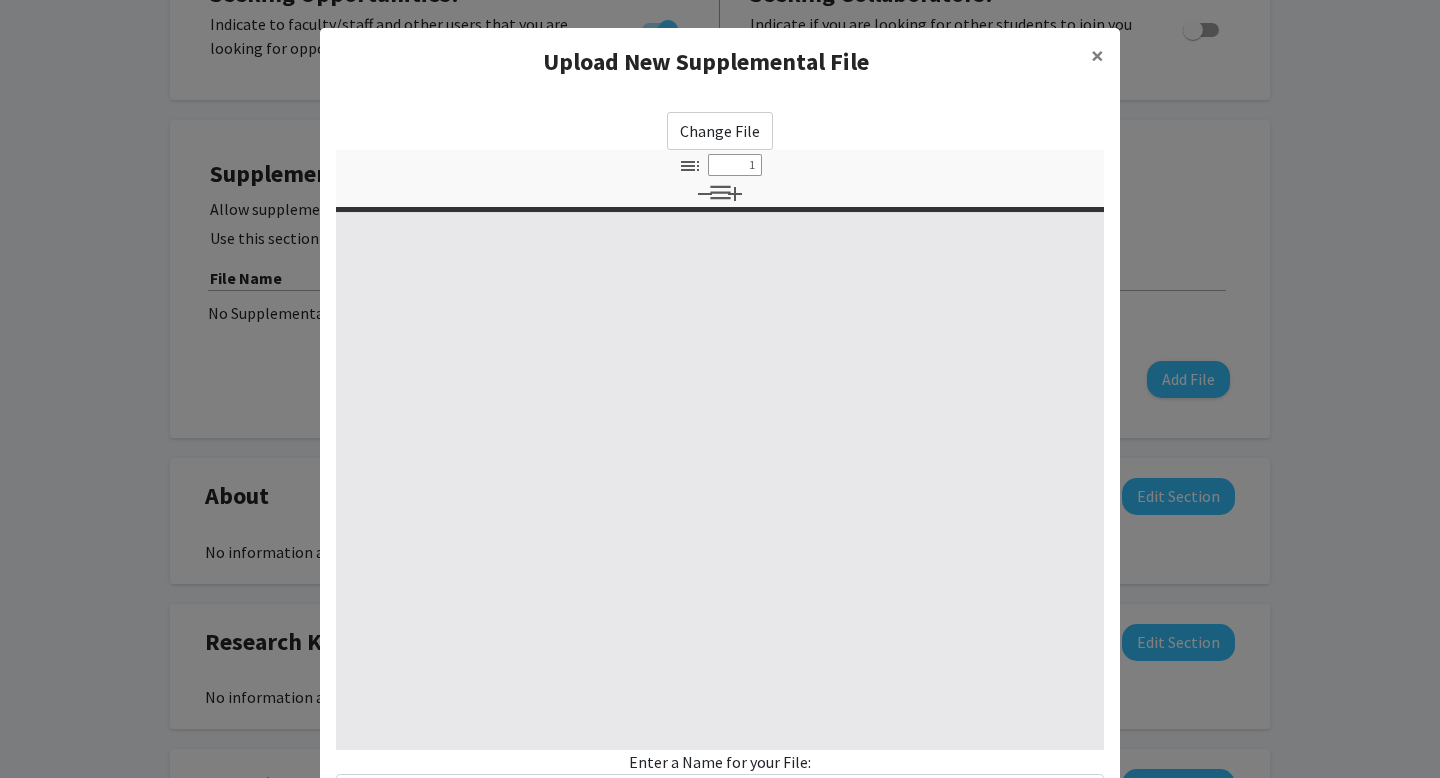 select on "custom" 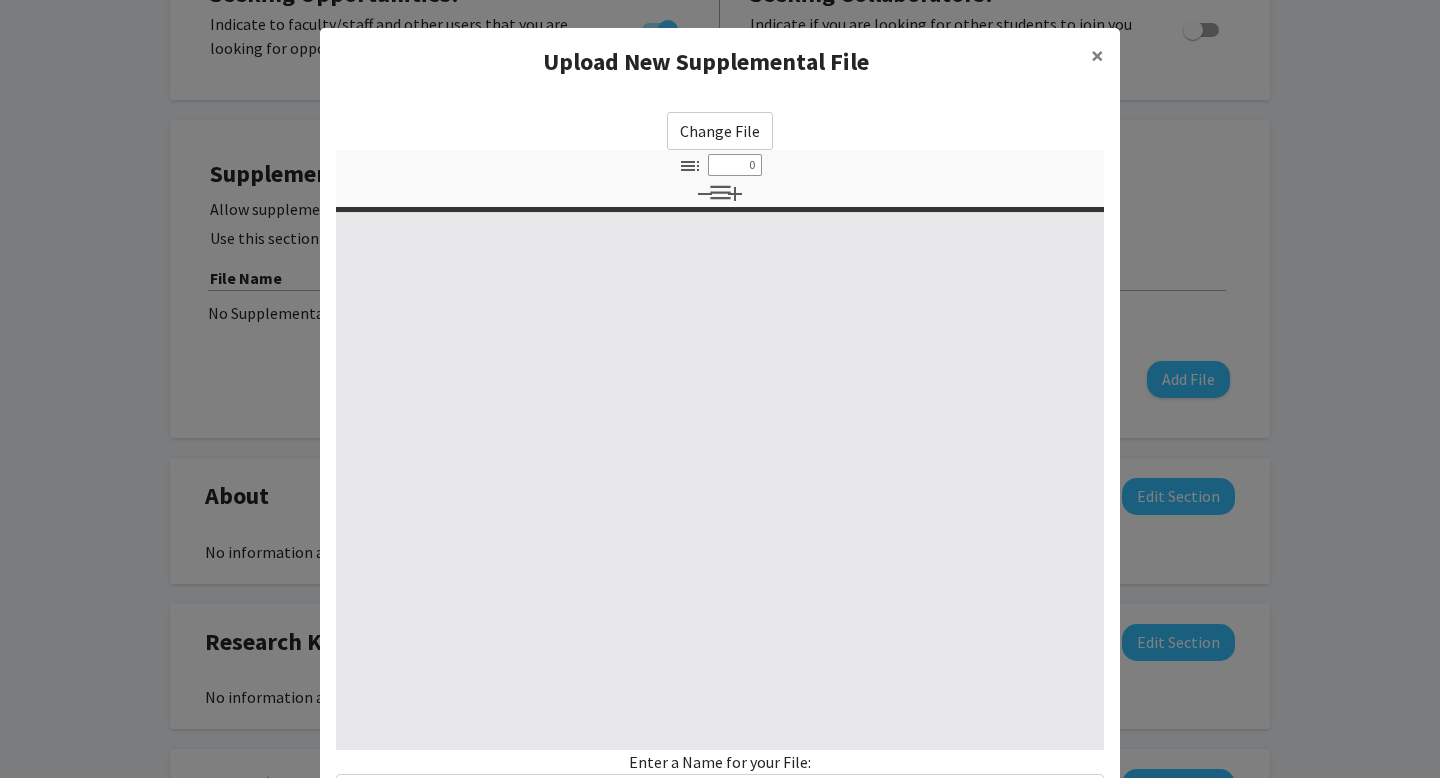 select on "custom" 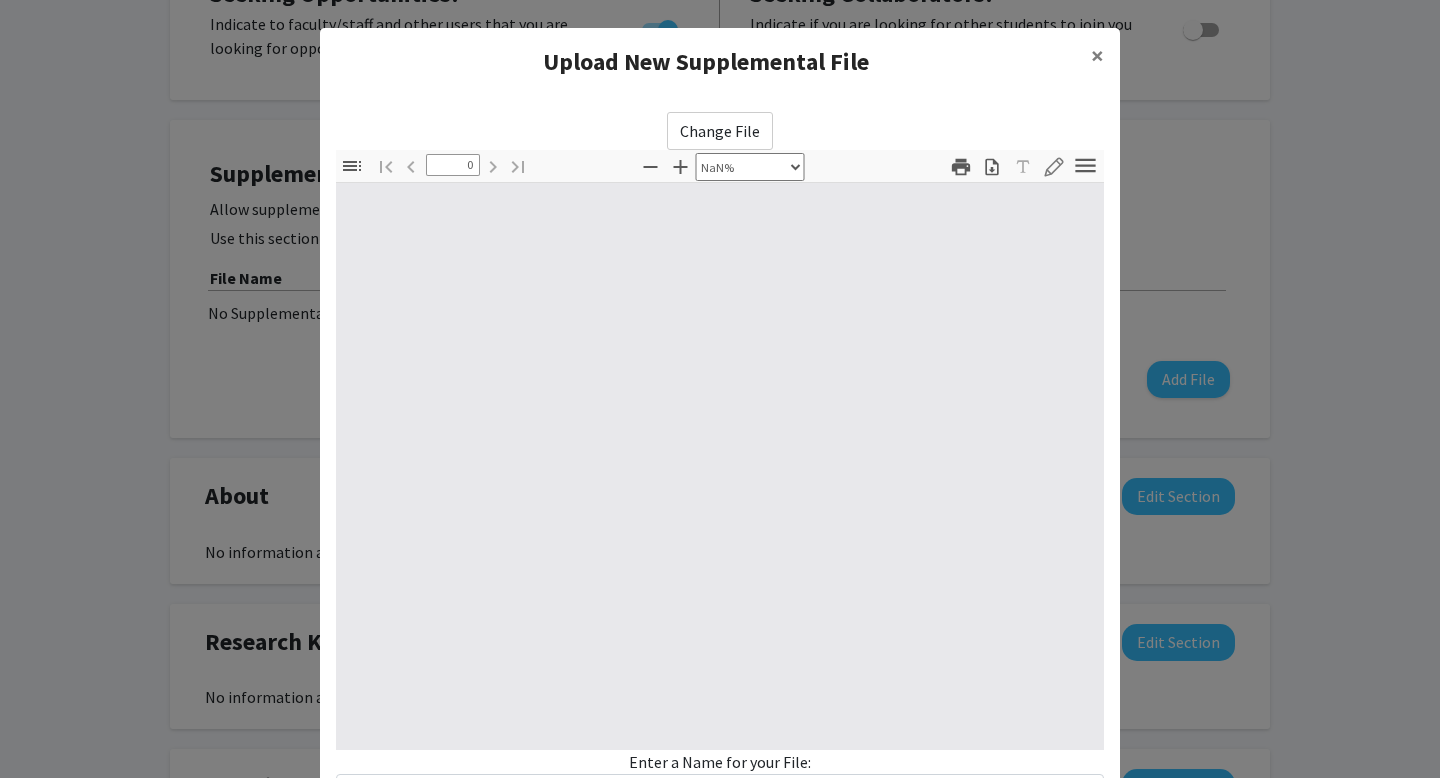type on "1" 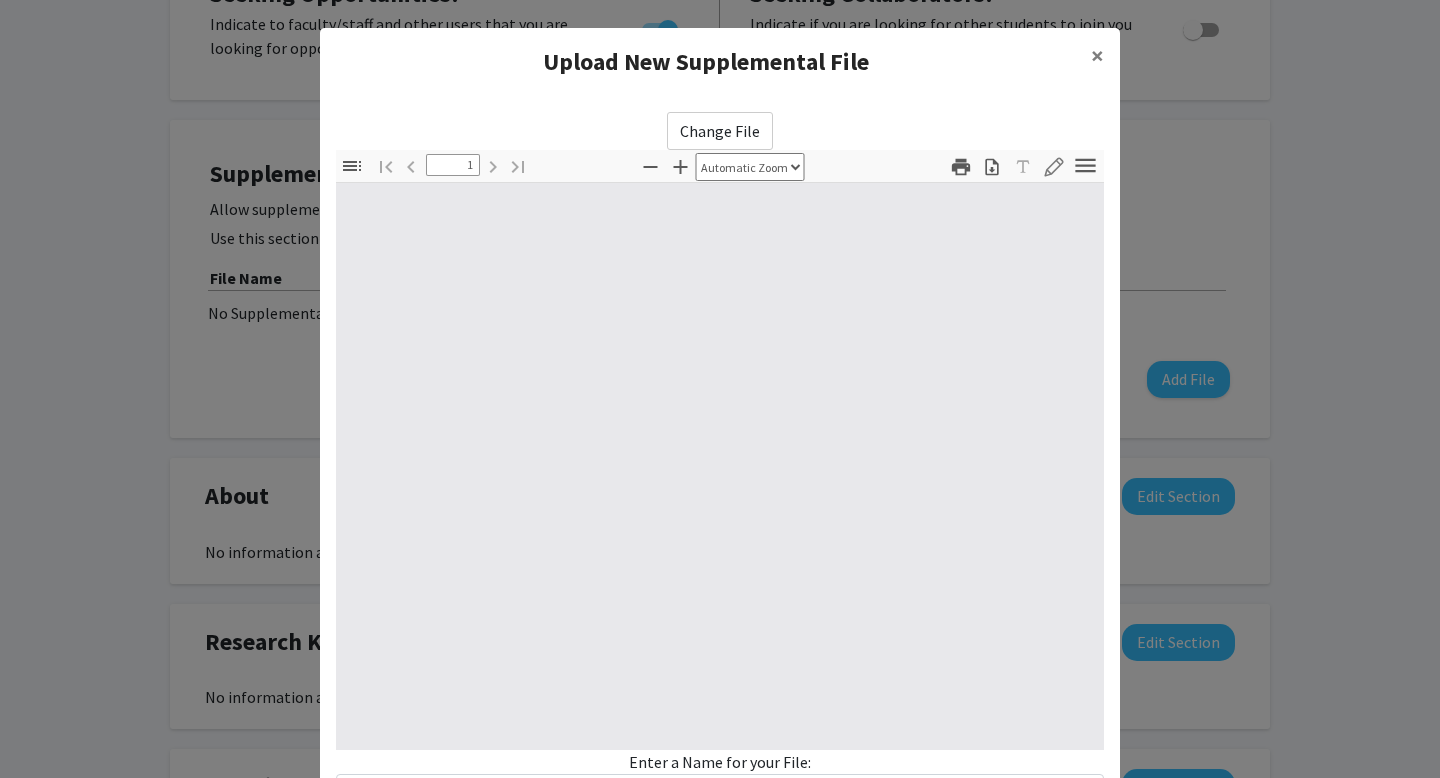 select on "auto" 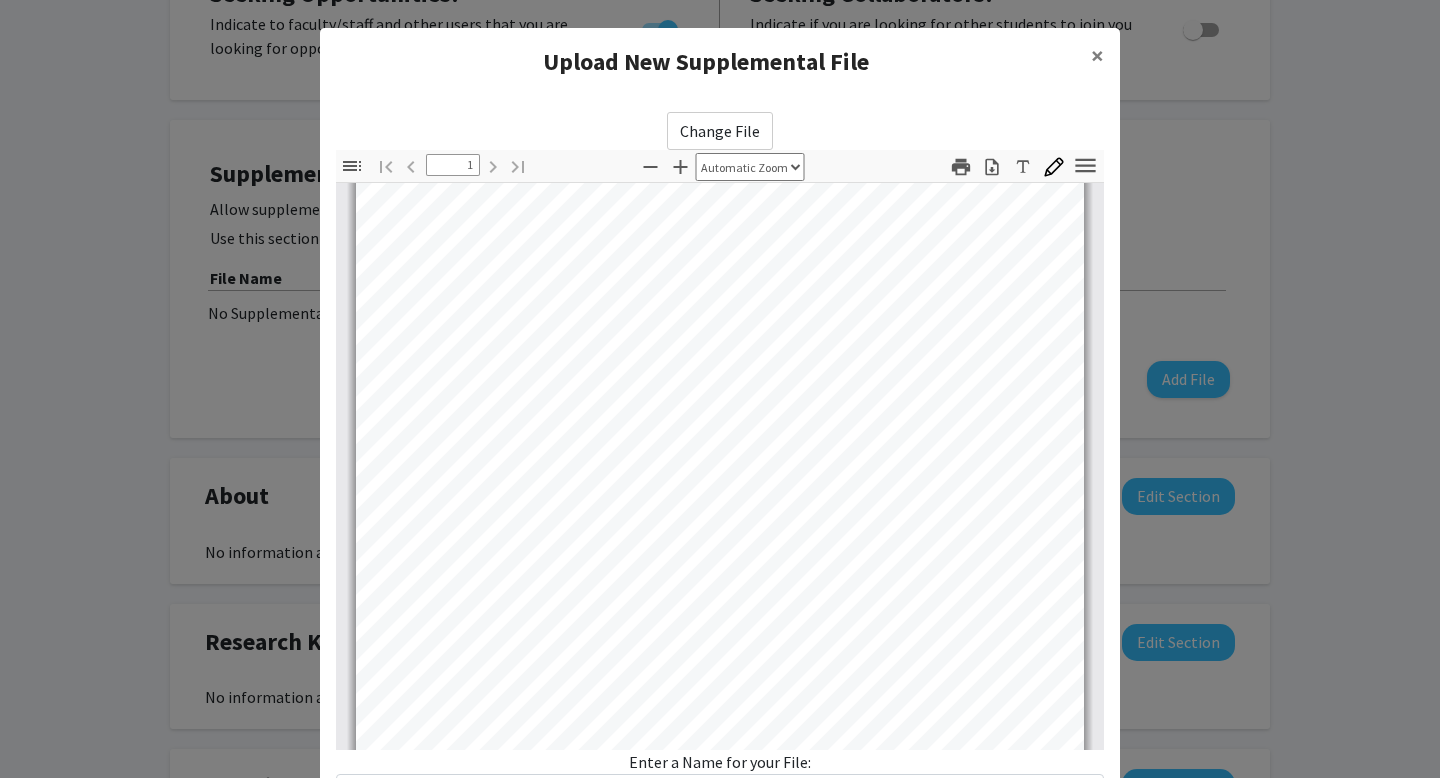 scroll, scrollTop: 394, scrollLeft: 0, axis: vertical 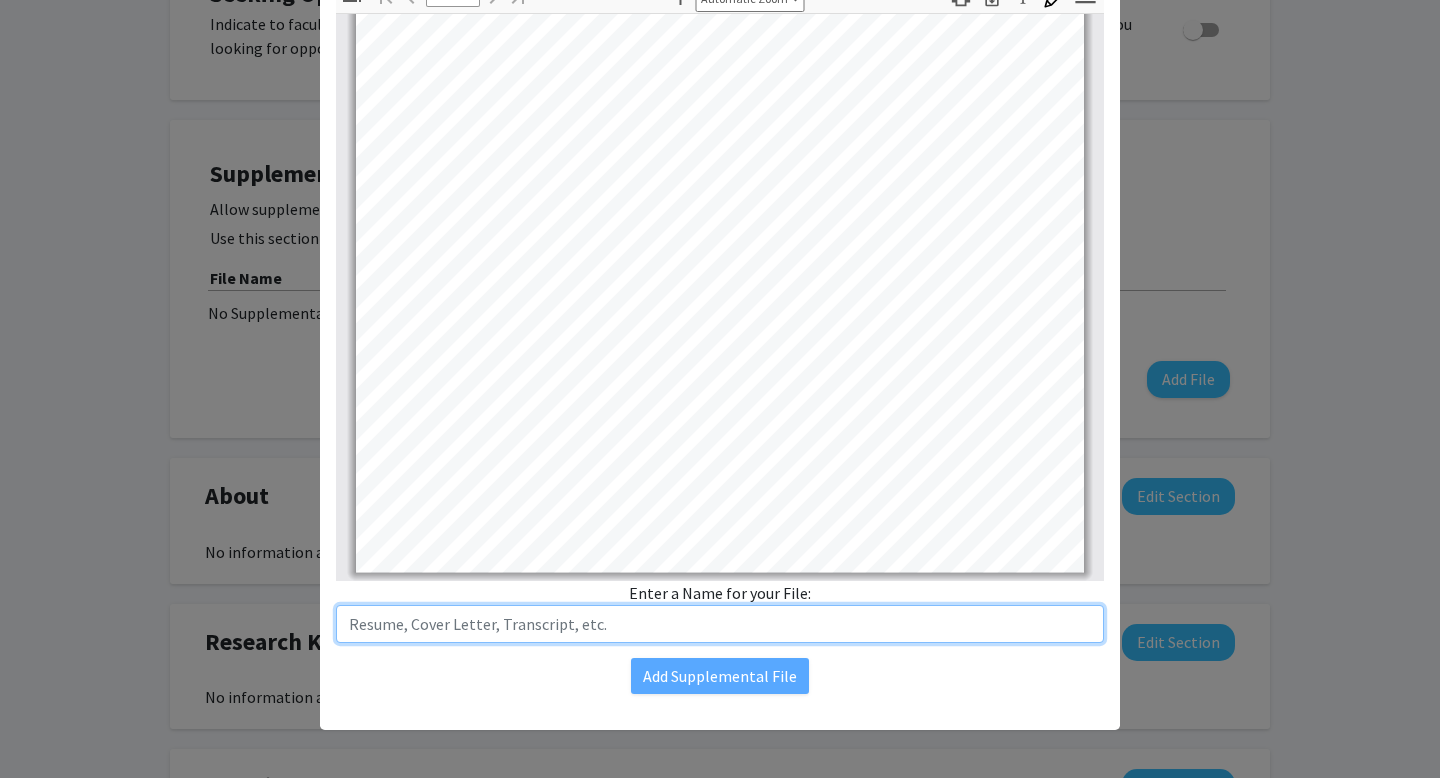click at bounding box center (720, 624) 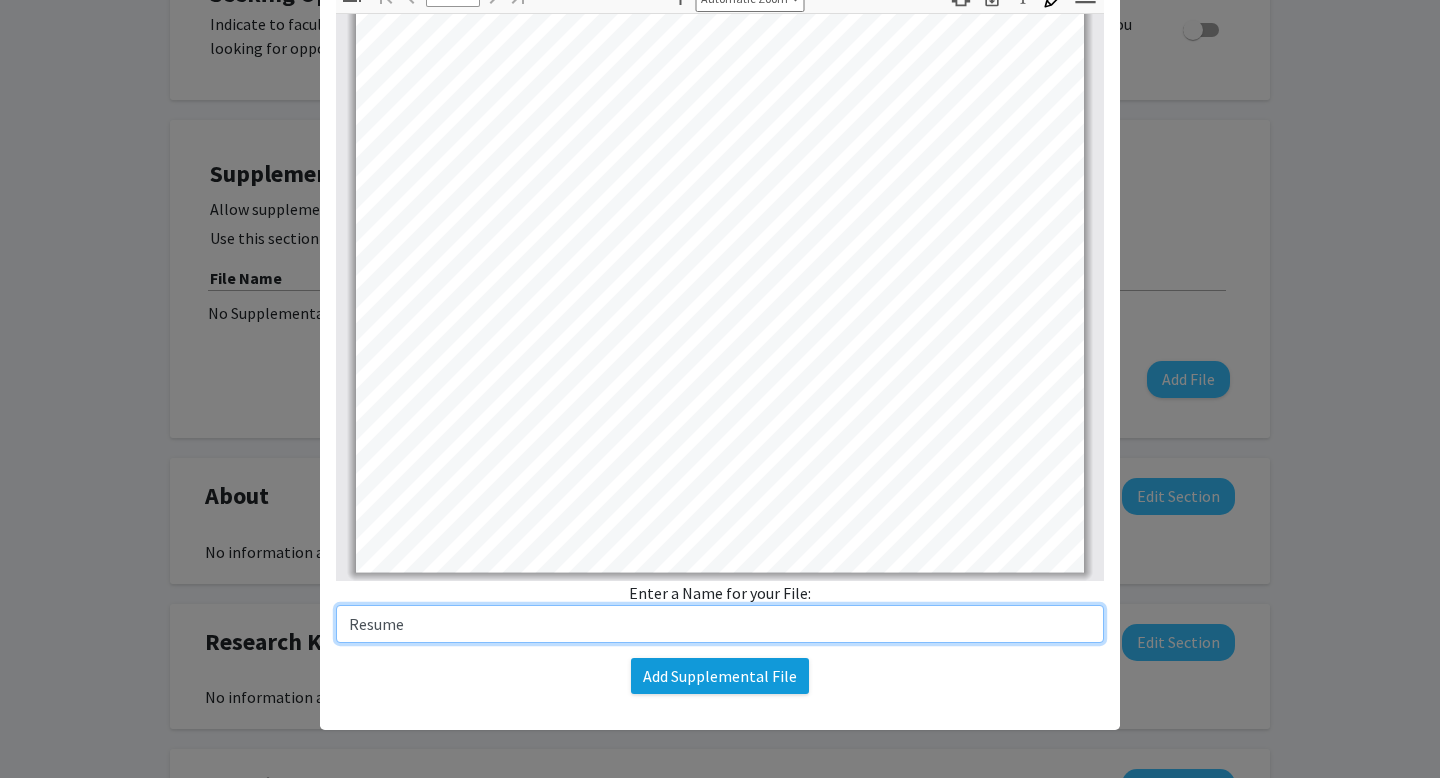 type on "Resume" 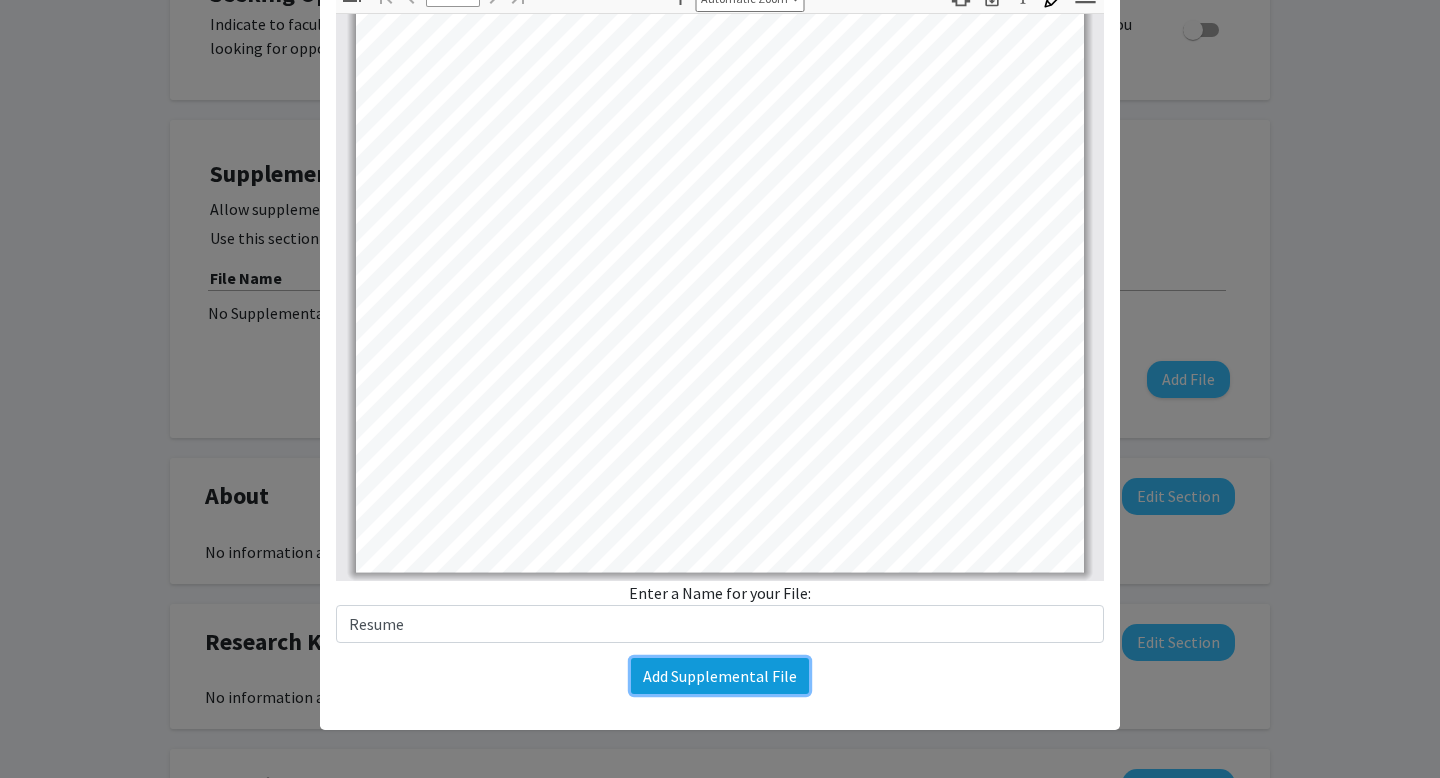 click on "Add Supplemental File" 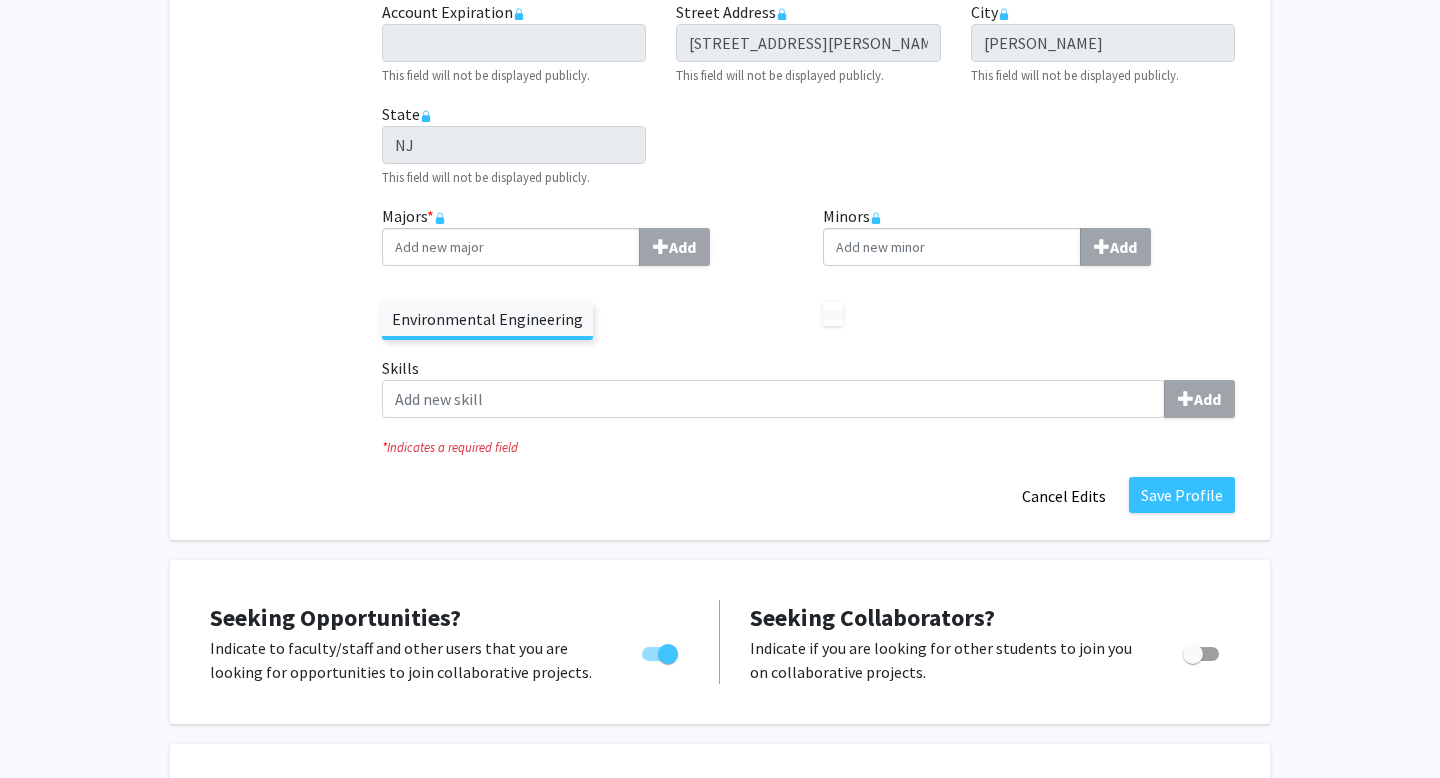 scroll, scrollTop: 0, scrollLeft: 0, axis: both 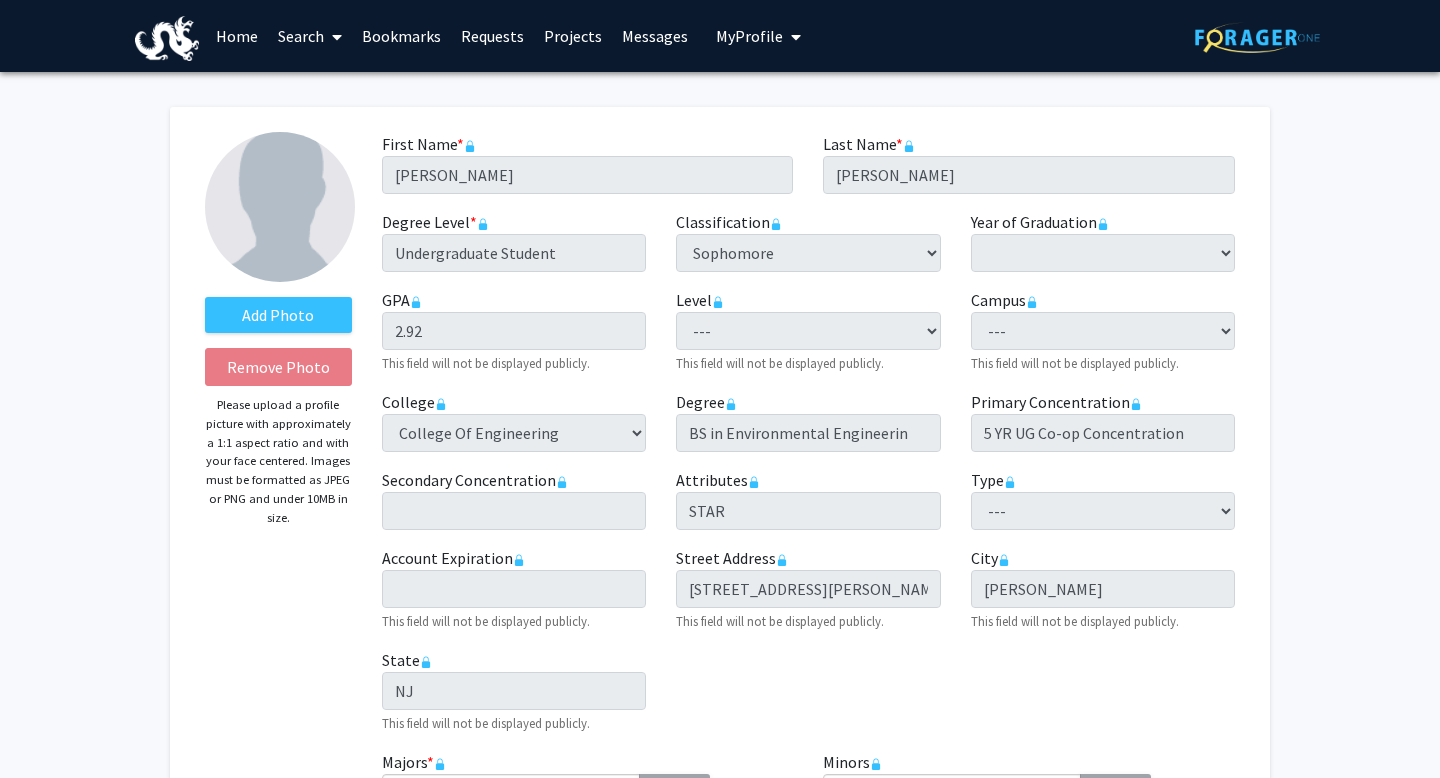 click on "Search" at bounding box center (310, 36) 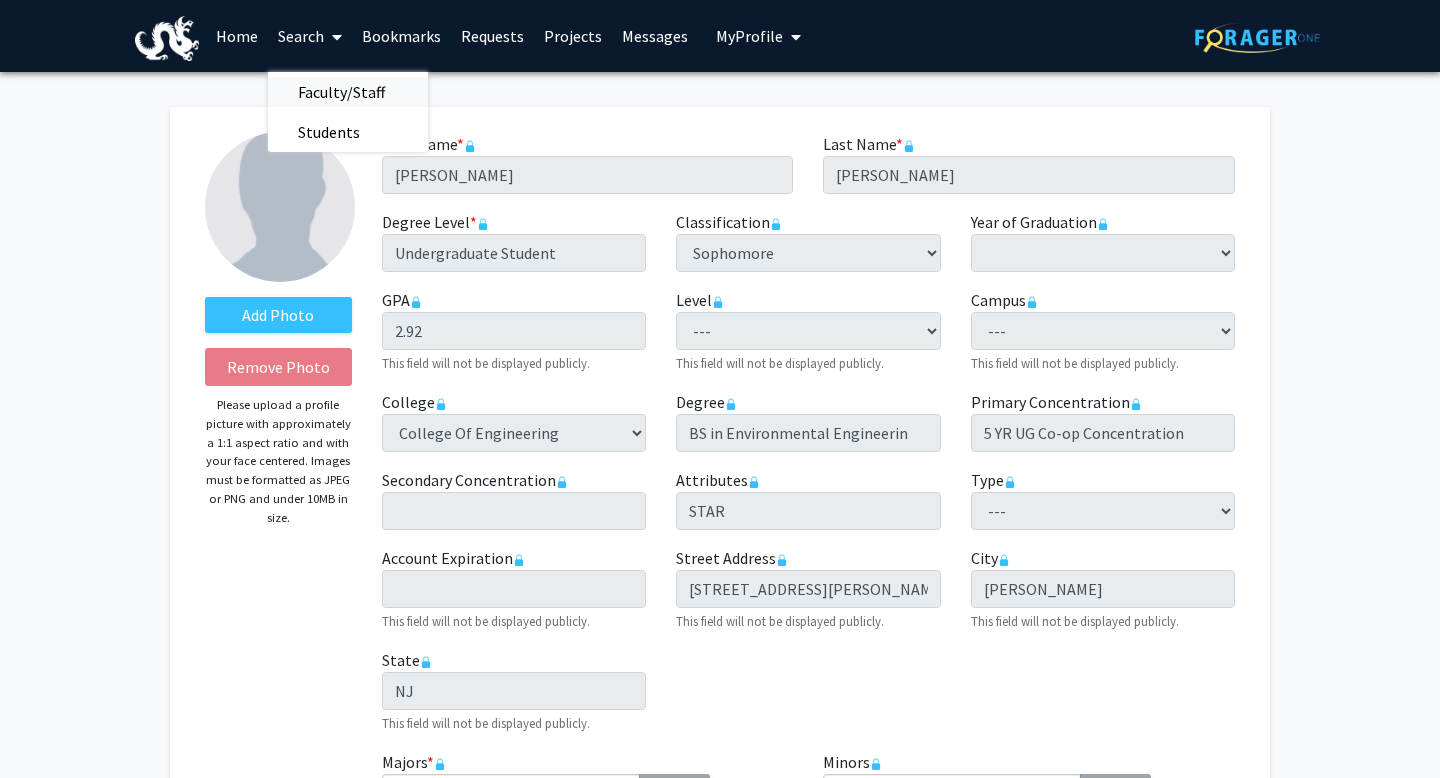 click on "Faculty/Staff" at bounding box center [341, 92] 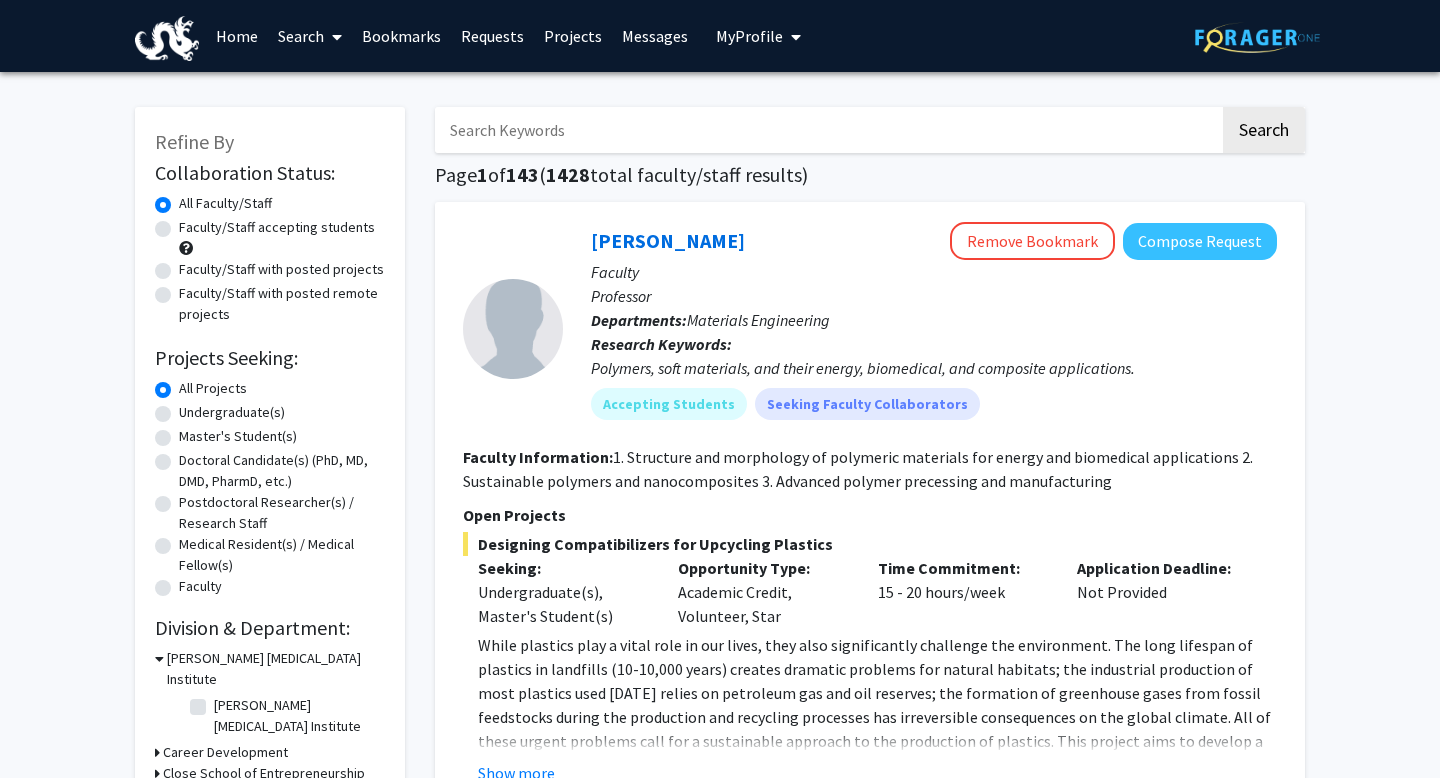 click at bounding box center [827, 130] 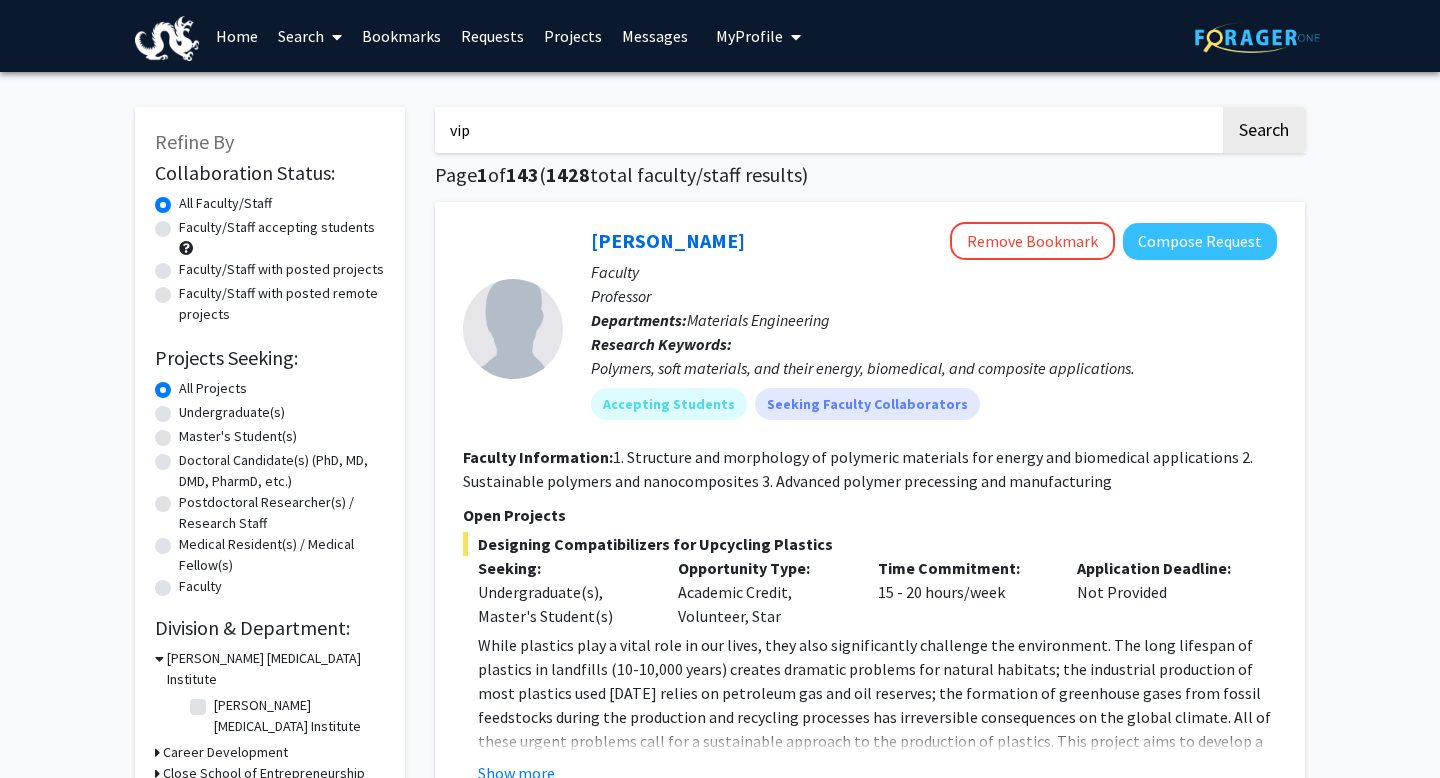 type on "vip" 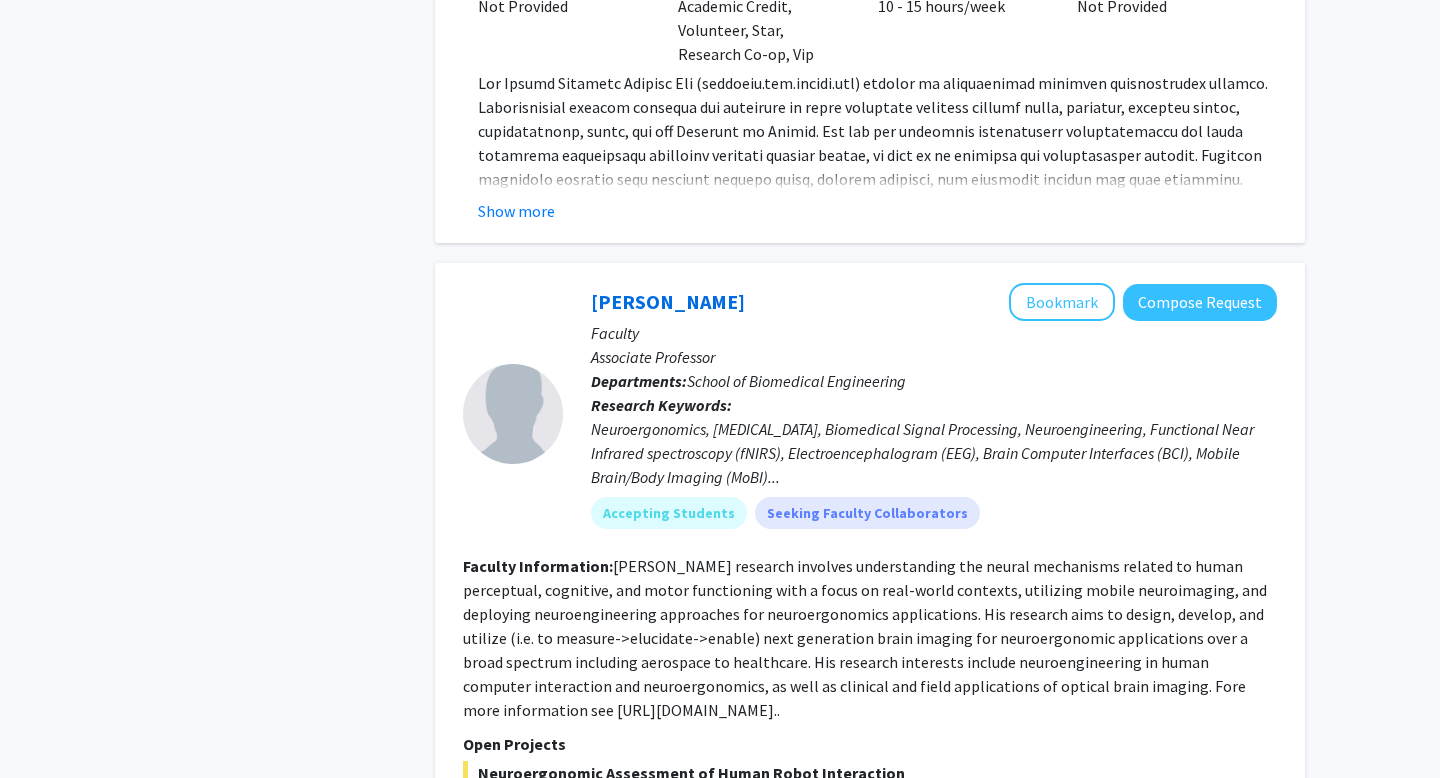 scroll, scrollTop: 1508, scrollLeft: 0, axis: vertical 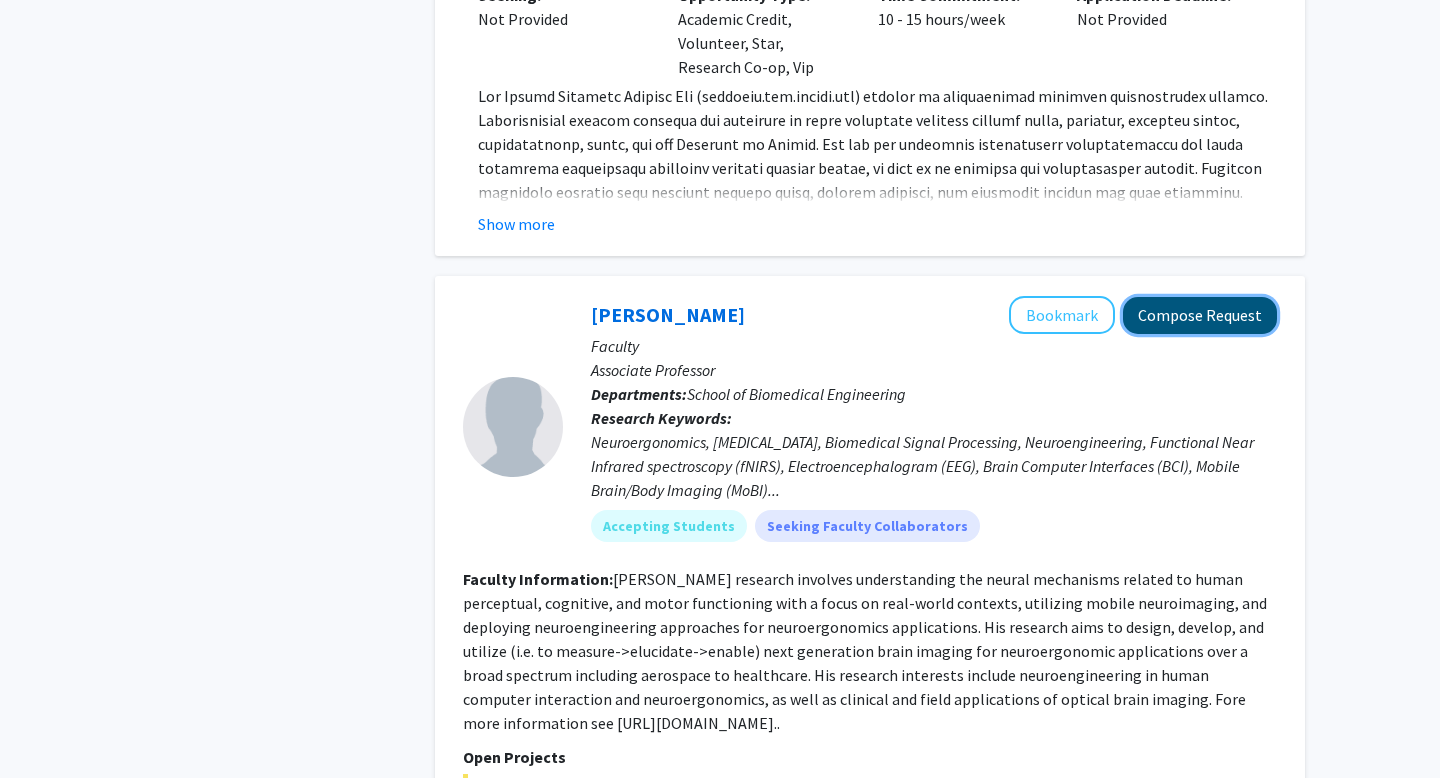 click on "Compose Request" 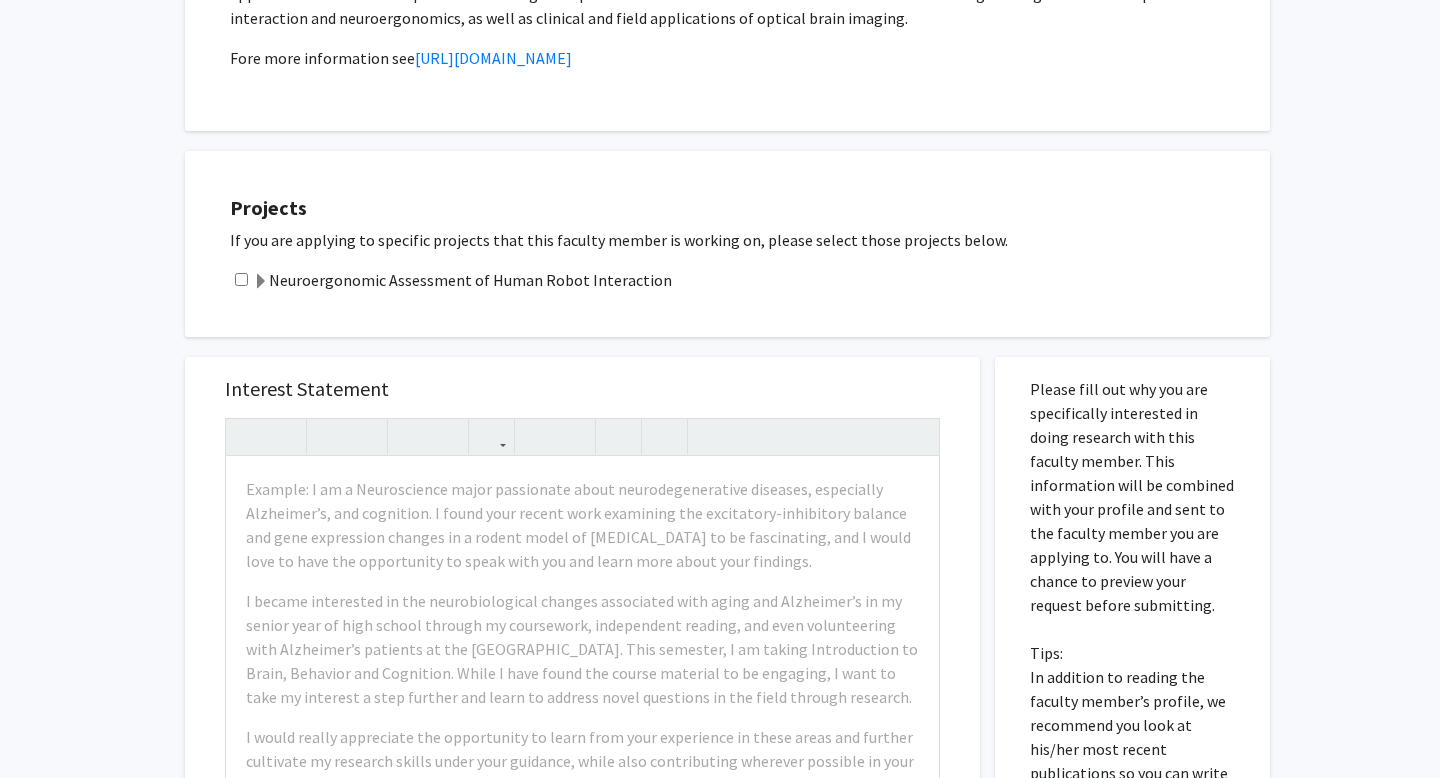 scroll, scrollTop: 478, scrollLeft: 0, axis: vertical 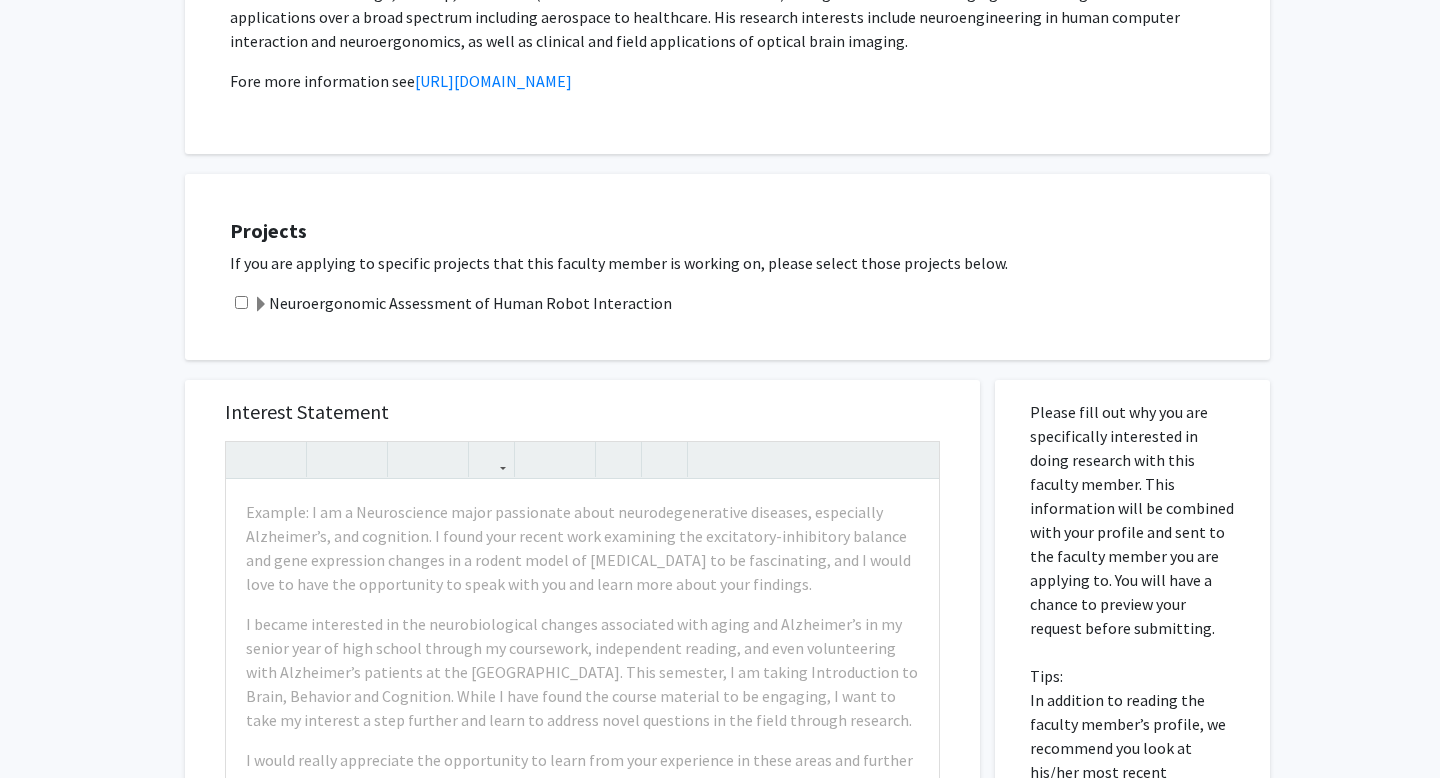 click 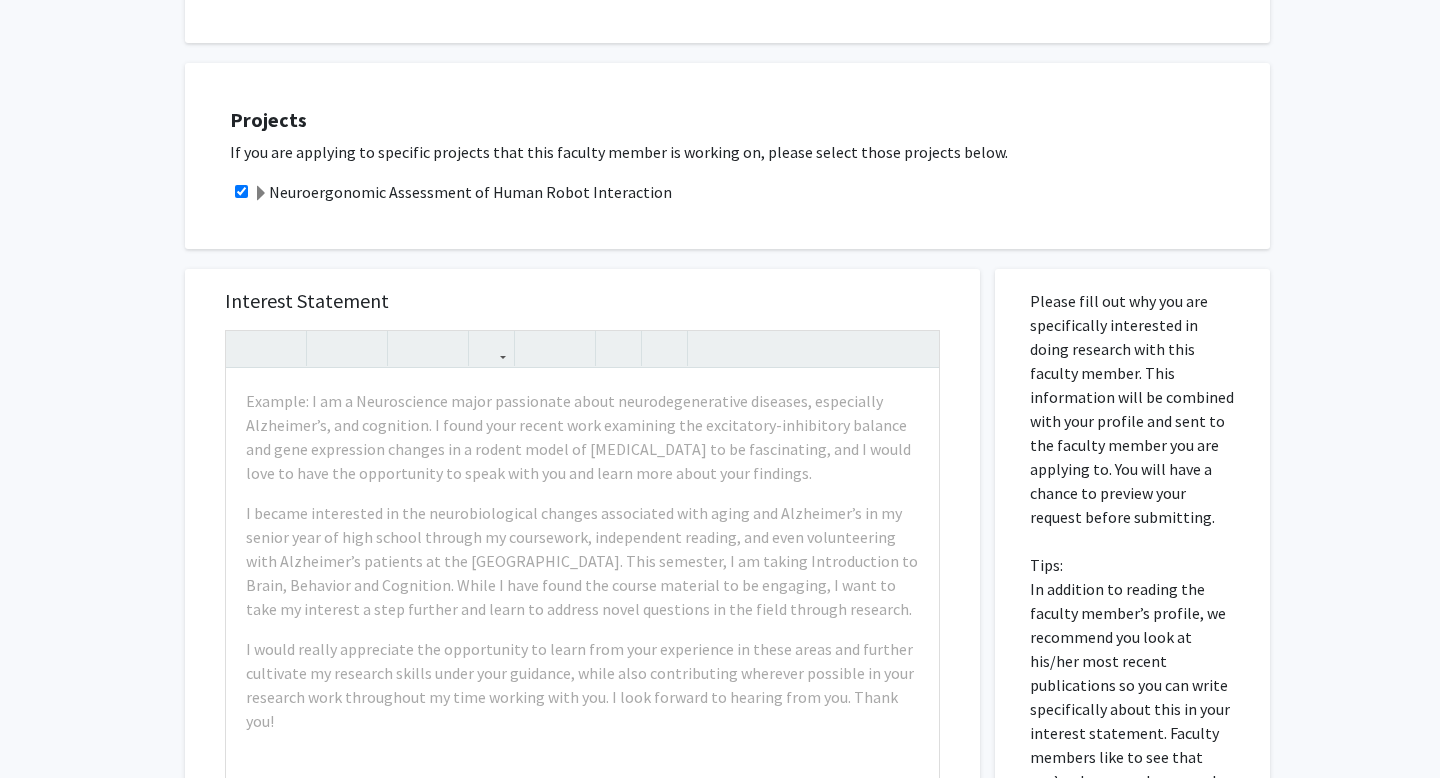 scroll, scrollTop: 638, scrollLeft: 0, axis: vertical 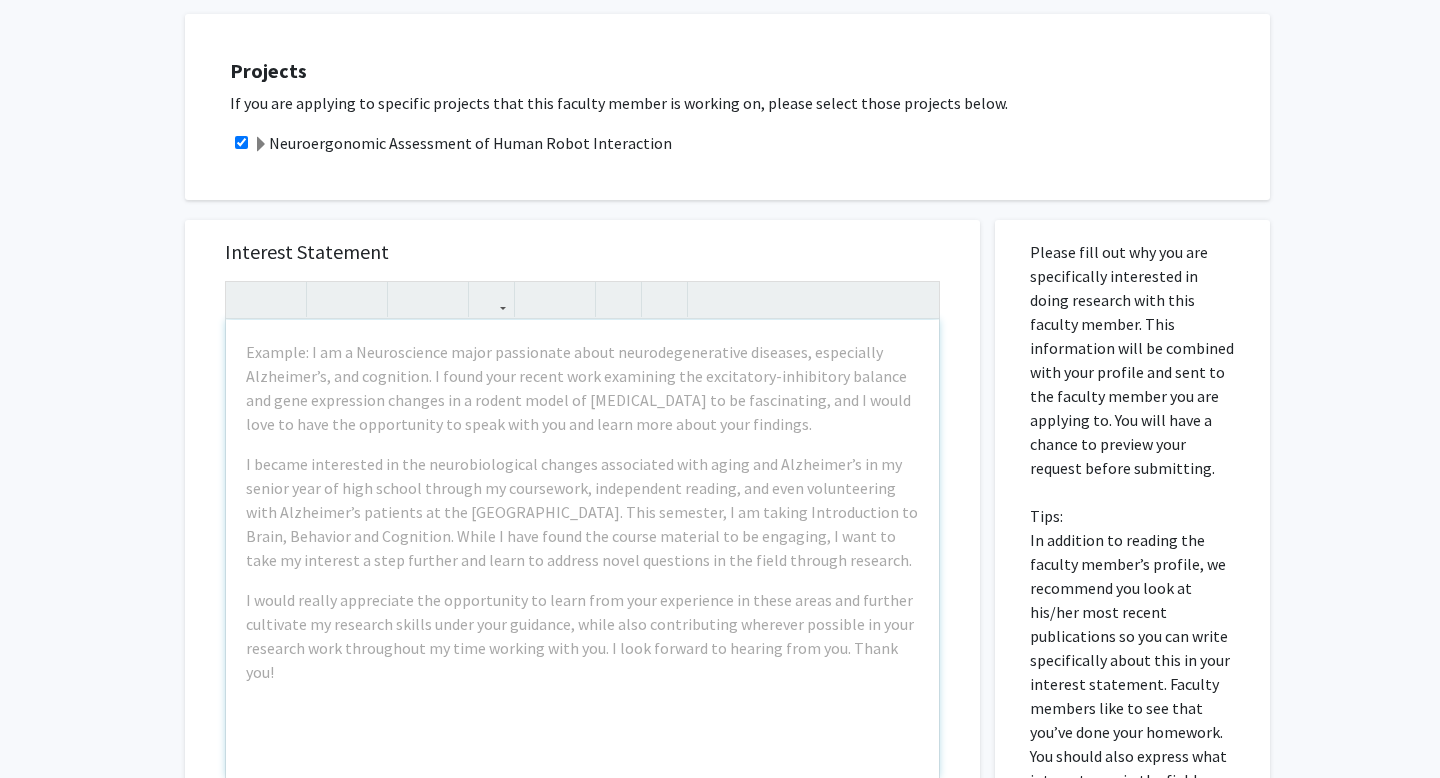 click on "Example: I am a Neuroscience major passionate about neurodegenerative diseases, especially Alzheimer’s, and cognition. I found your recent work examining the excitatory-inhibitory balance and gene expression changes in a rodent model of [MEDICAL_DATA] to be fascinating, and I would love to have the opportunity to speak with you and learn more about your findings.   I became interested in the neurobiological changes associated with aging and Alzheimer’s in my senior year of high school through my coursework, independent reading, and even volunteering with Alzheimer’s patients at the [GEOGRAPHIC_DATA]. This semester, I am taking Introduction to Brain, Behavior and Cognition. While I have found the course material to be engaging, I want to take my interest a step further and learn to address novel questions in the field through research." at bounding box center [582, 549] 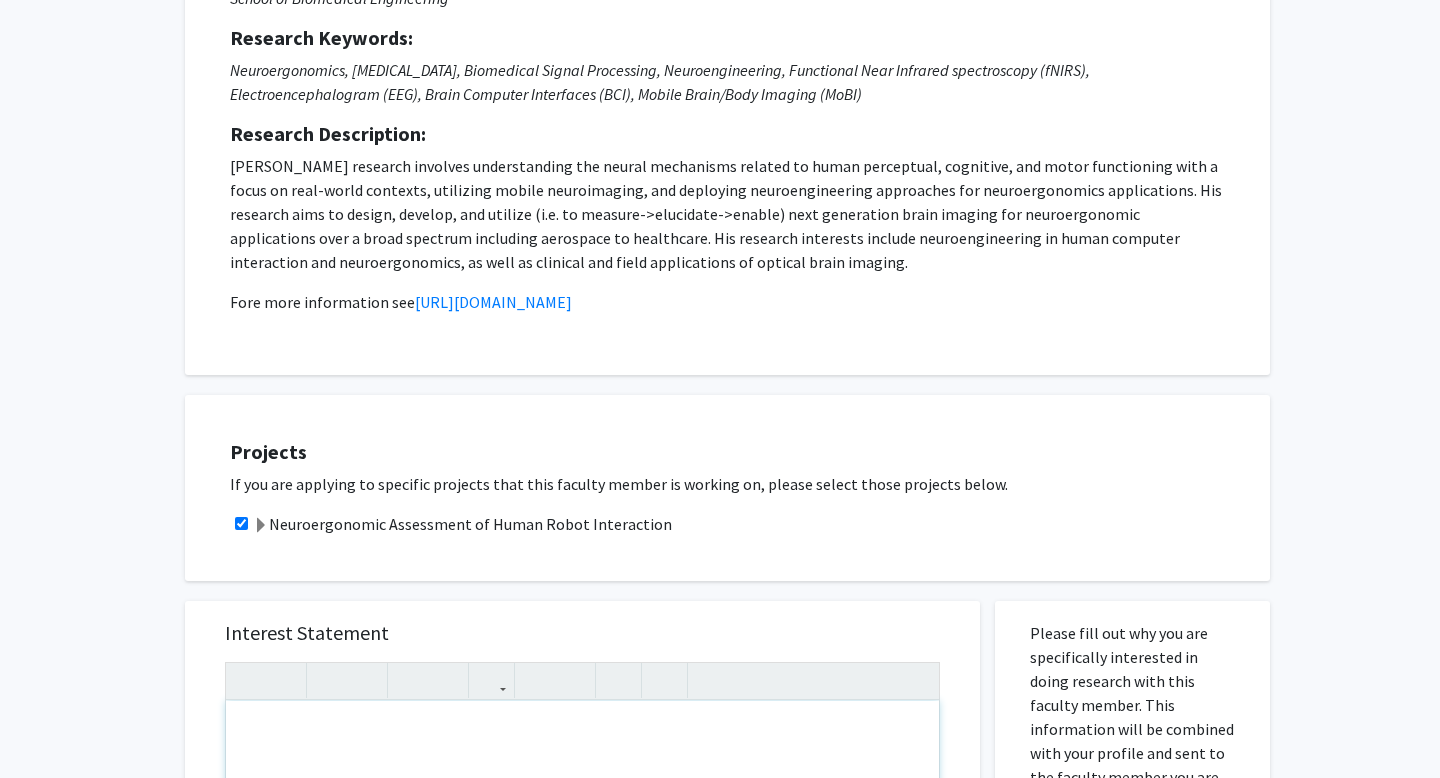 scroll, scrollTop: 0, scrollLeft: 0, axis: both 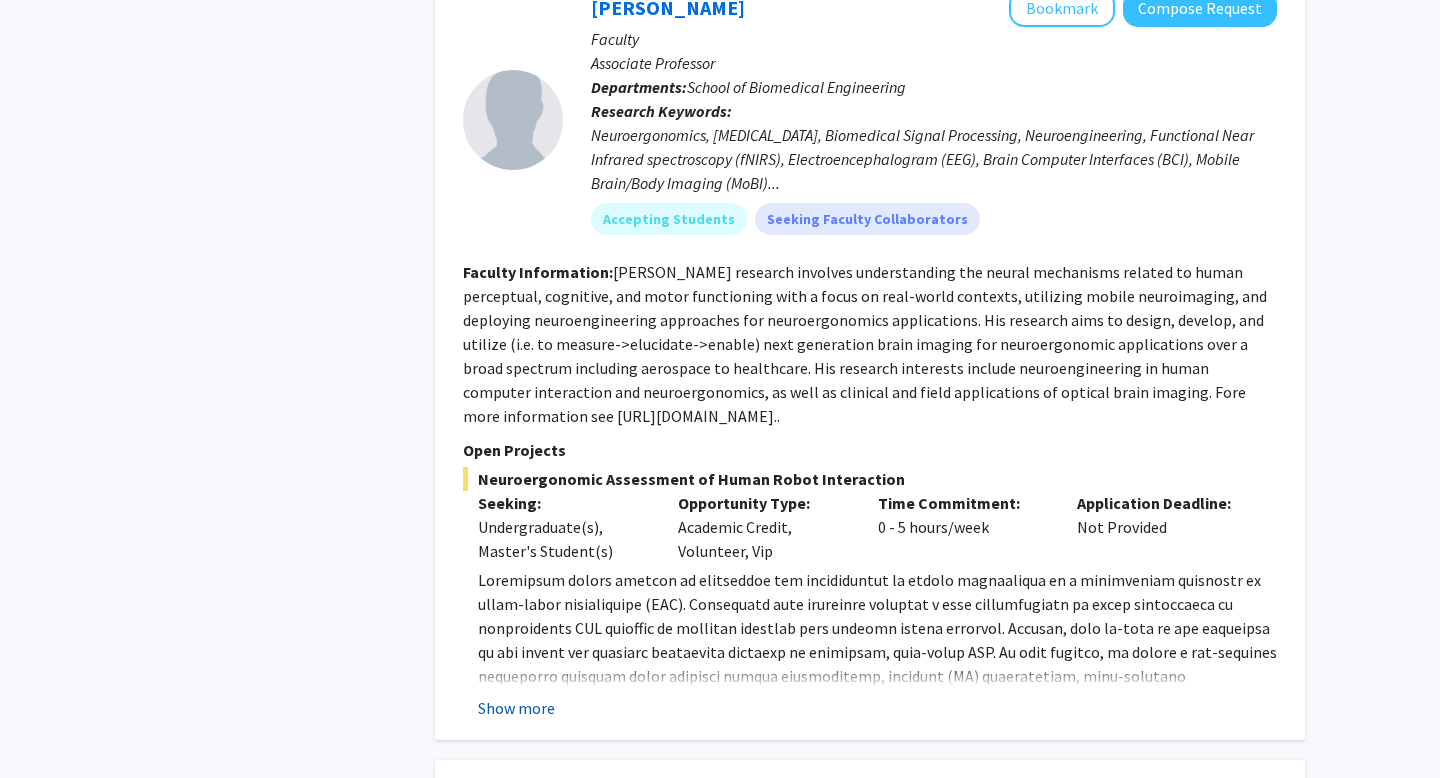 click on "Show more" 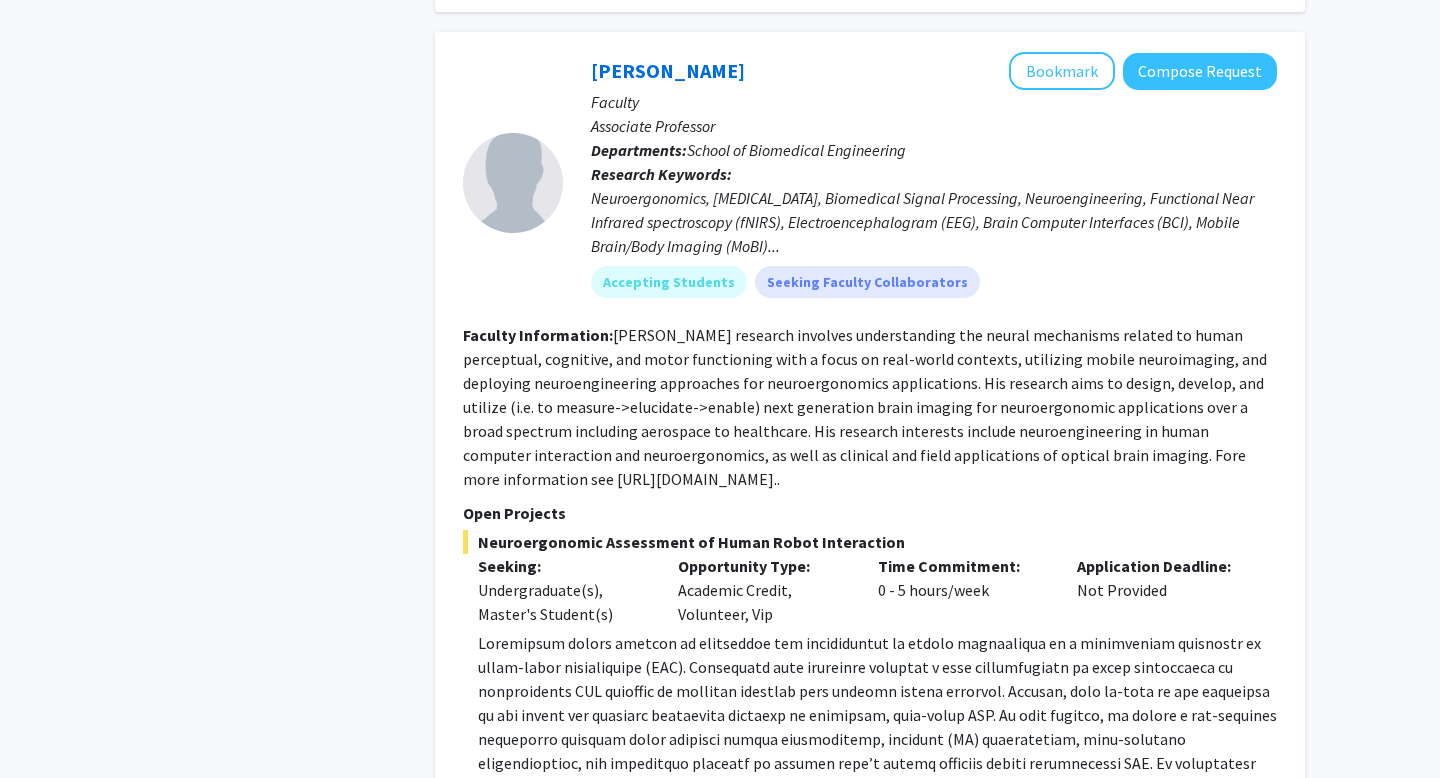 scroll, scrollTop: 1728, scrollLeft: 0, axis: vertical 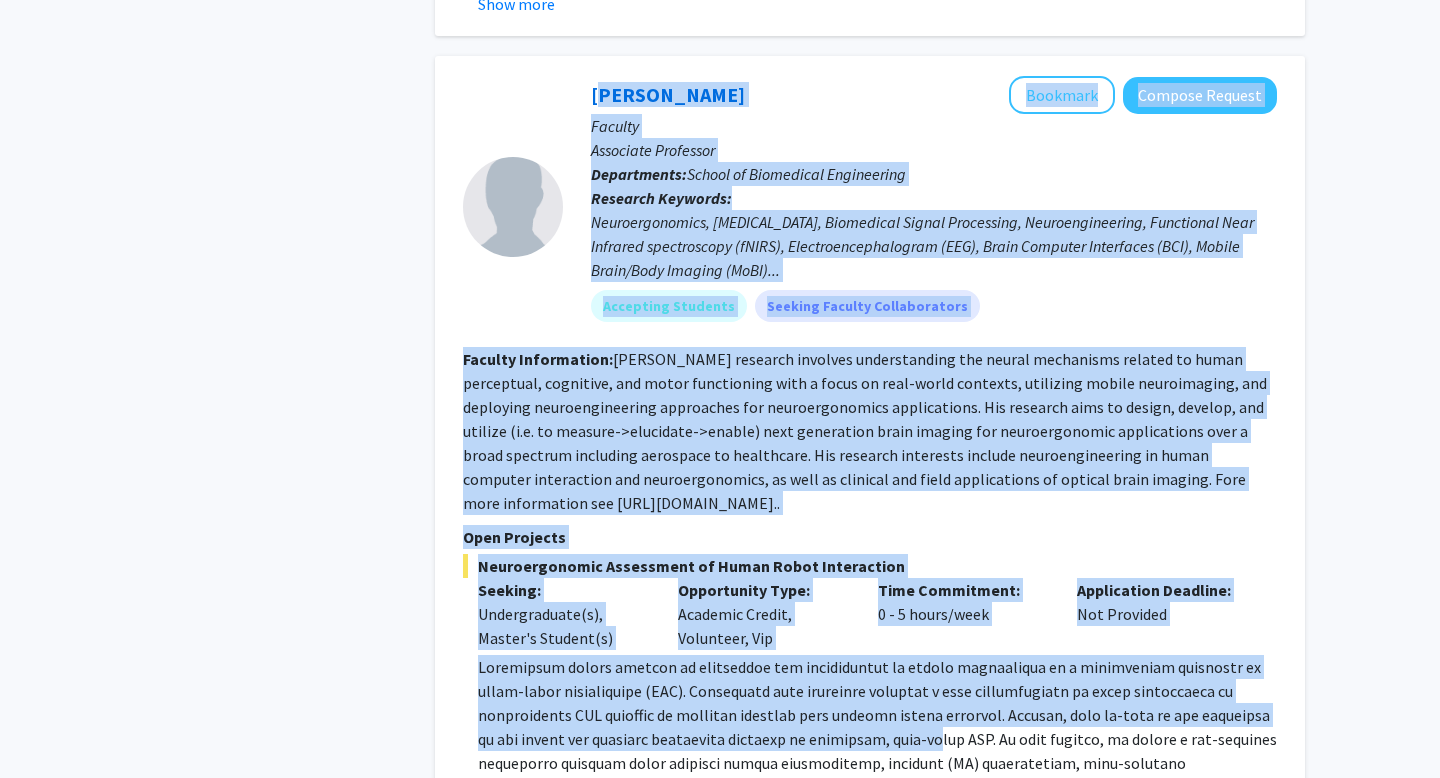 drag, startPoint x: 580, startPoint y: 37, endPoint x: 835, endPoint y: 691, distance: 701.95514 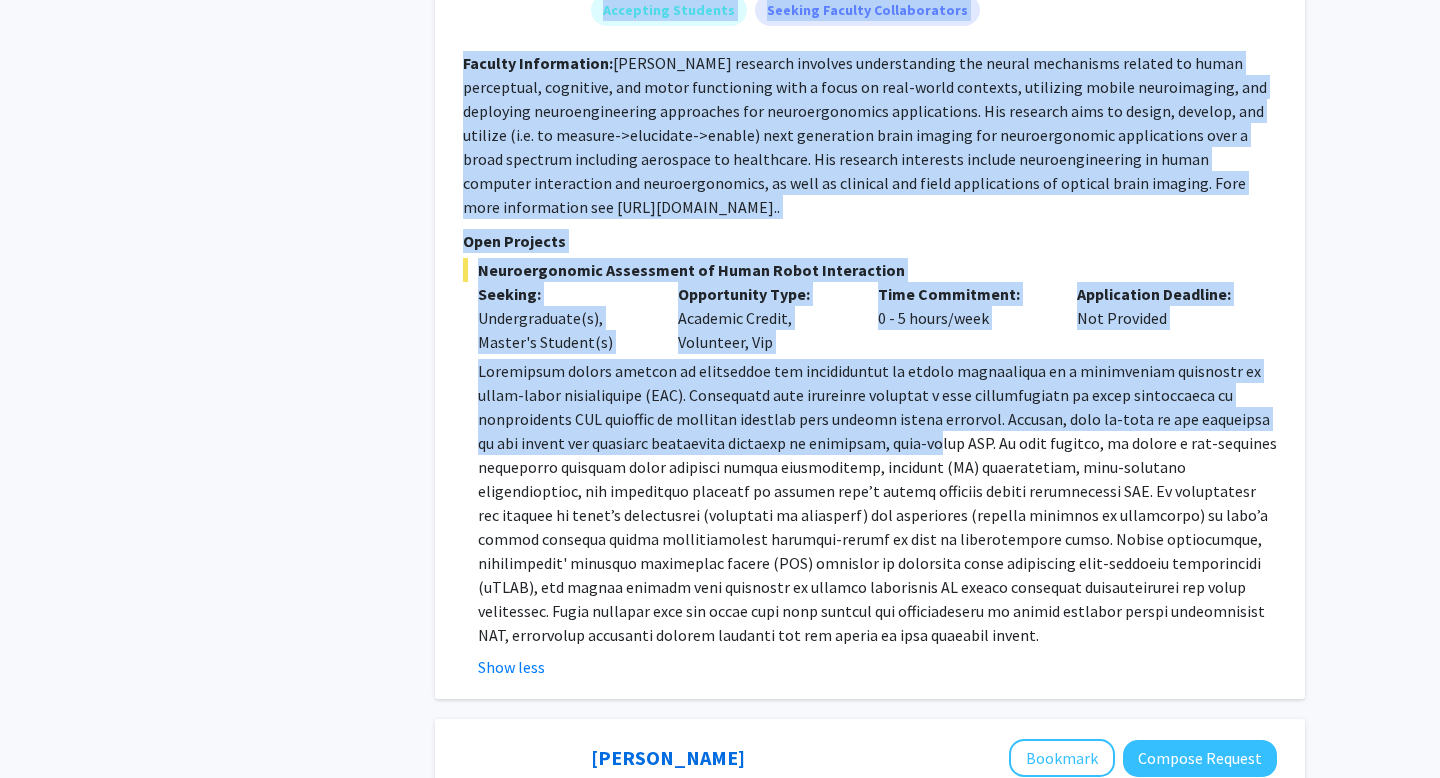 scroll, scrollTop: 1908, scrollLeft: 0, axis: vertical 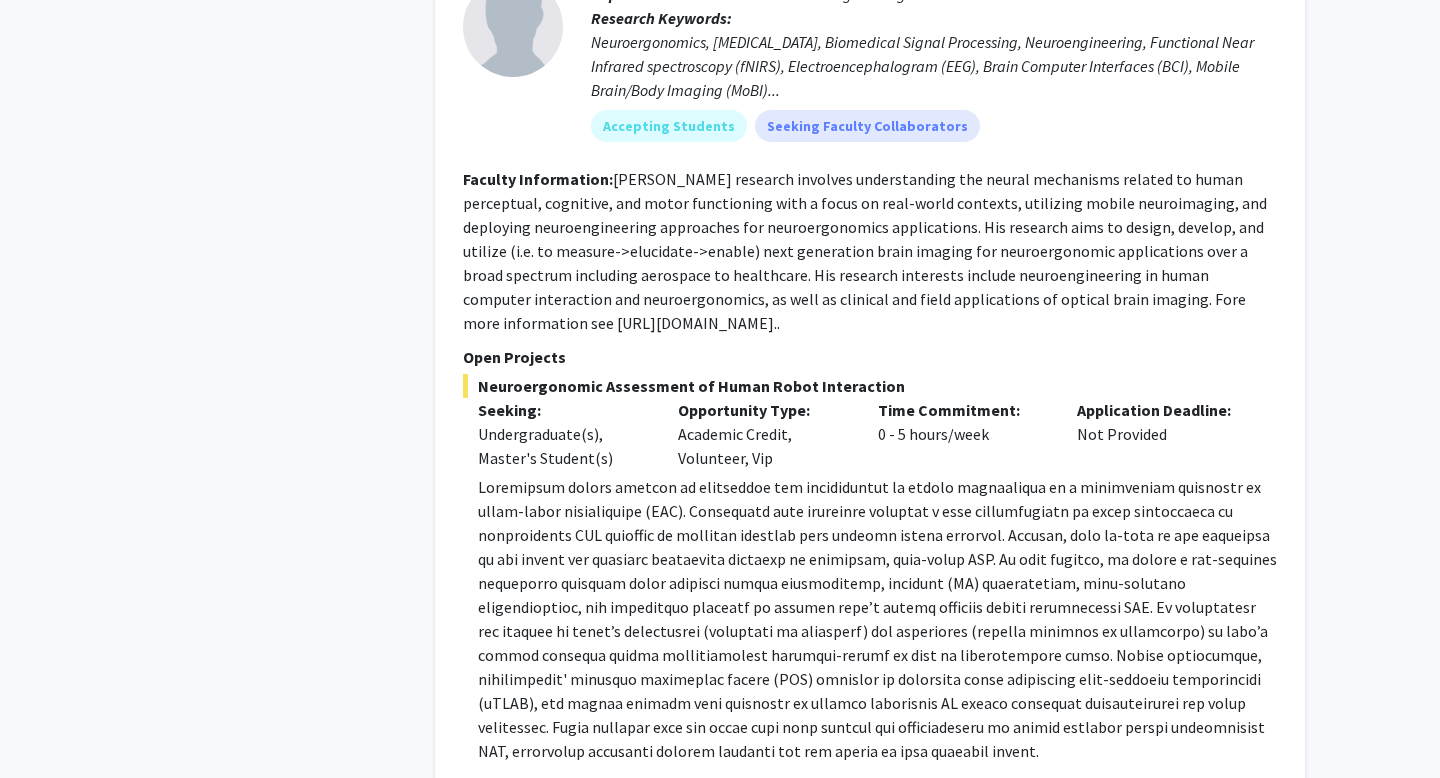 click 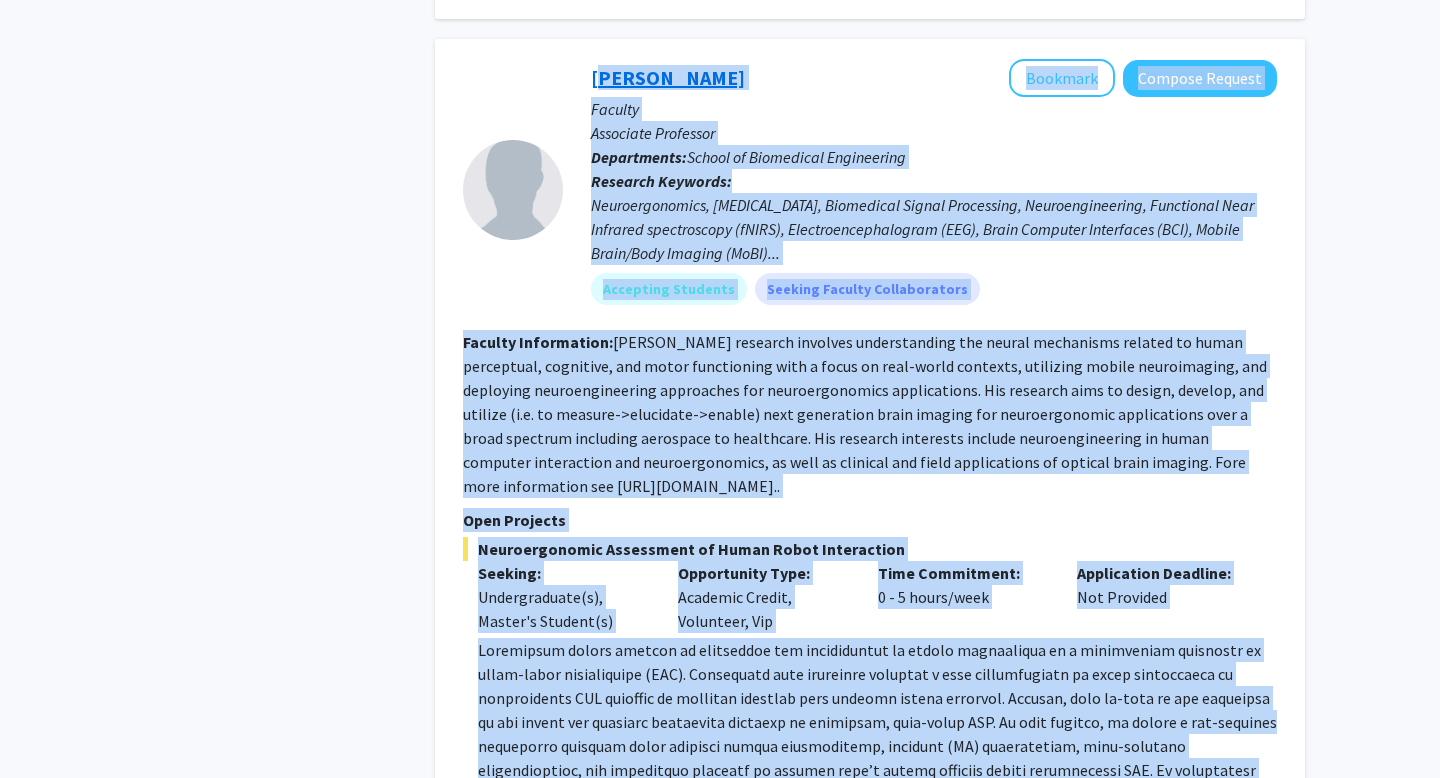 scroll, scrollTop: 1743, scrollLeft: 0, axis: vertical 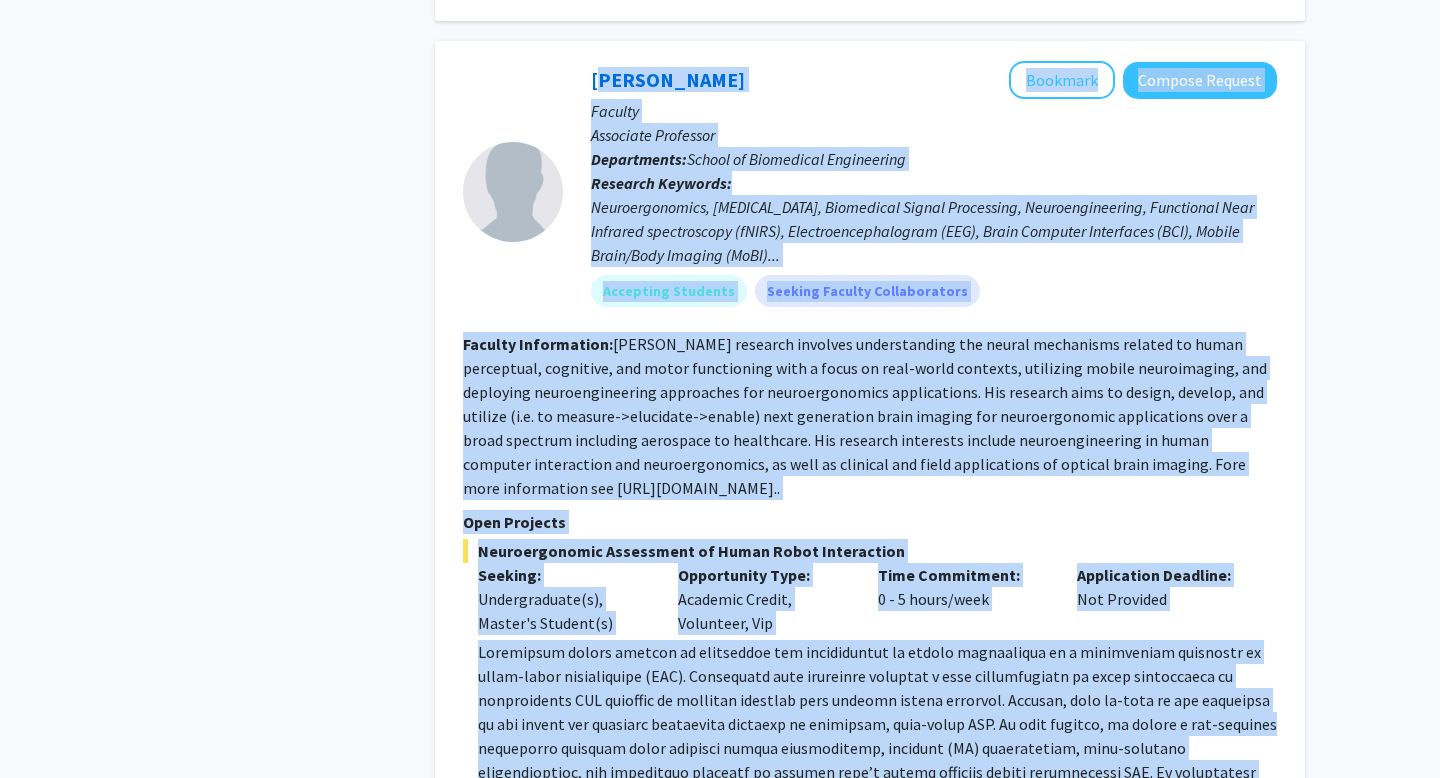 drag, startPoint x: 716, startPoint y: 705, endPoint x: 578, endPoint y: 25, distance: 693.86163 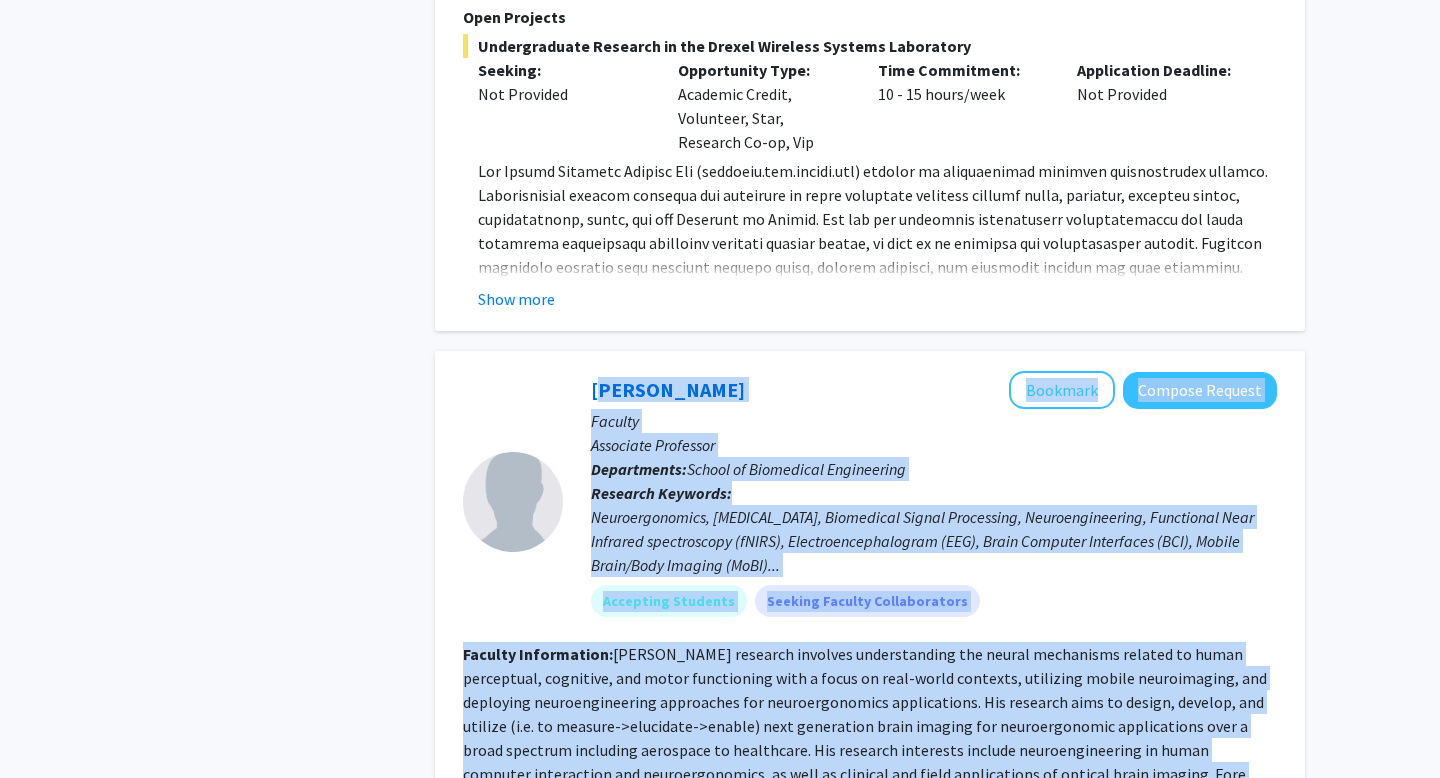 scroll, scrollTop: 1440, scrollLeft: 0, axis: vertical 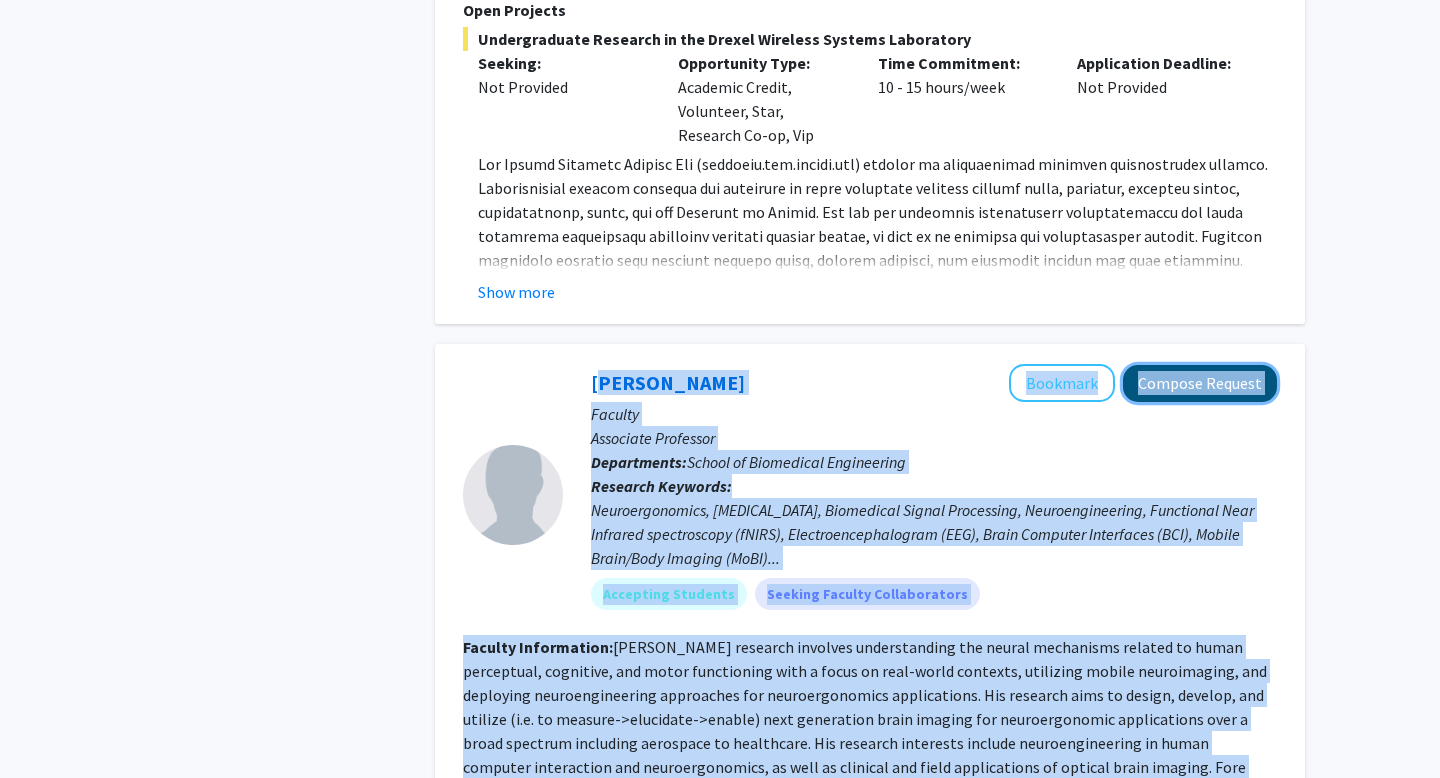 click on "Compose Request" 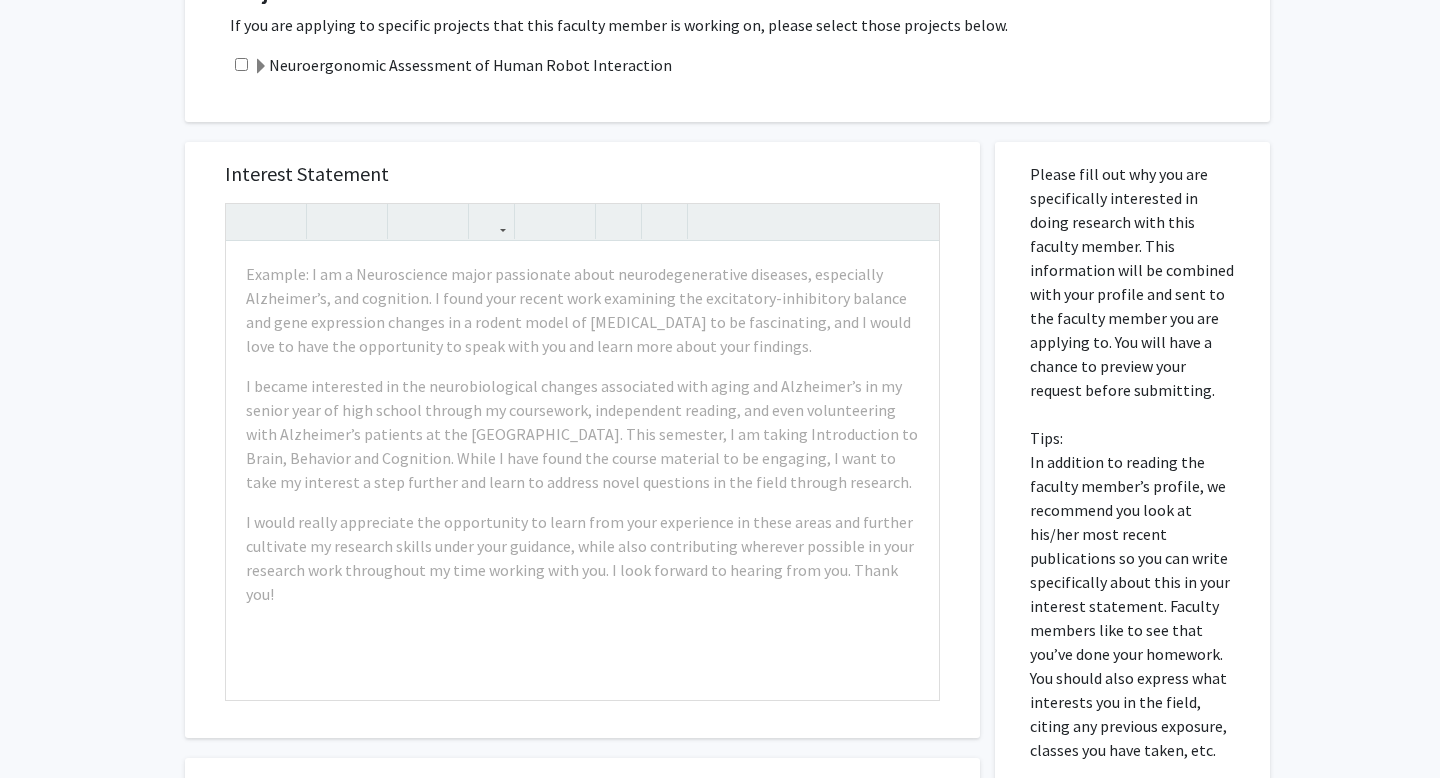 scroll, scrollTop: 560, scrollLeft: 0, axis: vertical 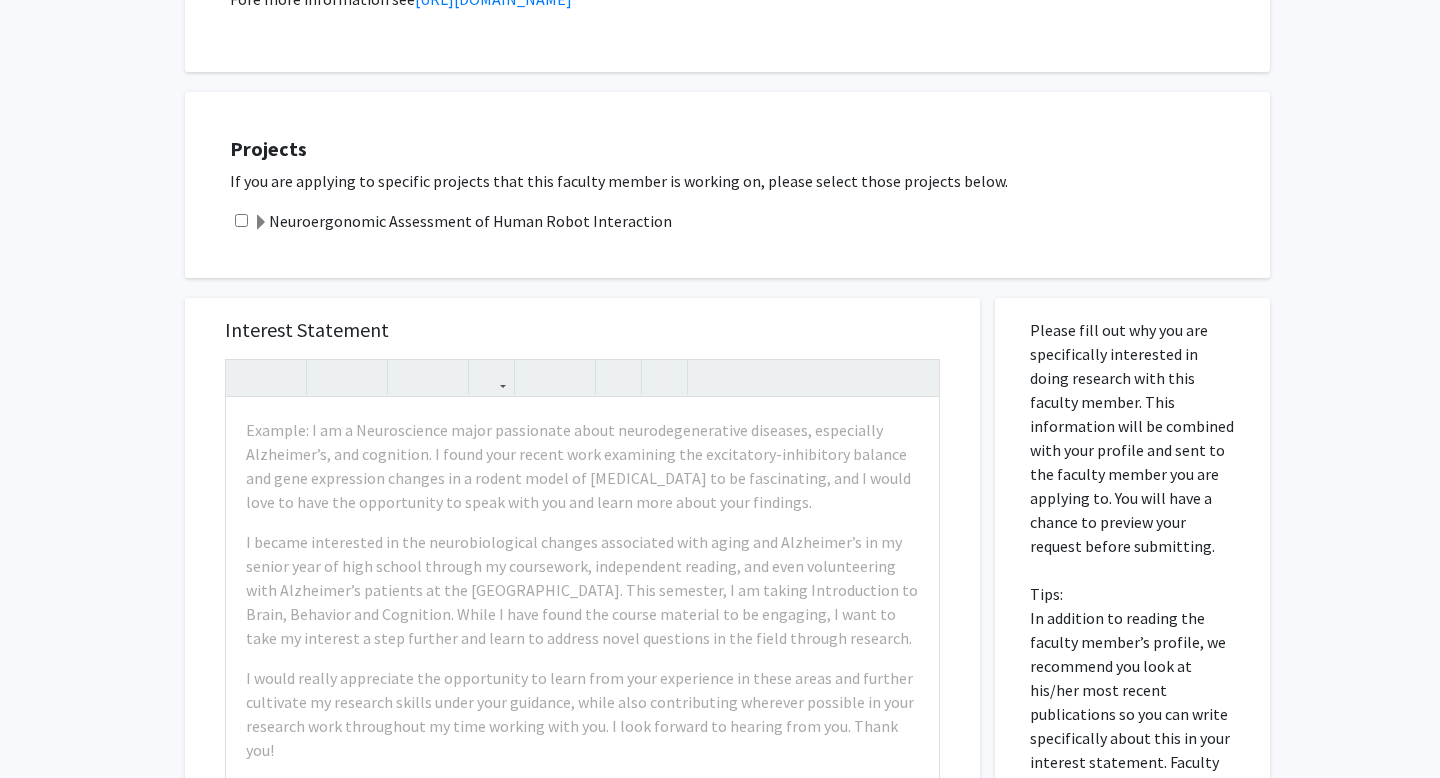 click 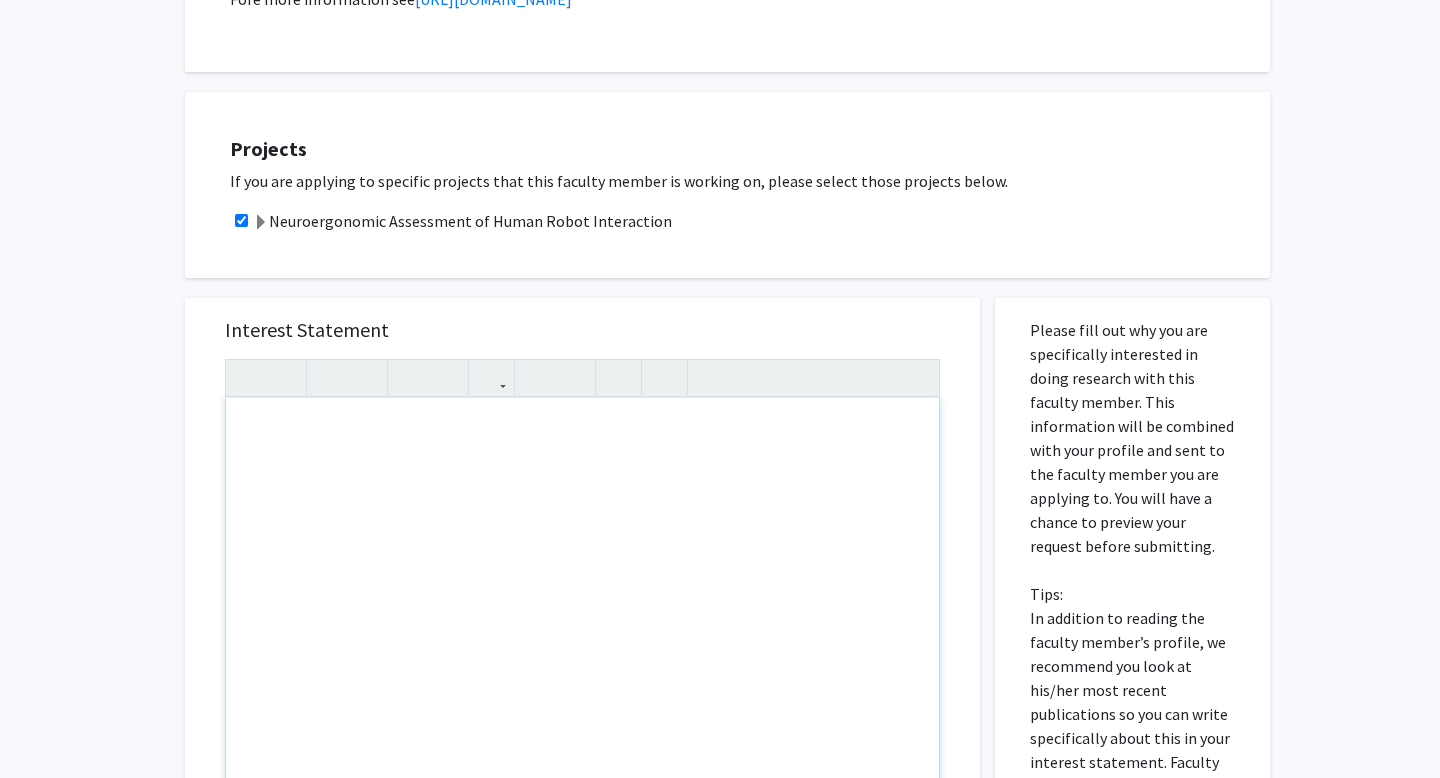 paste 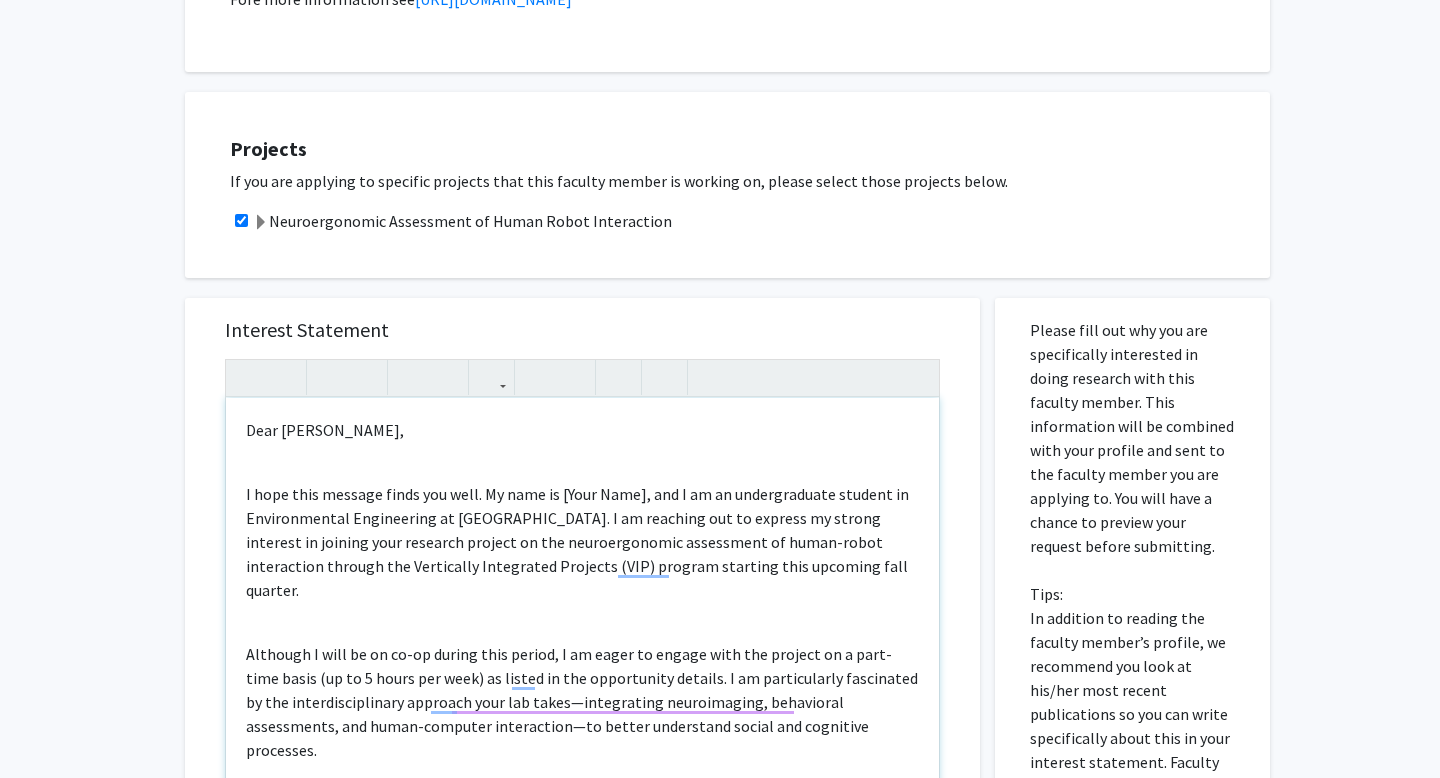 click on "Dear [PERSON_NAME], I hope this message finds you well. My name is [Your Name], and I am an undergraduate student in Environmental Engineering at [GEOGRAPHIC_DATA]. I am reaching out to express my strong interest in joining your research project on the neuroergonomic assessment of human-robot interaction through the Vertically Integrated Projects (VIP) program starting this upcoming fall quarter. Although I will be on co-op during this period, I am eager to engage with the project on a part-time basis (up to 5 hours per week) as listed in the opportunity details. I am particularly fascinated by the interdisciplinary approach your lab takes—integrating neuroimaging, behavioral assessments, and human-computer interaction—to better understand social and cognitive processes. Thank you very much for your time and consideration. I look forward to the possibility of working with you and your team. Best regards, [Your Name] [Your Drexel Email] | [Phone Number if you wish]" at bounding box center (582, 627) 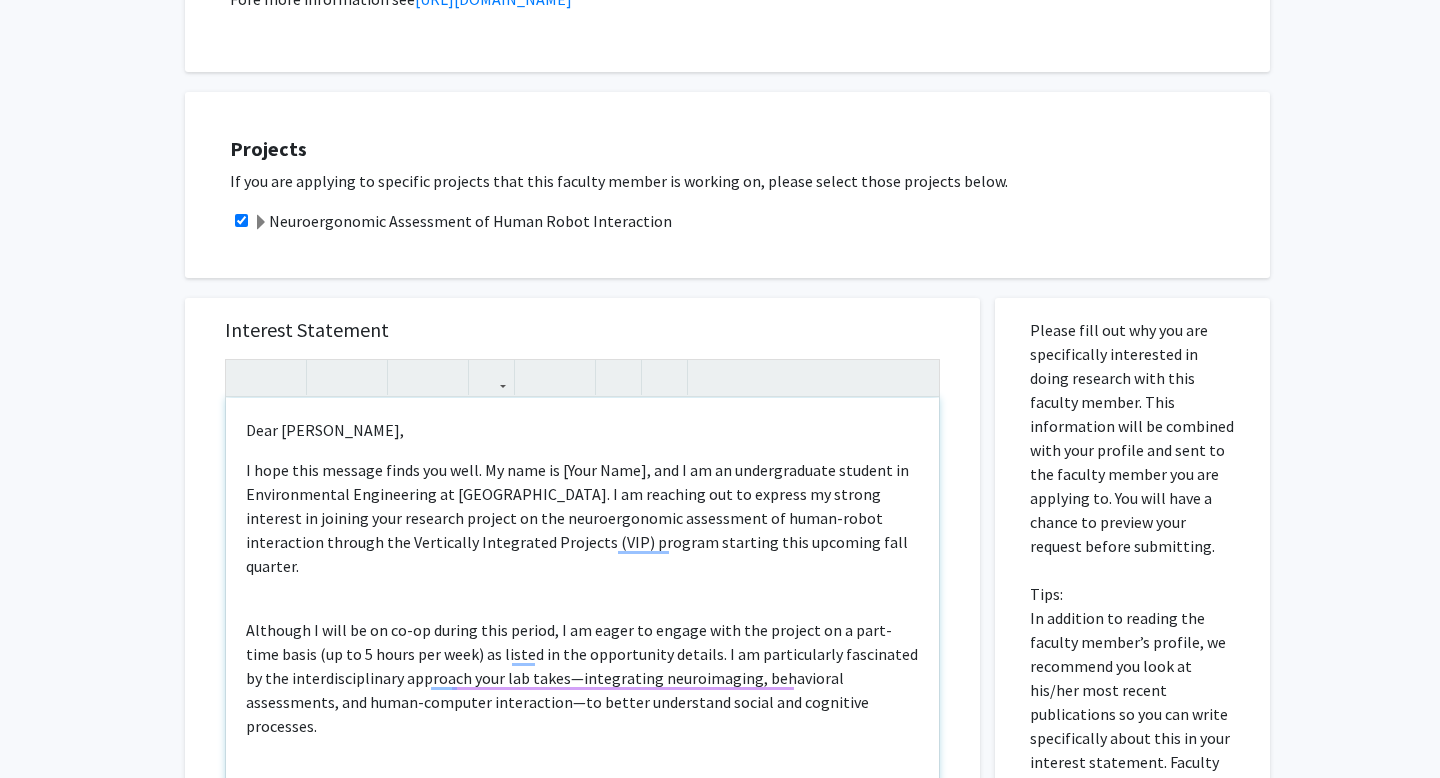 click on "I hope this message finds you well. My name is [Your Name], and I am an undergraduate student in Environmental Engineering at [GEOGRAPHIC_DATA]. I am reaching out to express my strong interest in joining your research project on the neuroergonomic assessment of human-robot interaction through the Vertically Integrated Projects (VIP) program starting this upcoming fall quarter." at bounding box center (582, 518) 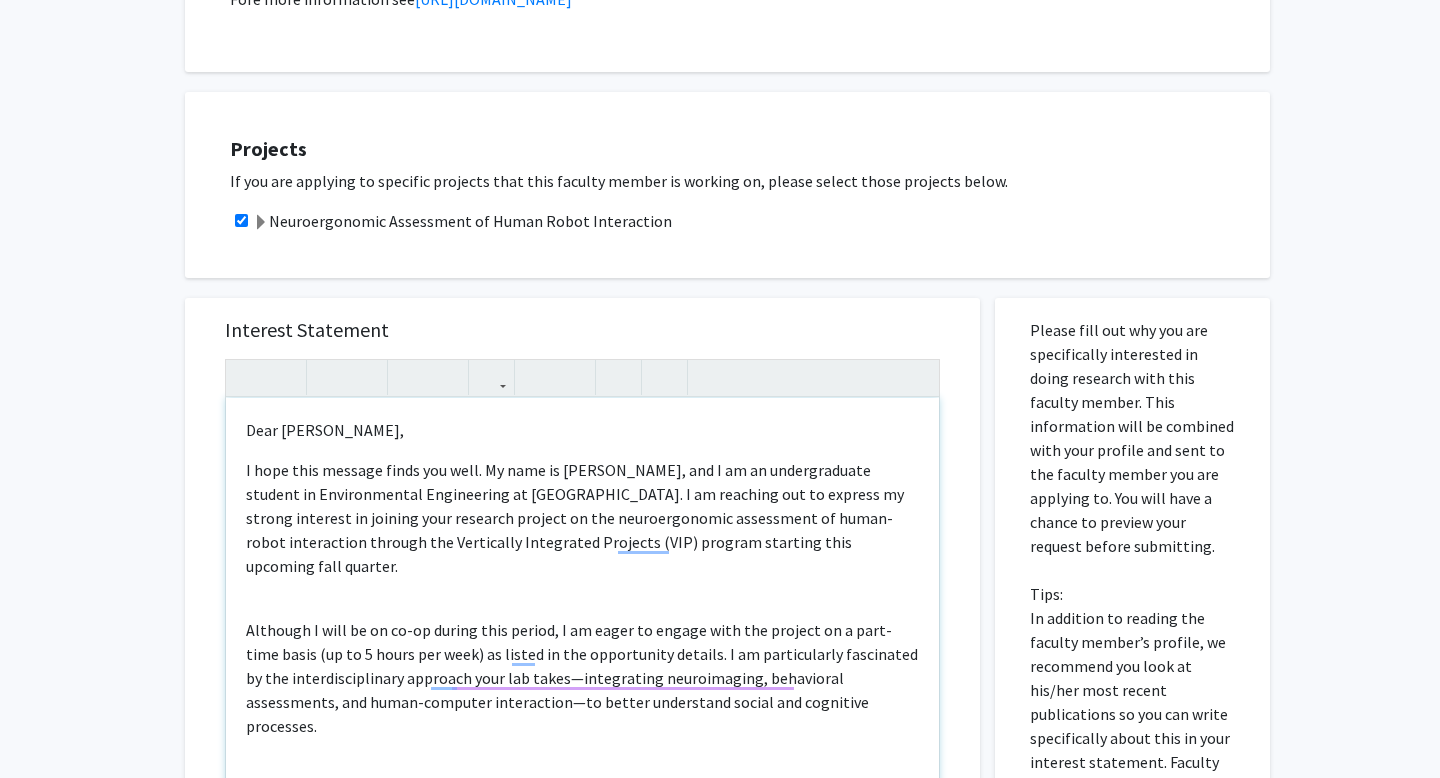 click on "I hope this message finds you well. My name is [PERSON_NAME], and I am an undergraduate student in Environmental Engineering at [GEOGRAPHIC_DATA]. I am reaching out to express my strong interest in joining your research project on the neuroergonomic assessment of human-robot interaction through the Vertically Integrated Projects (VIP) program starting this upcoming fall quarter." at bounding box center (582, 518) 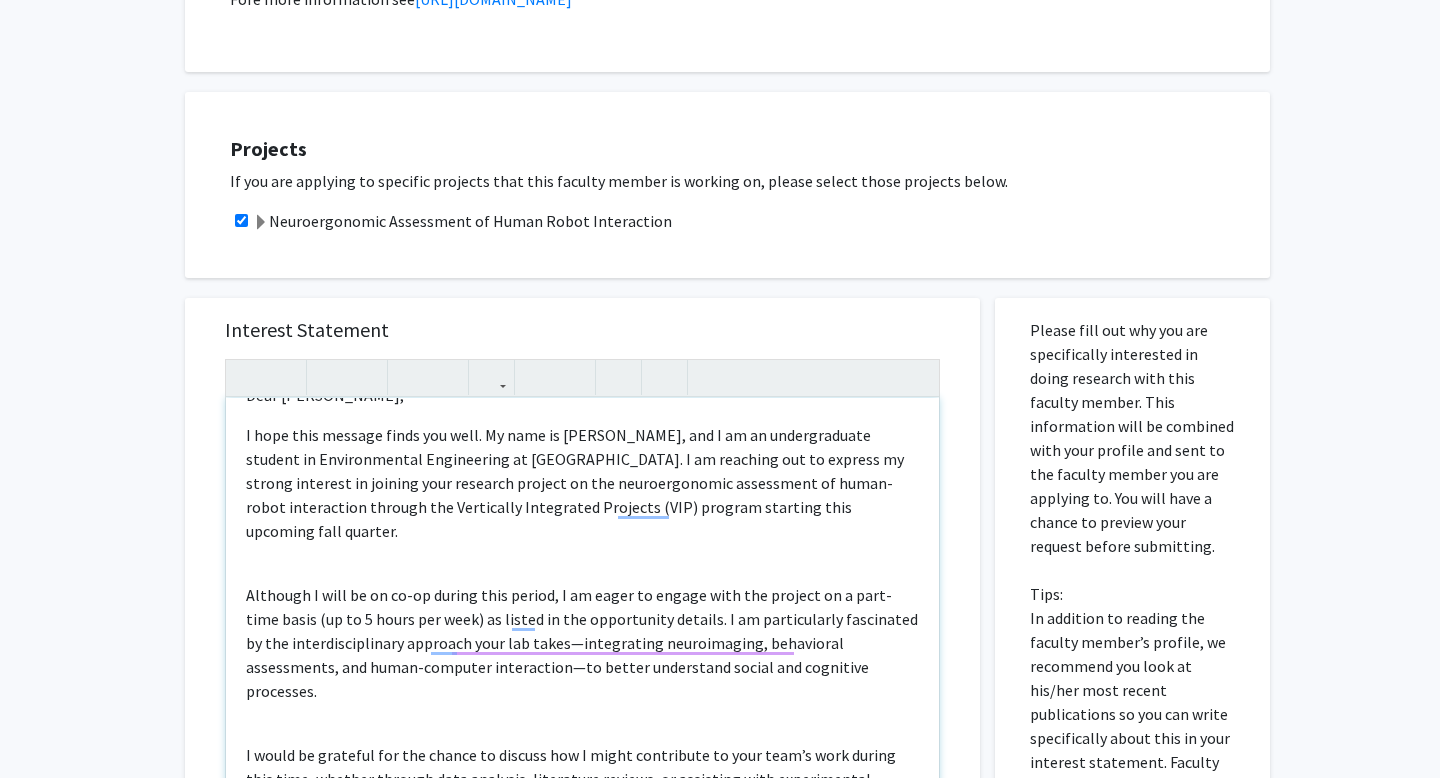 scroll, scrollTop: 67, scrollLeft: 0, axis: vertical 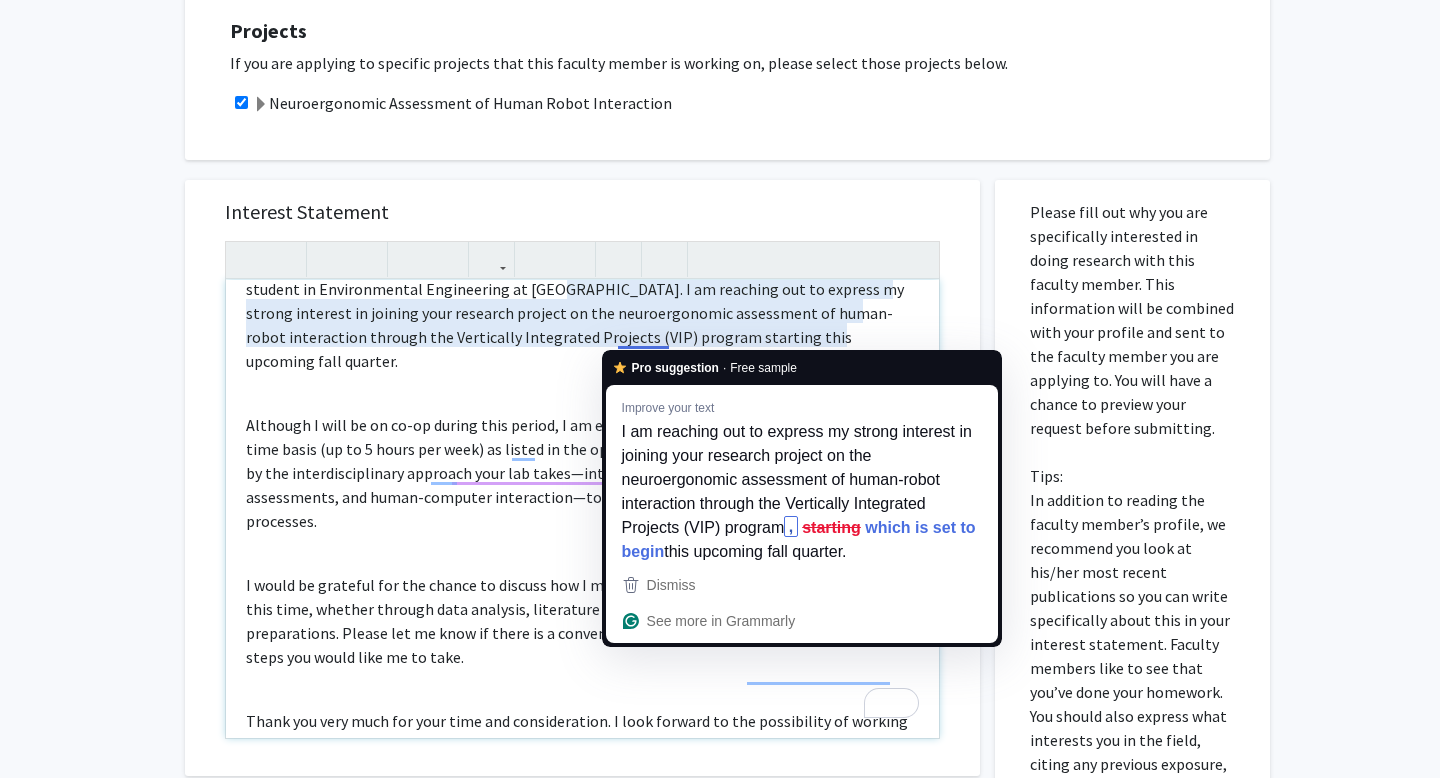 click on "I hope this message finds you well. My name is [PERSON_NAME], and I am an undergraduate student in Environmental Engineering at [GEOGRAPHIC_DATA]. I am reaching out to express my strong interest in joining your research project on the neuroergonomic assessment of human-robot interaction through the Vertically Integrated Projects (VIP) program starting this upcoming fall quarter." at bounding box center (582, 313) 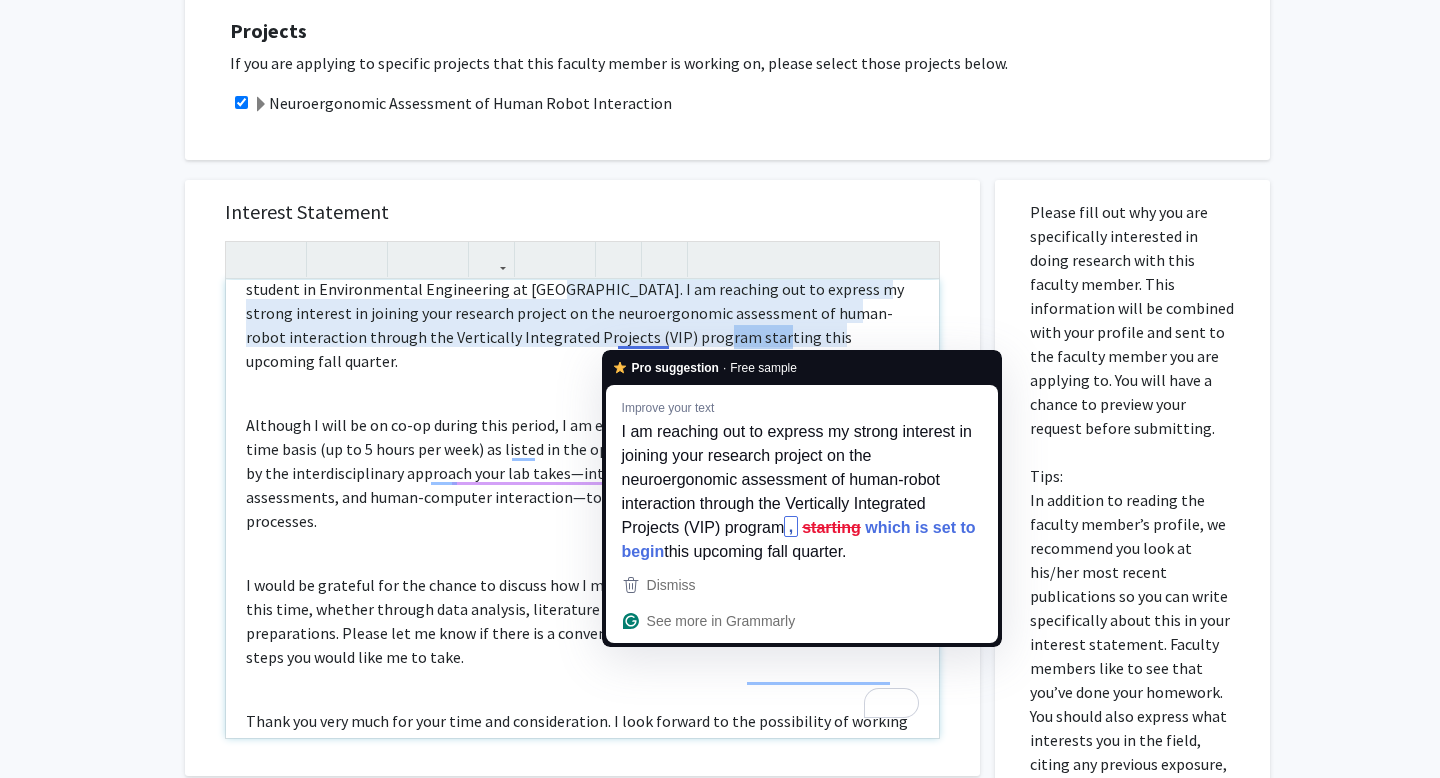 click on "I hope this message finds you well. My name is [PERSON_NAME], and I am an undergraduate student in Environmental Engineering at [GEOGRAPHIC_DATA]. I am reaching out to express my strong interest in joining your research project on the neuroergonomic assessment of human-robot interaction through the Vertically Integrated Projects (VIP) program starting this upcoming fall quarter." at bounding box center (582, 313) 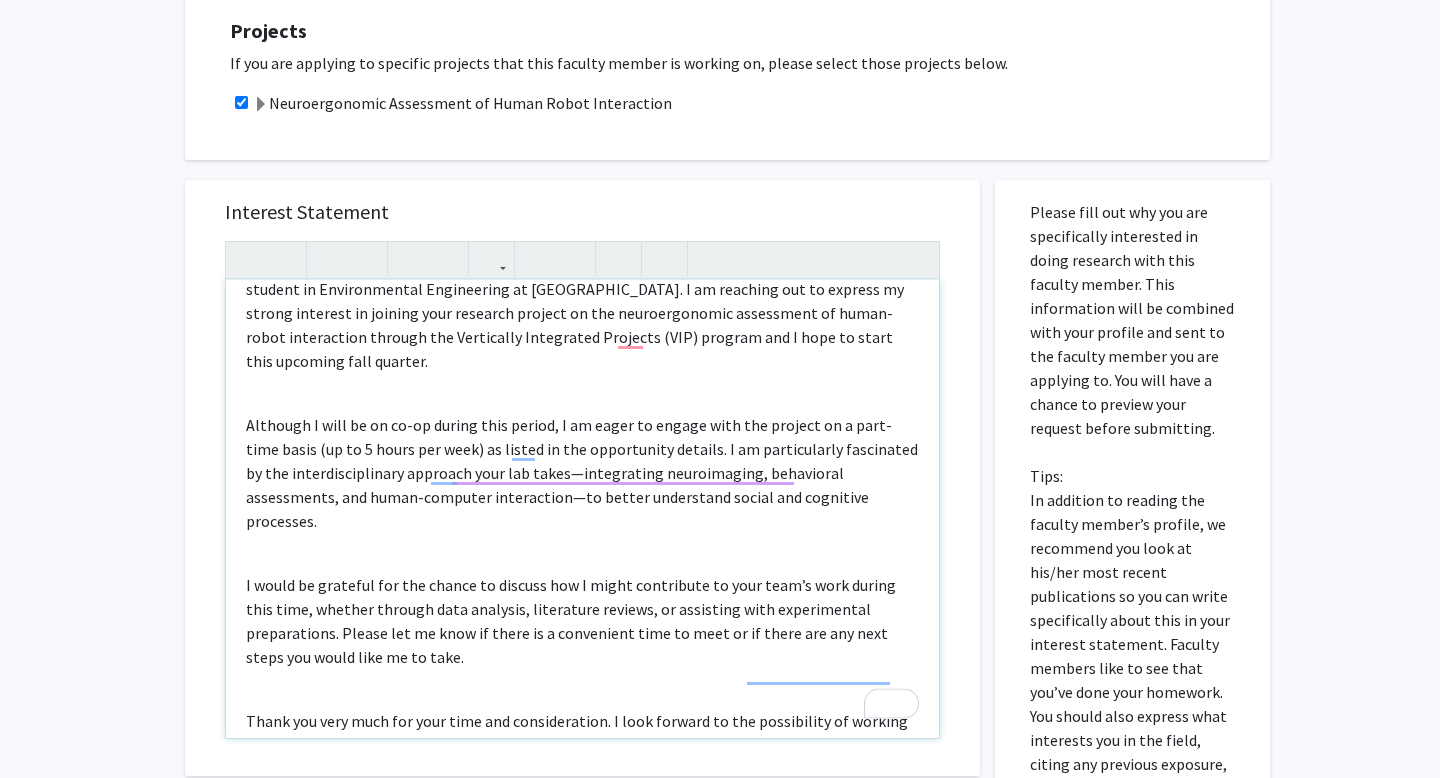 click on "Dear [PERSON_NAME], I hope this message finds you well. My name is [PERSON_NAME], and I am an undergraduate student in Environmental Engineering at [GEOGRAPHIC_DATA]. I am reaching out to express my strong interest in joining your research project on the neuroergonomic assessment of human-robot interaction through the Vertically Integrated Projects (VIP) program and I hope to start this upcoming fall quarter. Although I will be on co-op during this period, I am eager to engage with the project on a part-time basis (up to 5 hours per week) as listed in the opportunity details. I am particularly fascinated by the interdisciplinary approach your lab takes—integrating neuroimaging, behavioral assessments, and human-computer interaction—to better understand social and cognitive processes. Thank you very much for your time and consideration. I look forward to the possibility of working with you and your team. Best regards, [Your Name] [Your Drexel Email] | [Phone Number if you wish]" at bounding box center [582, 509] 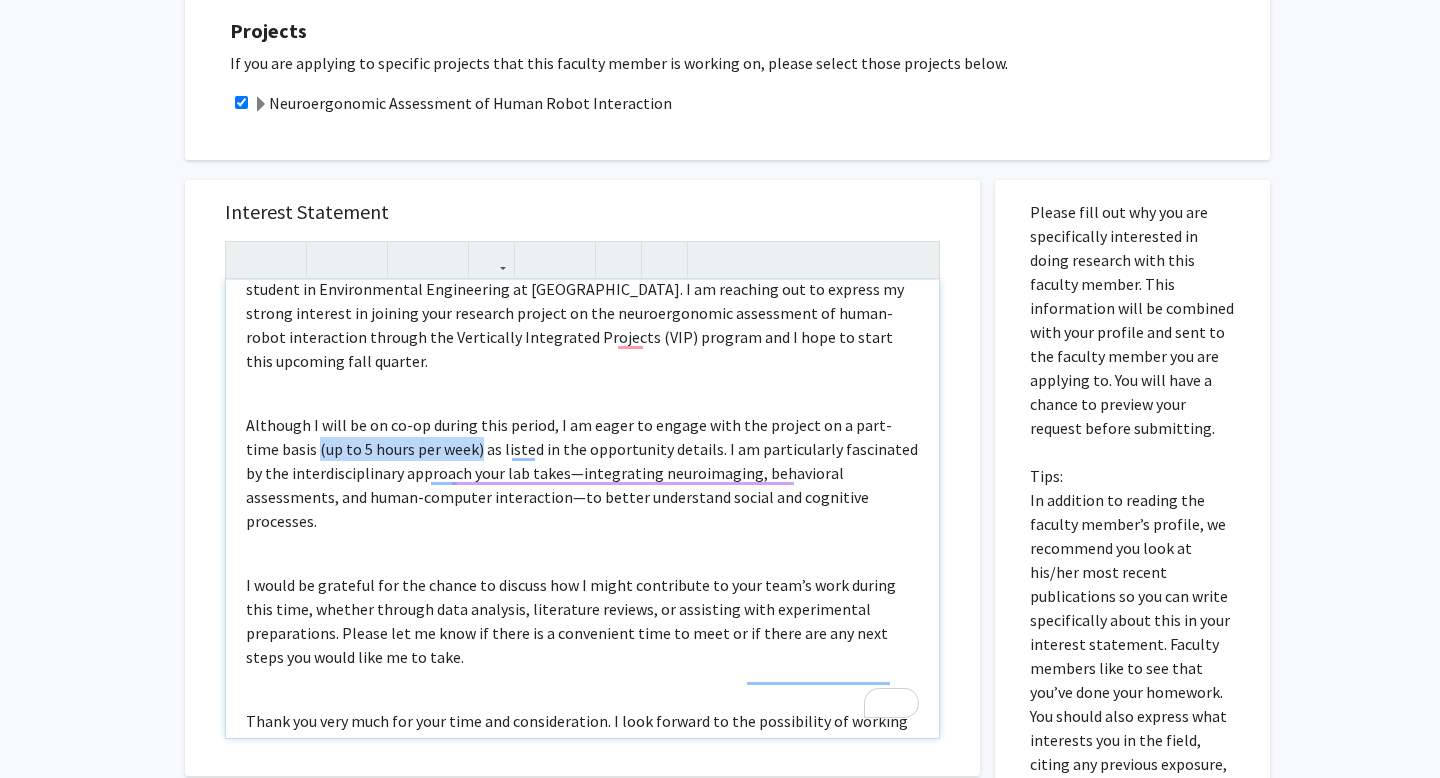 drag, startPoint x: 444, startPoint y: 430, endPoint x: 285, endPoint y: 431, distance: 159.00314 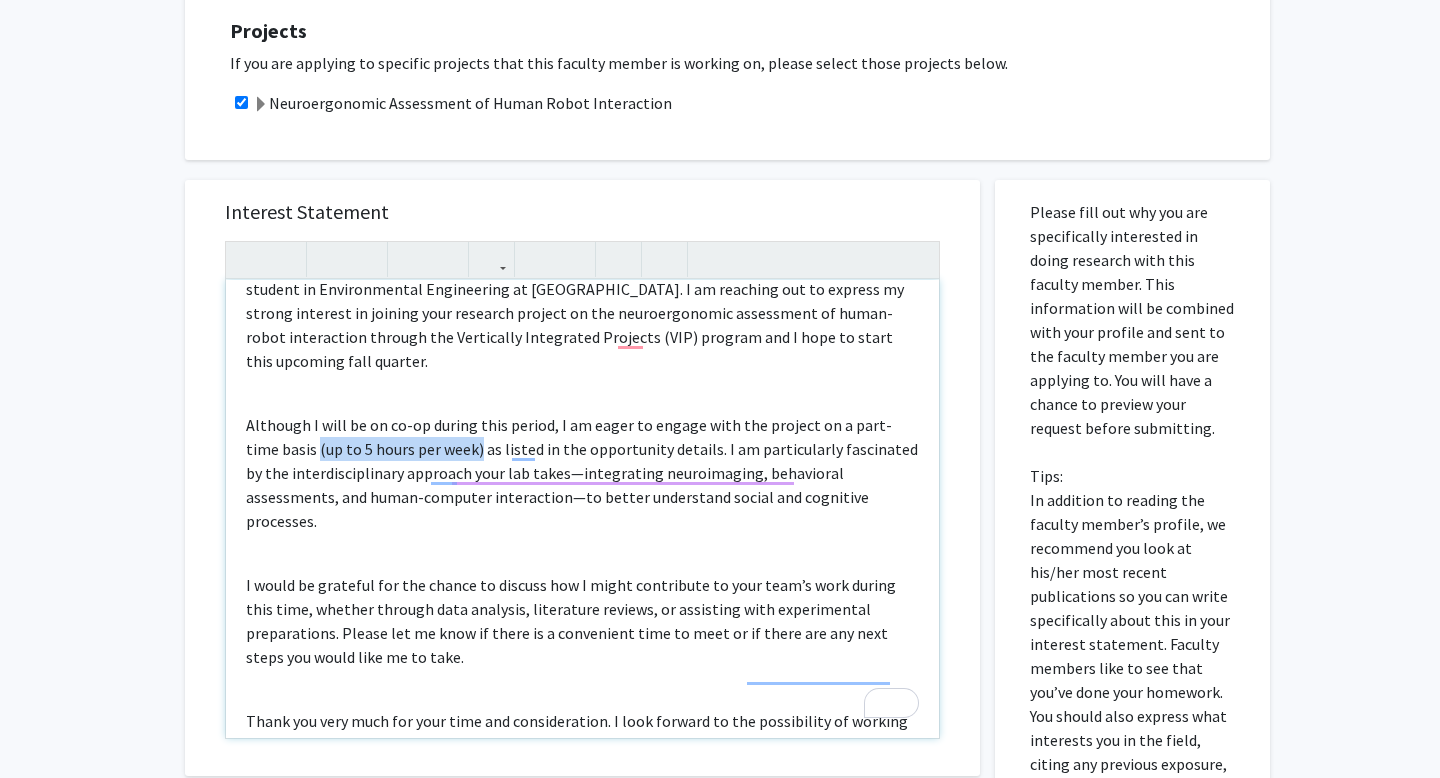 click on "Although I will be on co-op during this period, I am eager to engage with the project on a part-time basis (up to 5 hours per week) as listed in the opportunity details. I am particularly fascinated by the interdisciplinary approach your lab takes—integrating neuroimaging, behavioral assessments, and human-computer interaction—to better understand social and cognitive processes." at bounding box center (582, 473) 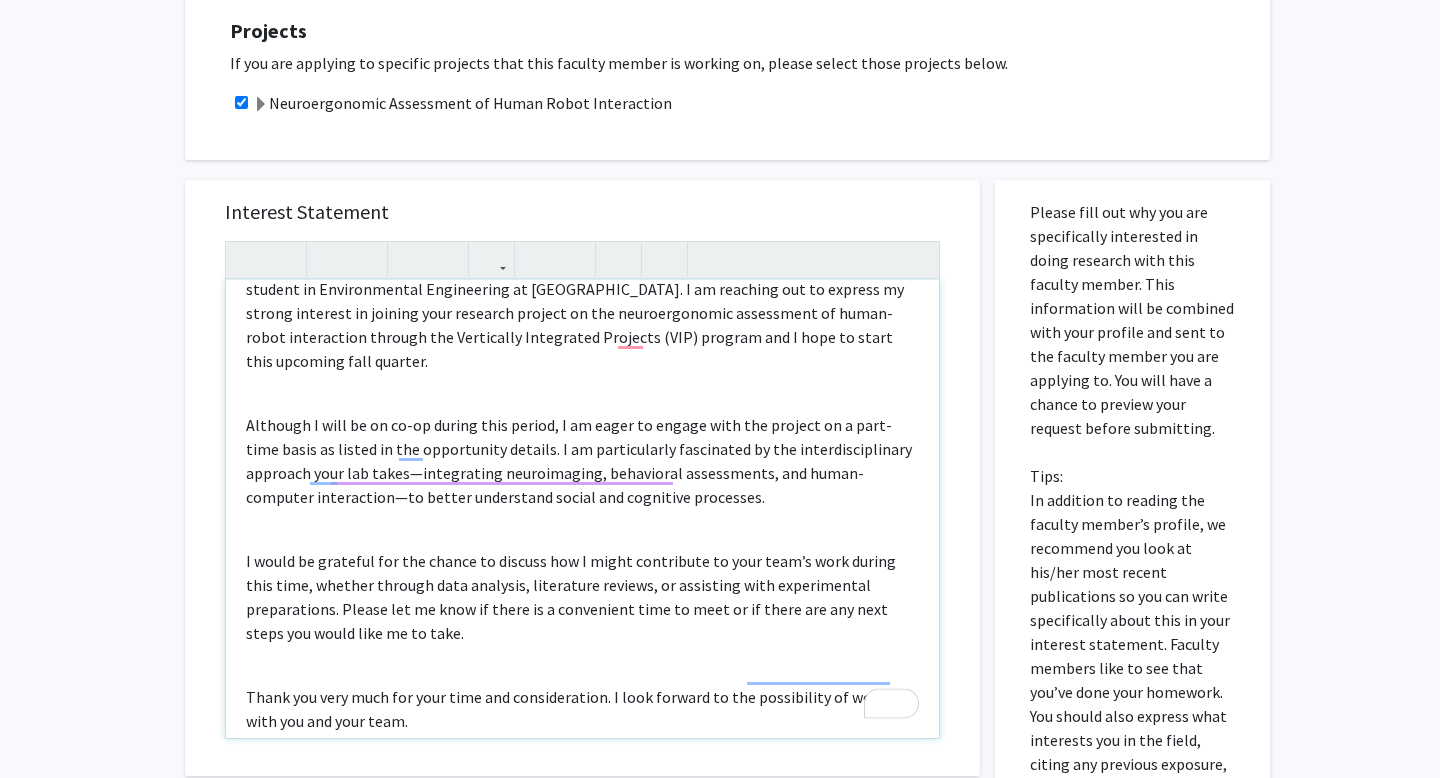 scroll, scrollTop: 136, scrollLeft: 0, axis: vertical 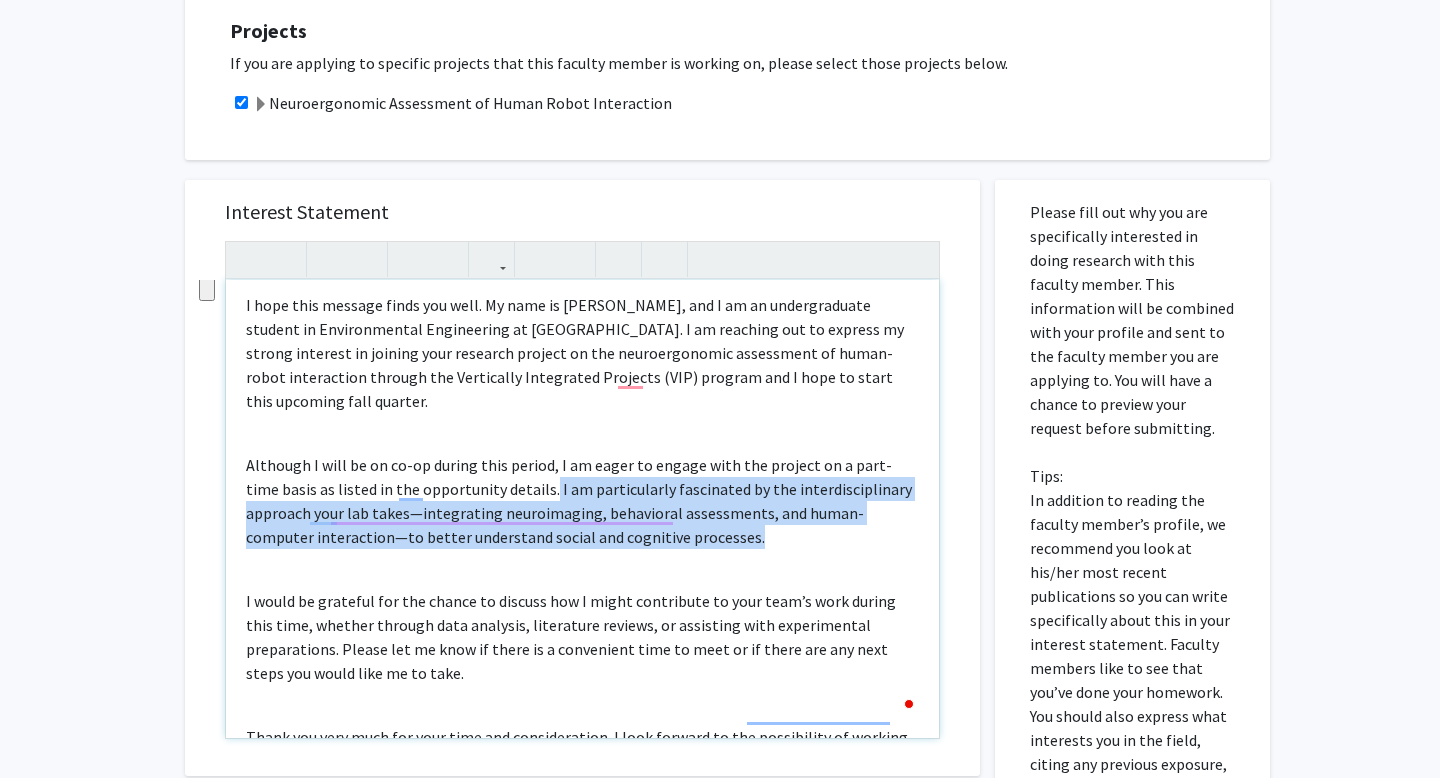 drag, startPoint x: 716, startPoint y: 513, endPoint x: 514, endPoint y: 472, distance: 206.1189 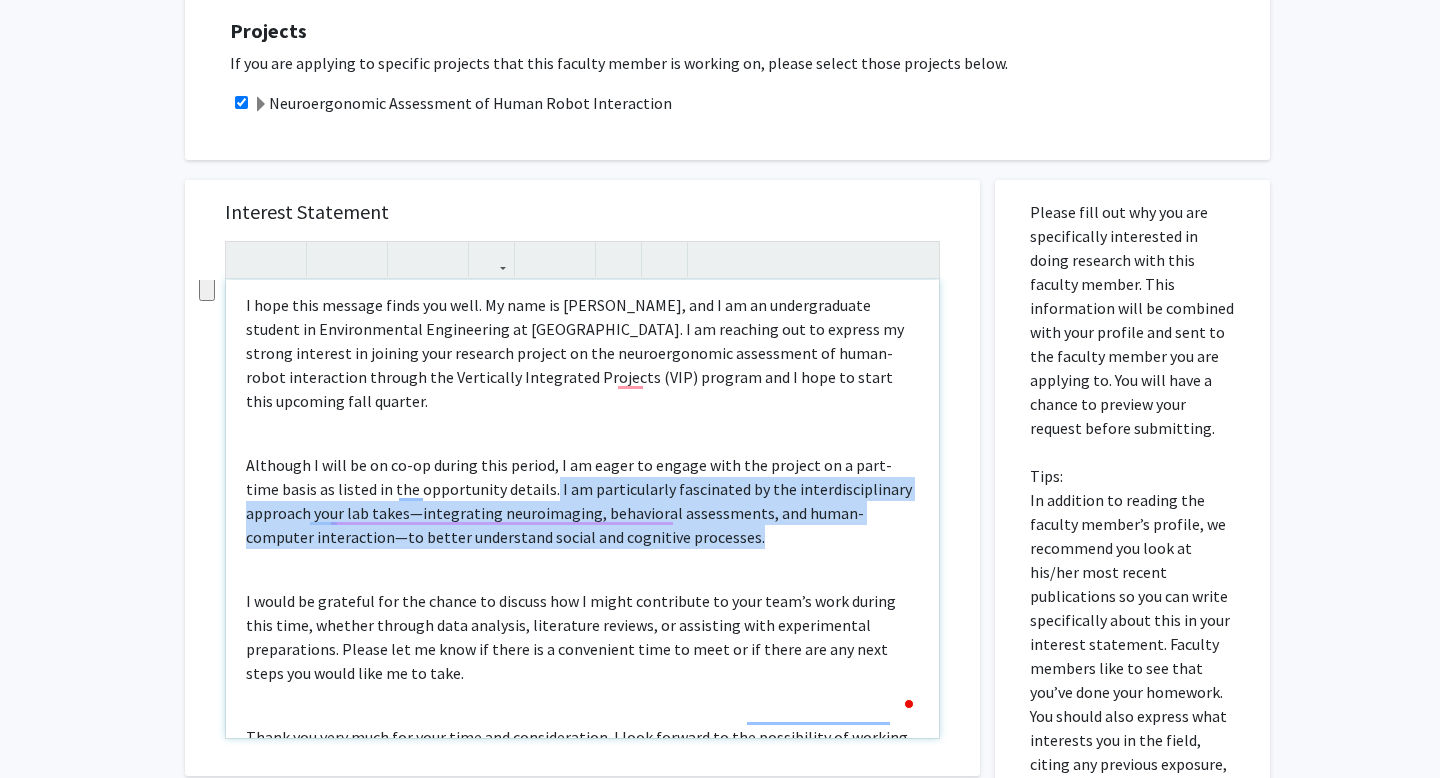 click on "Although I will be on co-op during this period, I am eager to engage with the project on a part-time basis as listed in the opportunity details. I am particularly fascinated by the interdisciplinary approach your lab takes—integrating neuroimaging, behavioral assessments, and human-computer interaction—to better understand social and cognitive processes." at bounding box center [582, 501] 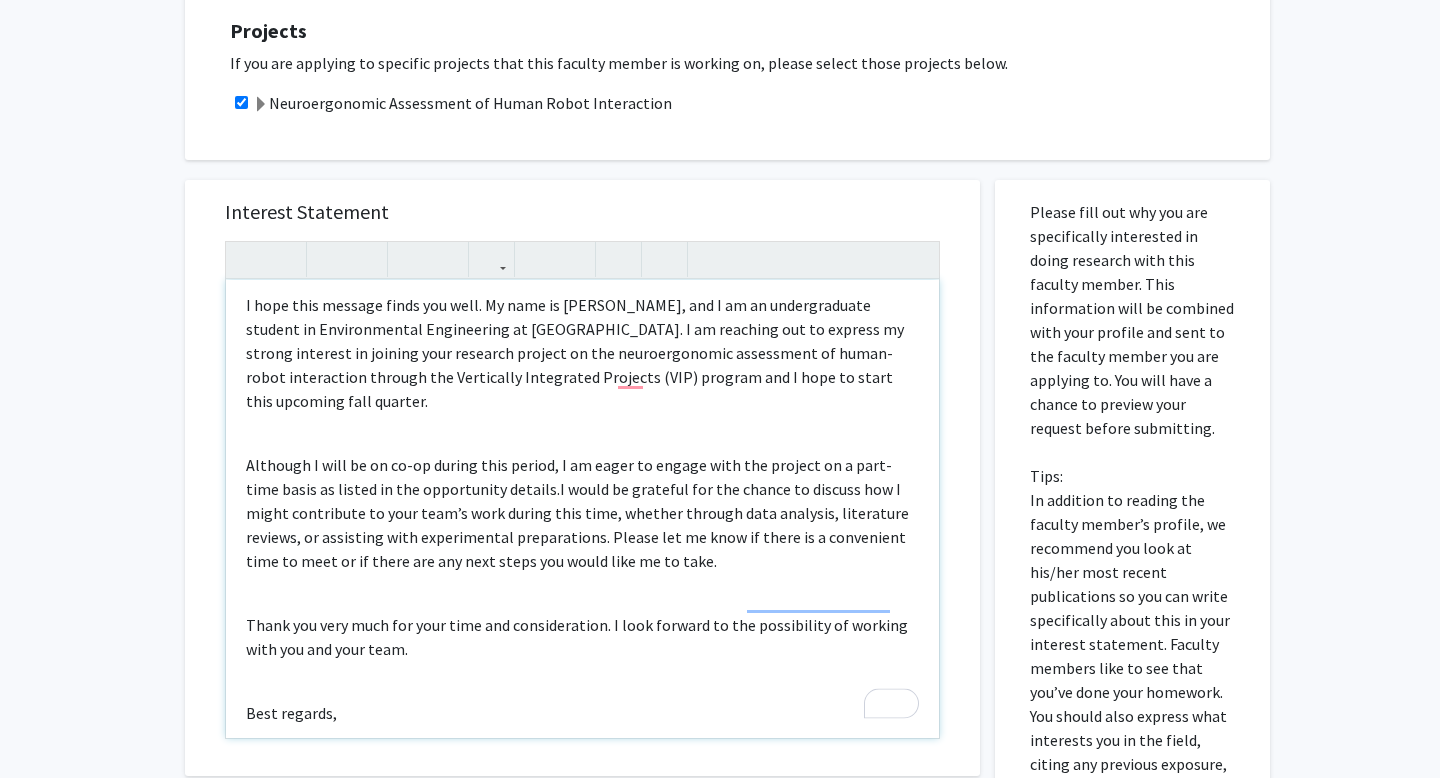 click on "Dear [PERSON_NAME], I hope this message finds you well. My name is [PERSON_NAME], and I am an undergraduate student in Environmental Engineering at [GEOGRAPHIC_DATA]. I am reaching out to express my strong interest in joining your research project on the neuroergonomic assessment of human-robot interaction through the Vertically Integrated Projects (VIP) program and I hope to start this upcoming fall quarter. Although I will be on co-op during this period, I am eager to engage with the project on a part-time basis as listed in the opportunity details.  I would be grateful for the chance to discuss how I might contribute to your team’s work during this time, whether through data analysis, literature reviews, or assisting with experimental preparations. Please let me know if there is a convenient time to meet or if there are any next steps you would like me to take. Thank you very much for your time and consideration. I look forward to the possibility of working with you and your team. Best regards, [Your Name]" at bounding box center (582, 509) 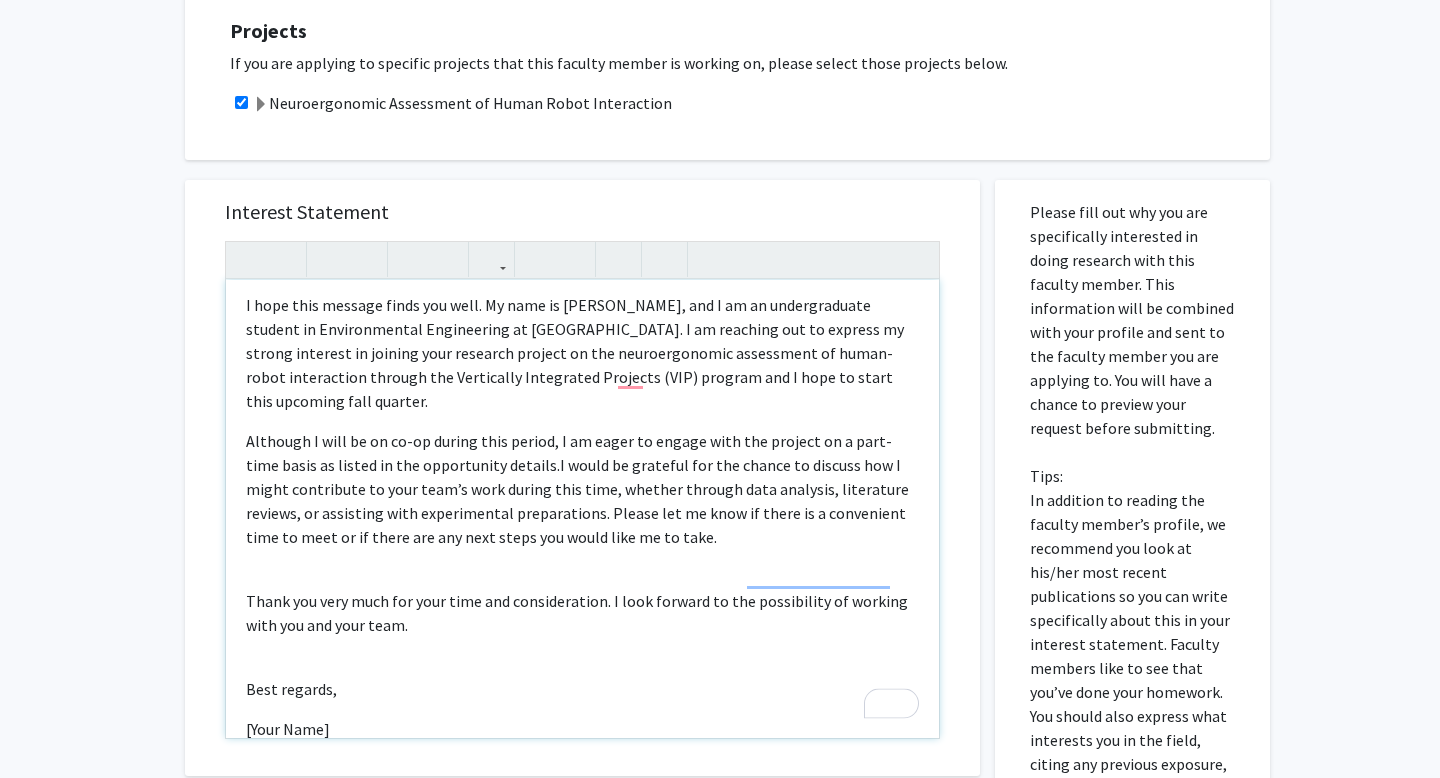 scroll, scrollTop: 9, scrollLeft: 0, axis: vertical 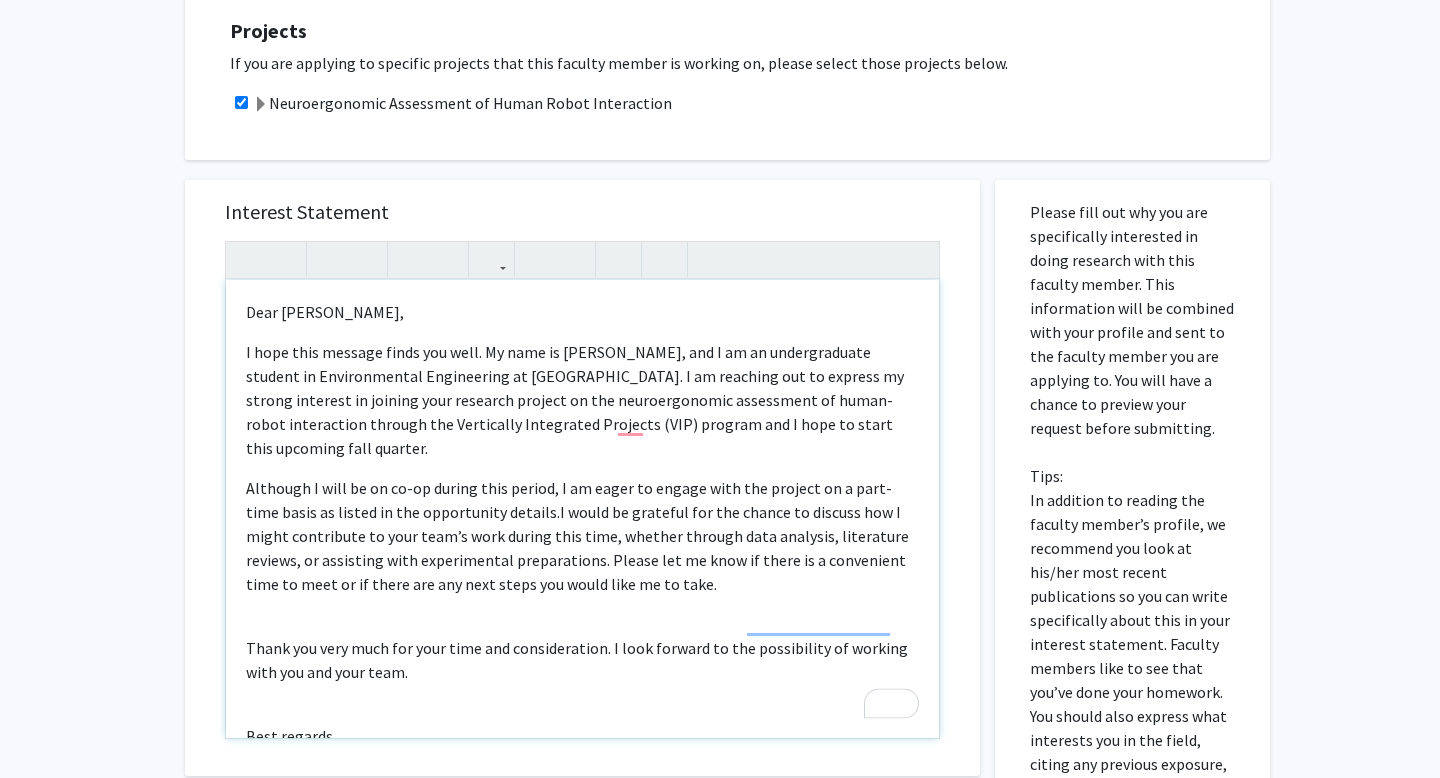 click on "Dear [PERSON_NAME], I hope this message finds you well. My name is [PERSON_NAME], and I am an undergraduate student in Environmental Engineering at [GEOGRAPHIC_DATA]. I am reaching out to express my strong interest in joining your research project on the neuroergonomic assessment of human-robot interaction through the Vertically Integrated Projects (VIP) program and I hope to start this upcoming fall quarter. Although I will be on co-op during this period, I am eager to engage with the project on a part-time basis as listed in the opportunity details.  I would be grateful for the chance to discuss how I might contribute to your team’s work during this time, whether through data analysis, literature reviews, or assisting with experimental preparations. Please let me know if there is a convenient time to meet or if there are any next steps you would like me to take. Thank you very much for your time and consideration. I look forward to the possibility of working with you and your team. Best regards, [Your Name]" at bounding box center [582, 509] 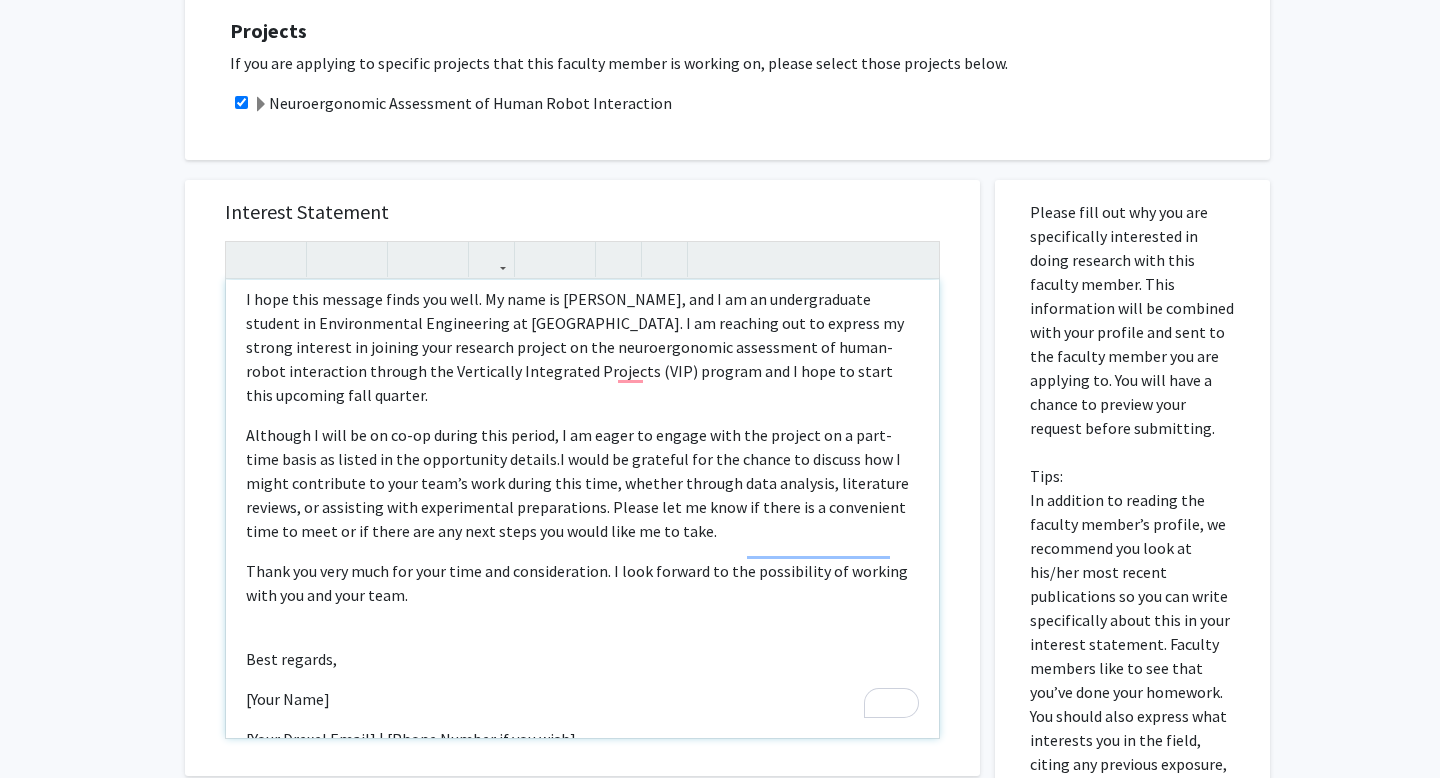 click on "Dear [PERSON_NAME], I hope this message finds you well. My name is [PERSON_NAME], and I am an undergraduate student in Environmental Engineering at [GEOGRAPHIC_DATA]. I am reaching out to express my strong interest in joining your research project on the neuroergonomic assessment of human-robot interaction through the Vertically Integrated Projects (VIP) program and I hope to start this upcoming fall quarter. Although I will be on co-op during this period, I am eager to engage with the project on a part-time basis as listed in the opportunity details.  I would be grateful for the chance to discuss how I might contribute to your team’s work during this time, whether through data analysis, literature reviews, or assisting with experimental preparations. Please let me know if there is a convenient time to meet or if there are any next steps you would like me to take. Thank you very much for your time and consideration. I look forward to the possibility of working with you and your team. Best regards, [Your Name]" at bounding box center [582, 509] 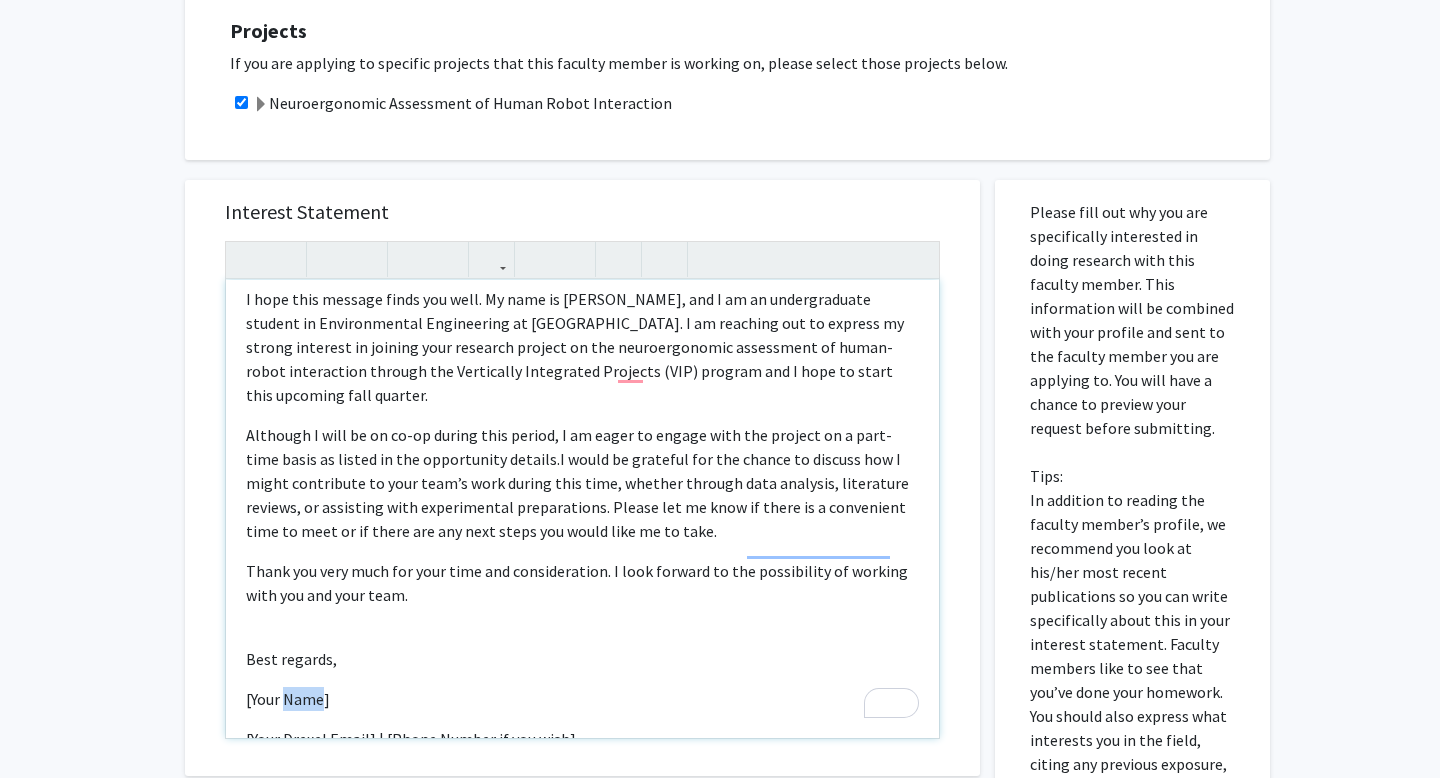 click on "[Your Name]" at bounding box center (582, 699) 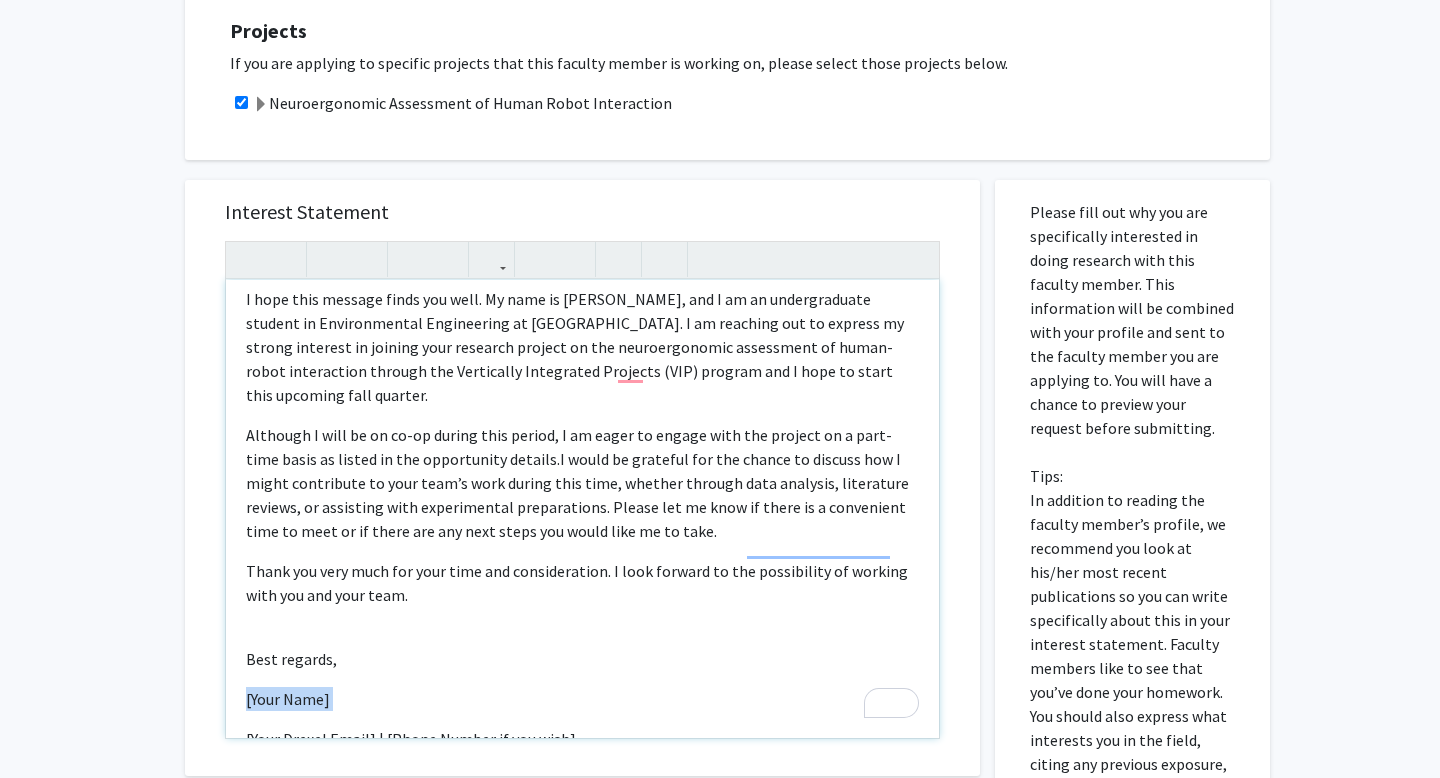 click on "[Your Name]" at bounding box center [582, 699] 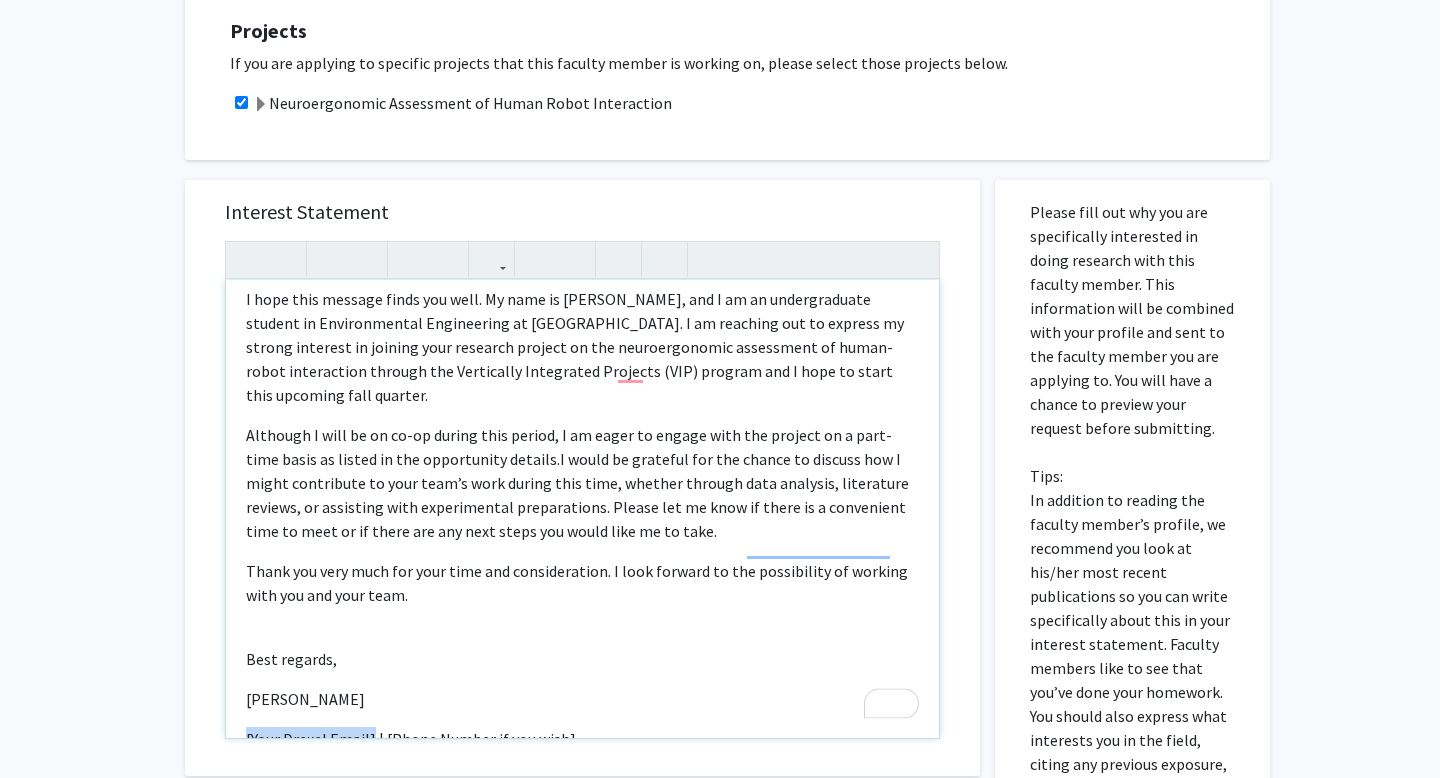 drag, startPoint x: 372, startPoint y: 720, endPoint x: 241, endPoint y: 720, distance: 131 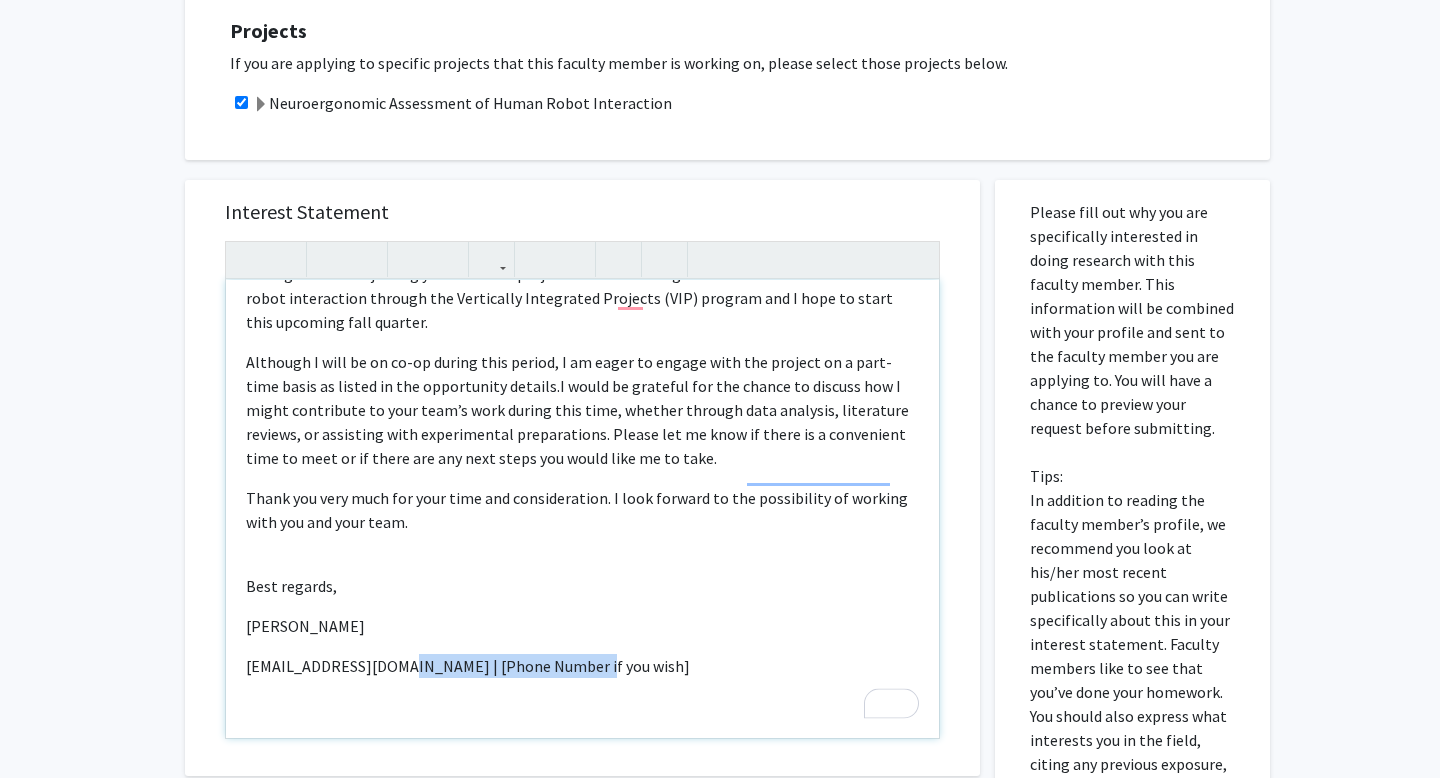 drag, startPoint x: 664, startPoint y: 719, endPoint x: 382, endPoint y: 653, distance: 289.62045 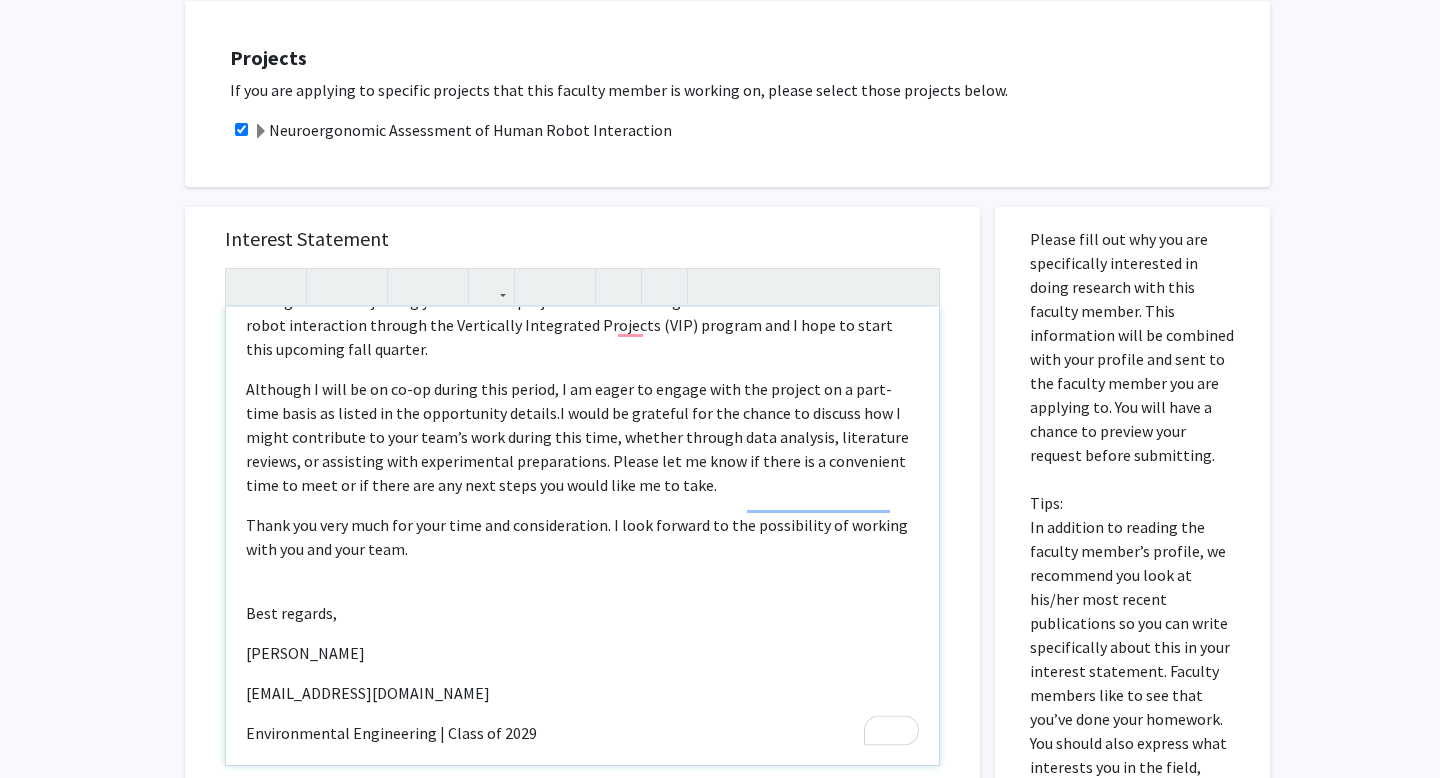scroll, scrollTop: 653, scrollLeft: 0, axis: vertical 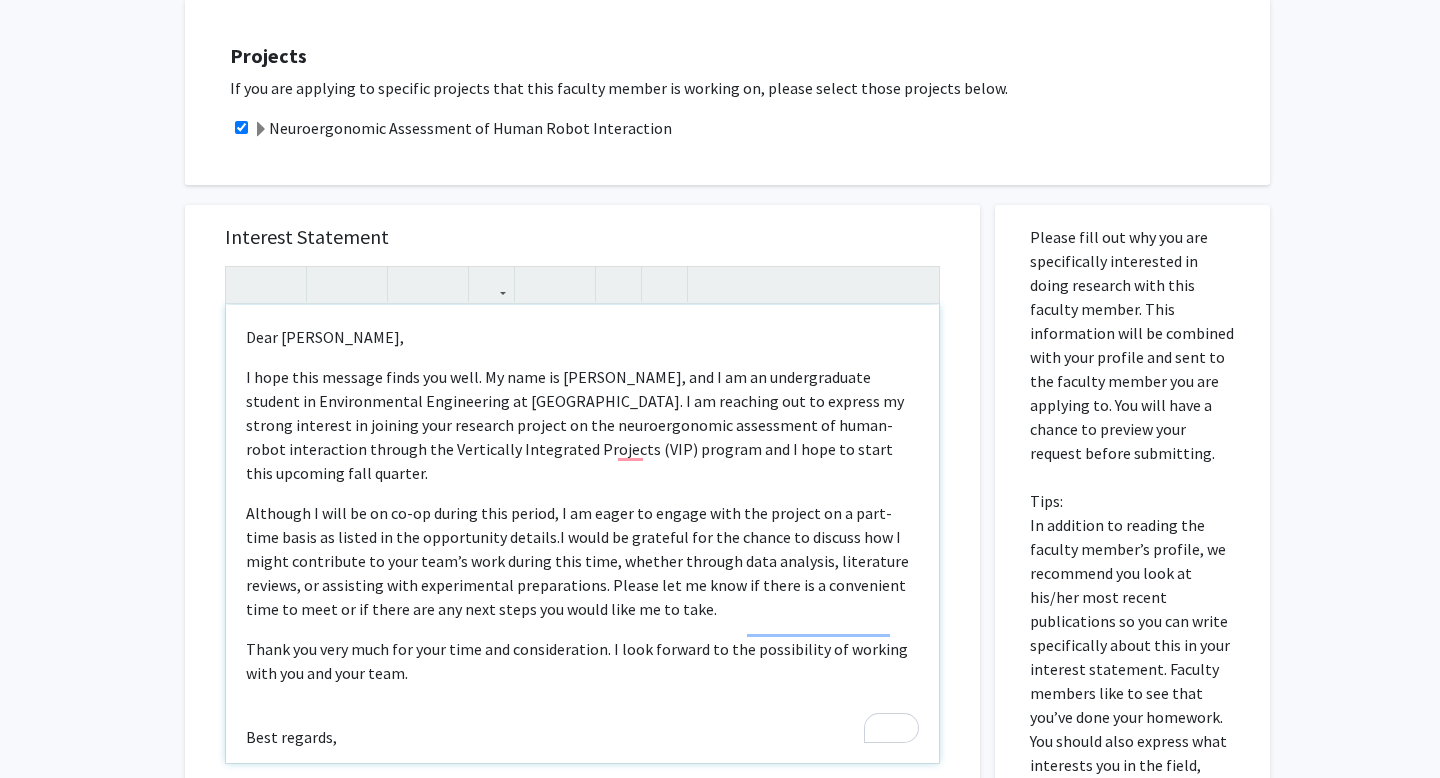 click on "I hope this message finds you well. My name is [PERSON_NAME], and I am an undergraduate student in Environmental Engineering at [GEOGRAPHIC_DATA]. I am reaching out to express my strong interest in joining your research project on the neuroergonomic assessment of human-robot interaction through the Vertically Integrated Projects (VIP) program and I hope to start this upcoming fall quarter." at bounding box center [582, 425] 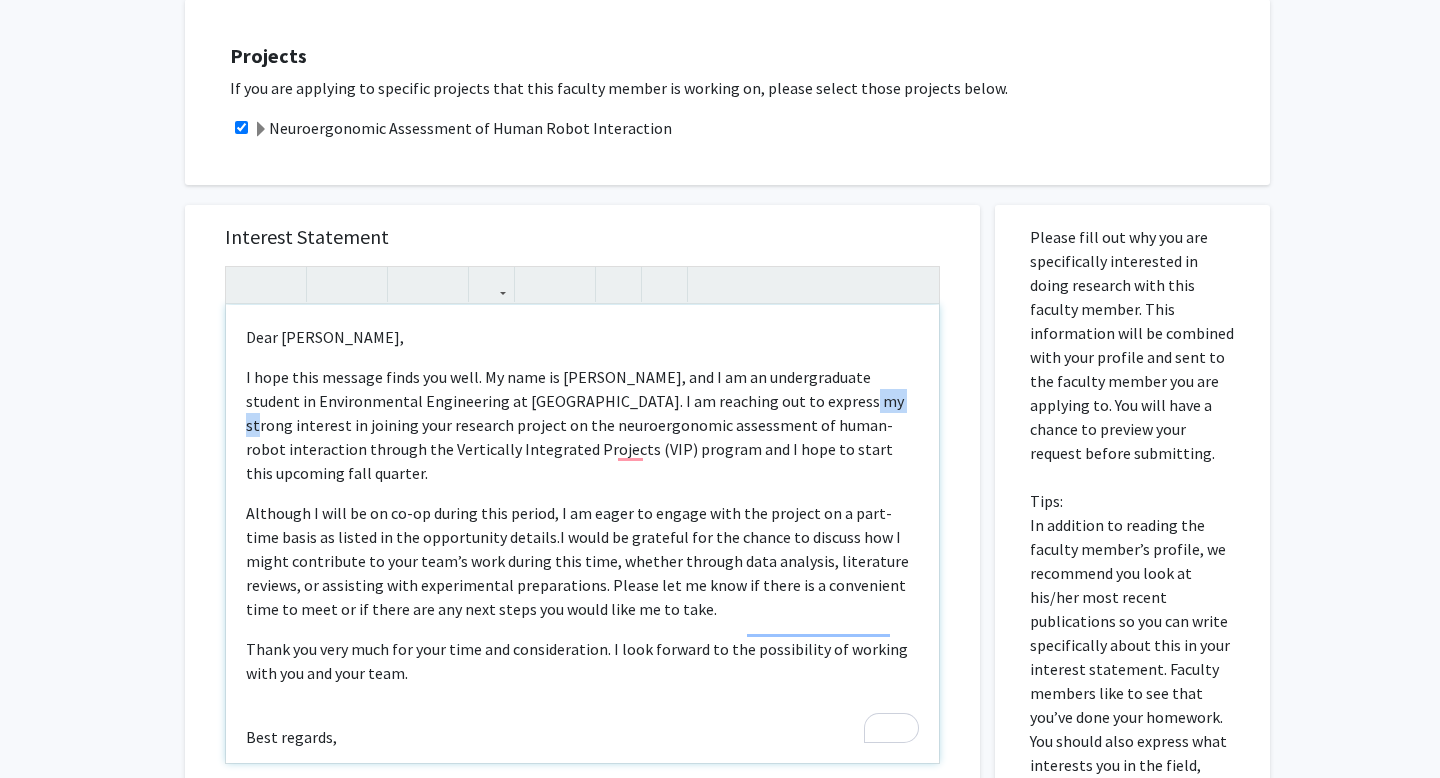 click on "I hope this message finds you well. My name is [PERSON_NAME], and I am an undergraduate student in Environmental Engineering at [GEOGRAPHIC_DATA]. I am reaching out to express my strong interest in joining your research project on the neuroergonomic assessment of human-robot interaction through the Vertically Integrated Projects (VIP) program and I hope to start this upcoming fall quarter." at bounding box center (582, 425) 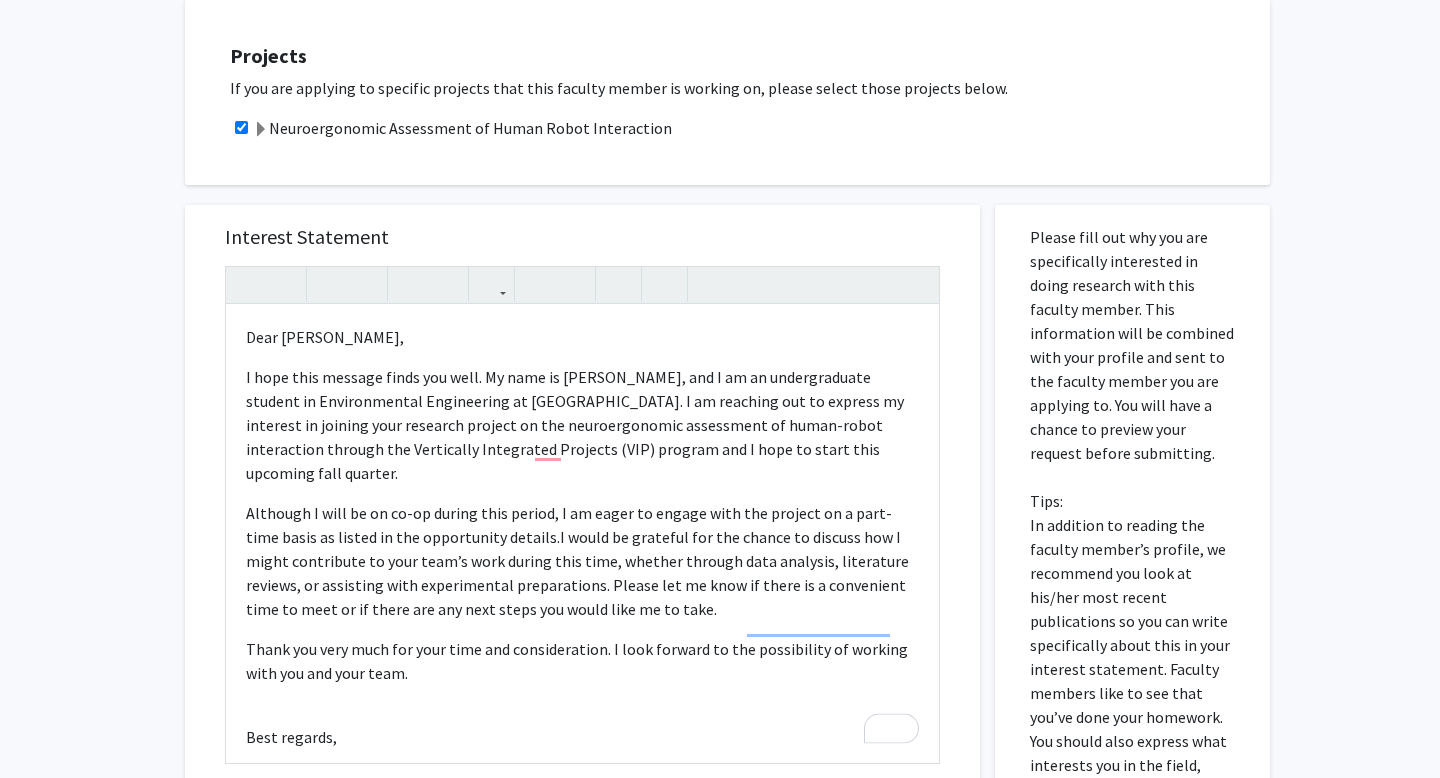 click 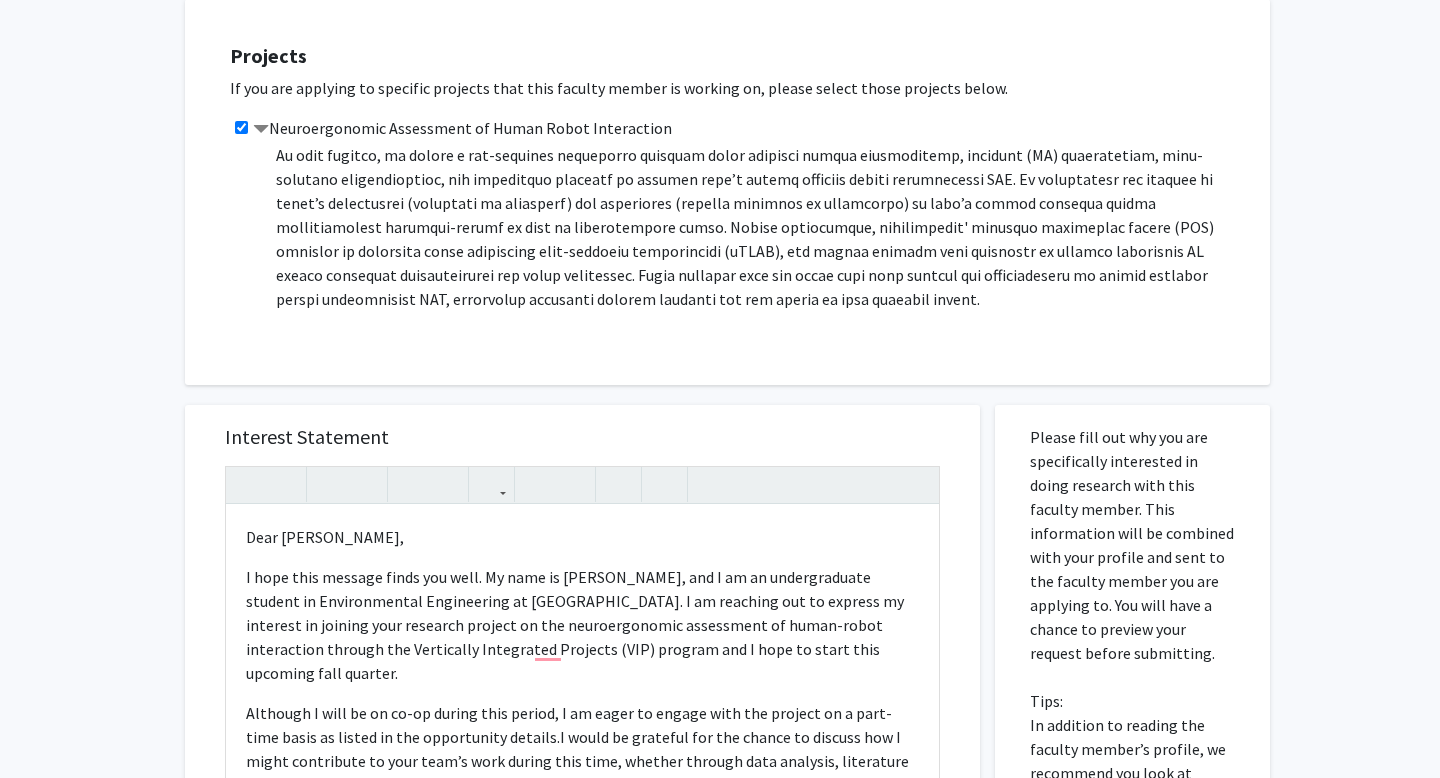 scroll, scrollTop: 192, scrollLeft: 0, axis: vertical 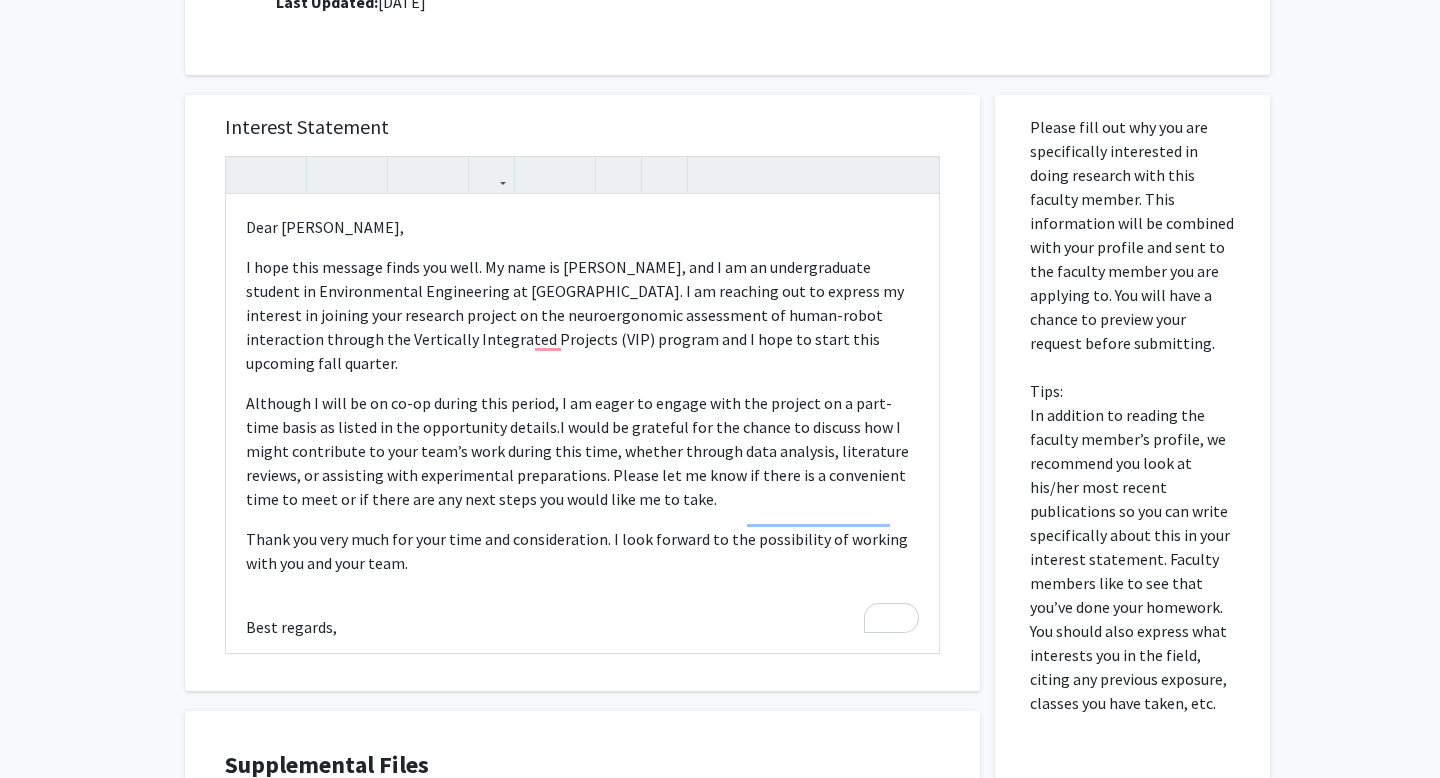 click on "Please fill out why you are specifically interested in doing research with this faculty member. This information will be combined with your profile and sent to the faculty member you are applying to. You will have a chance to preview your request before submitting.   Tips:  In addition to reading the faculty member’s profile, we recommend you look at his/her most recent publications so you can write specifically about this in your interest statement. Faculty members like to see that you’ve done your homework. You should also express what interests you in the field, citing any previous exposure, classes you have taken, etc." at bounding box center (1132, 553) 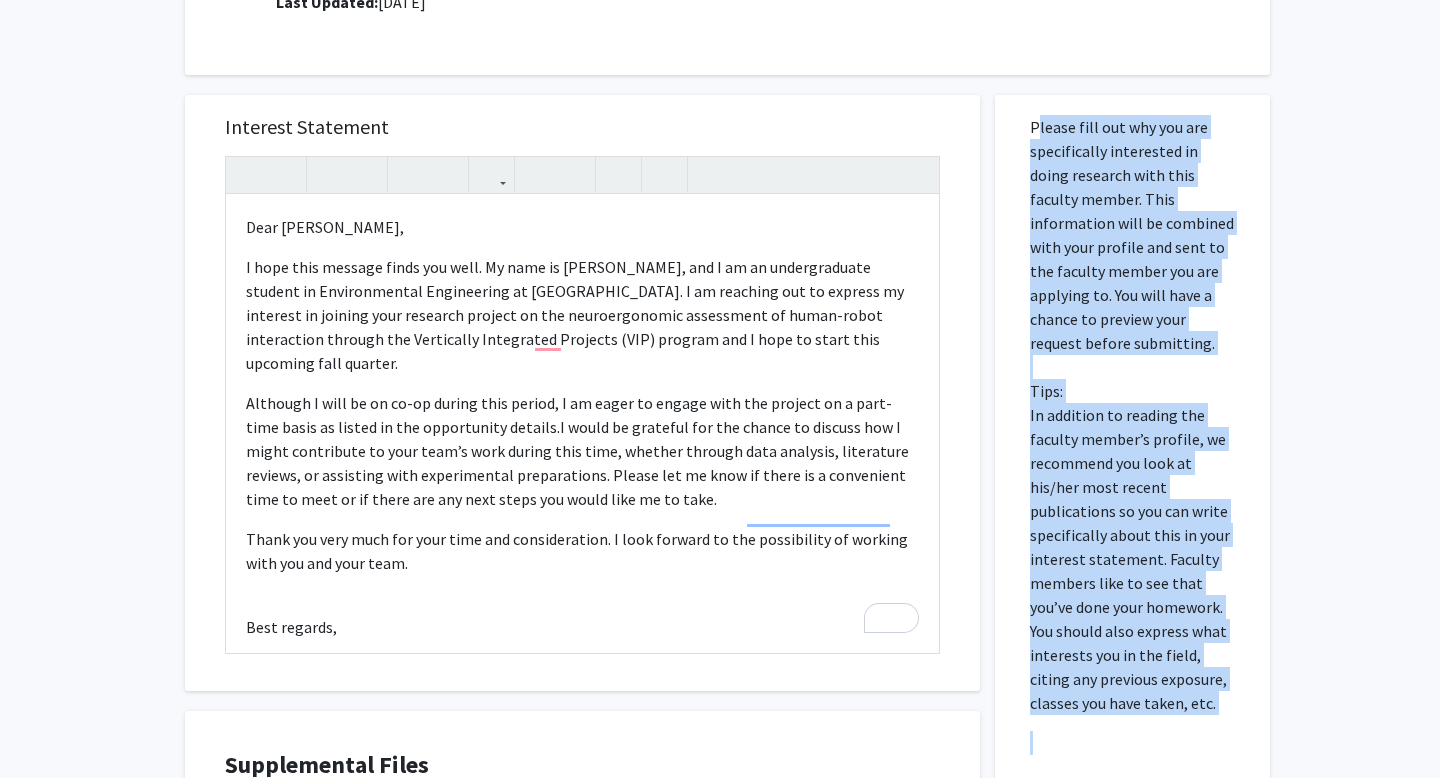 drag, startPoint x: 1025, startPoint y: 119, endPoint x: 1147, endPoint y: 728, distance: 621.09985 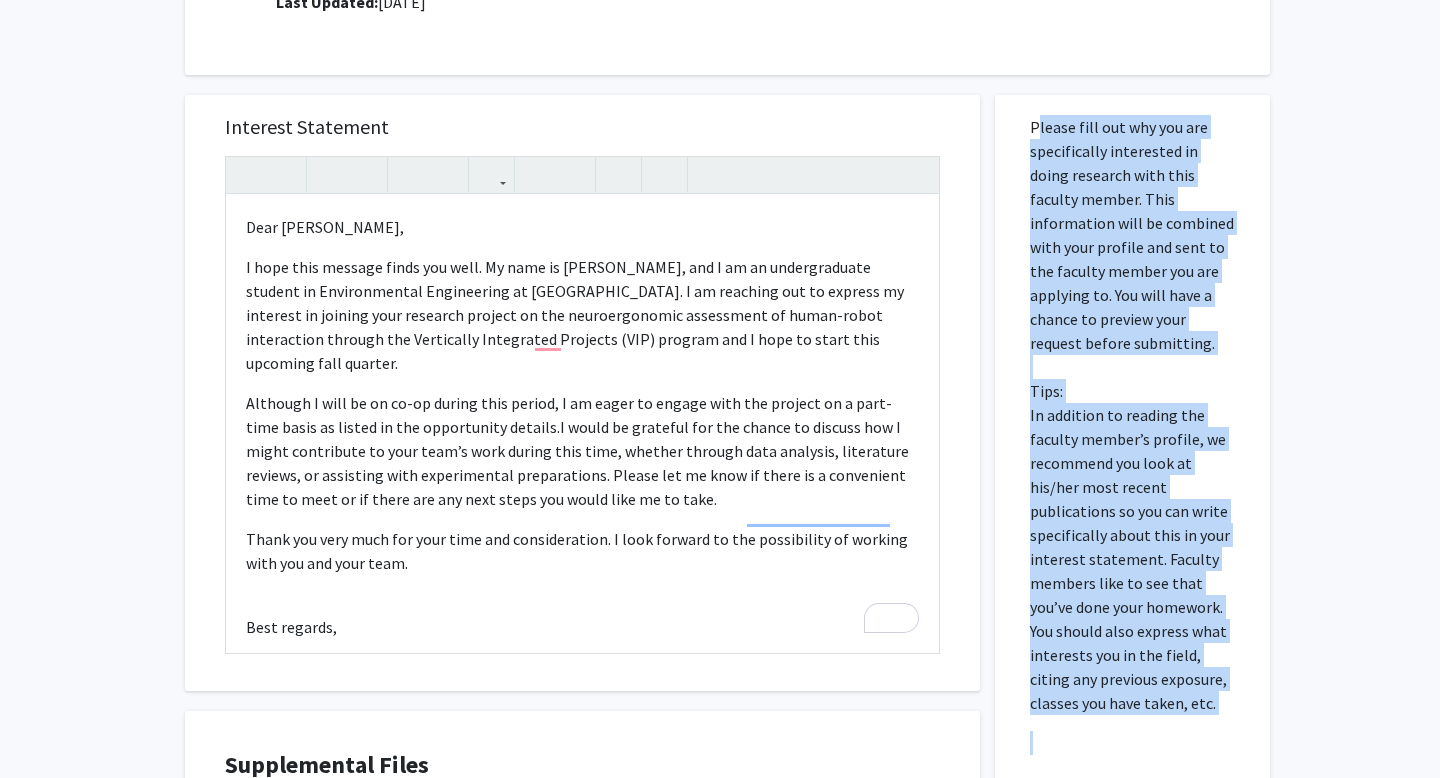 click on "Please fill out why you are specifically interested in doing research with this faculty member. This information will be combined with your profile and sent to the faculty member you are applying to. You will have a chance to preview your request before submitting.   Tips:  In addition to reading the faculty member’s profile, we recommend you look at his/her most recent publications so you can write specifically about this in your interest statement. Faculty members like to see that you’ve done your homework. You should also express what interests you in the field, citing any previous exposure, classes you have taken, etc." at bounding box center [1132, 553] 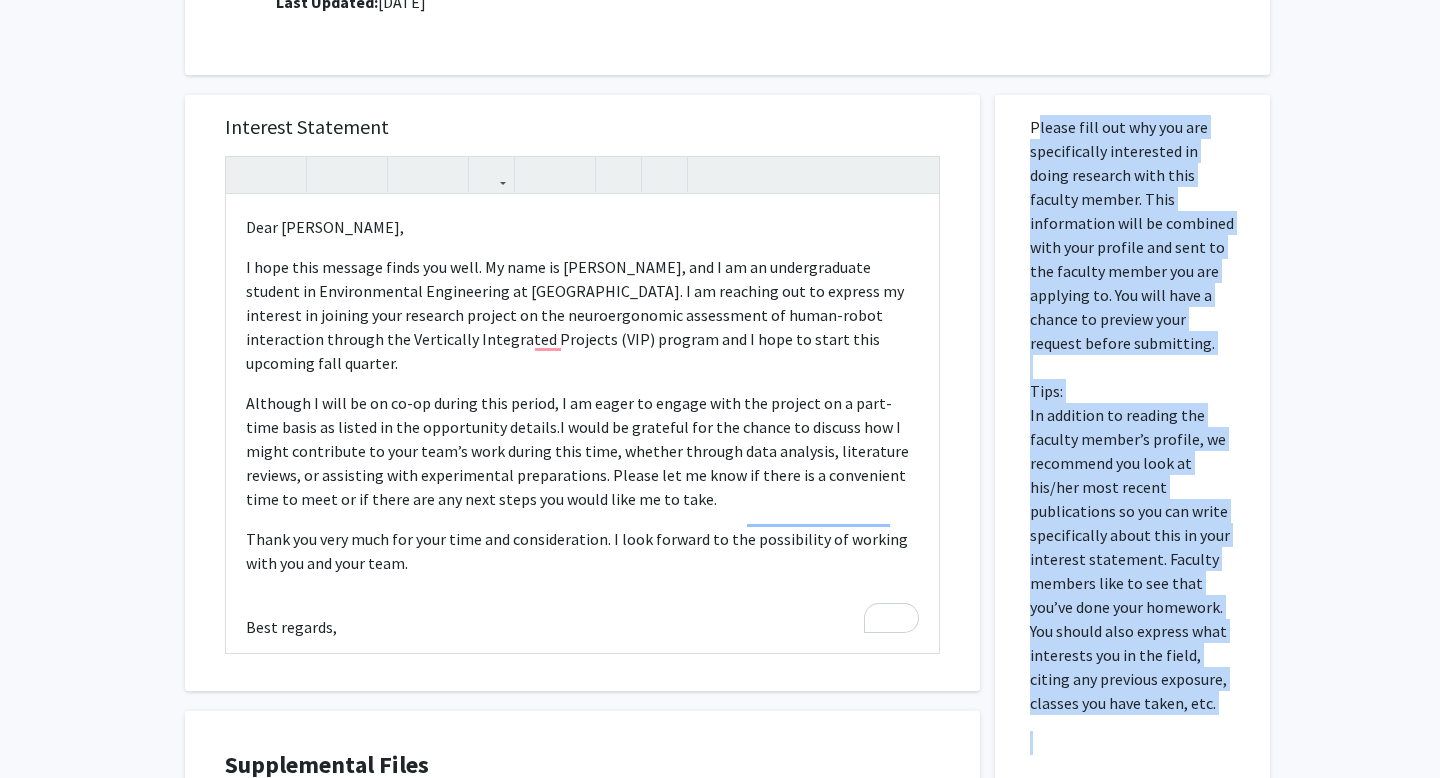 copy on "Please fill out why you are specifically interested in doing research with this faculty member. This information will be combined with your profile and sent to the faculty member you are applying to. You will have a chance to preview your request before submitting.   Tips:  In addition to reading the faculty member’s profile, we recommend you look at his/her most recent publications so you can write specifically about this in your interest statement. Faculty members like to see that you’ve done your homework. You should also express what interests you in the field, citing any previous exposure, classes you have taken, etc." 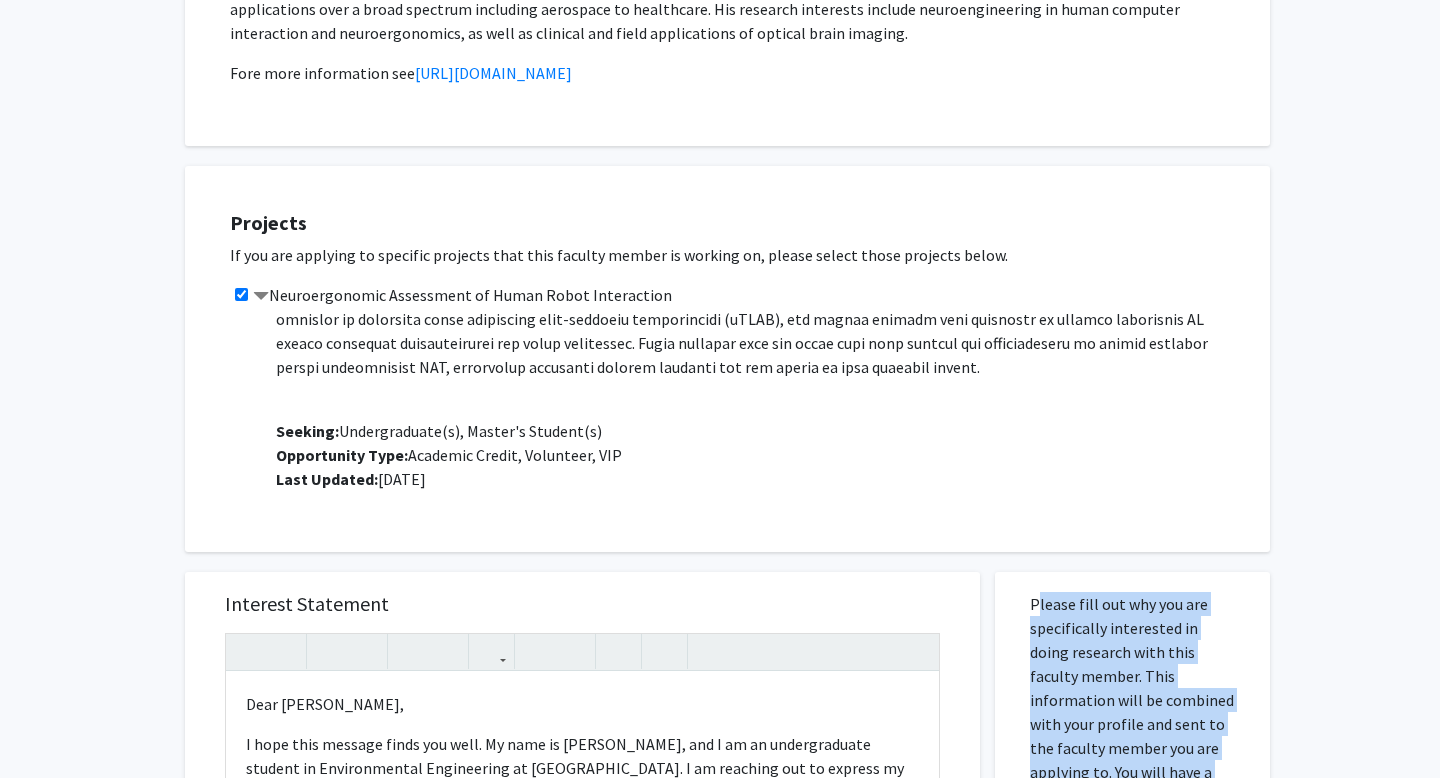 scroll, scrollTop: 485, scrollLeft: 0, axis: vertical 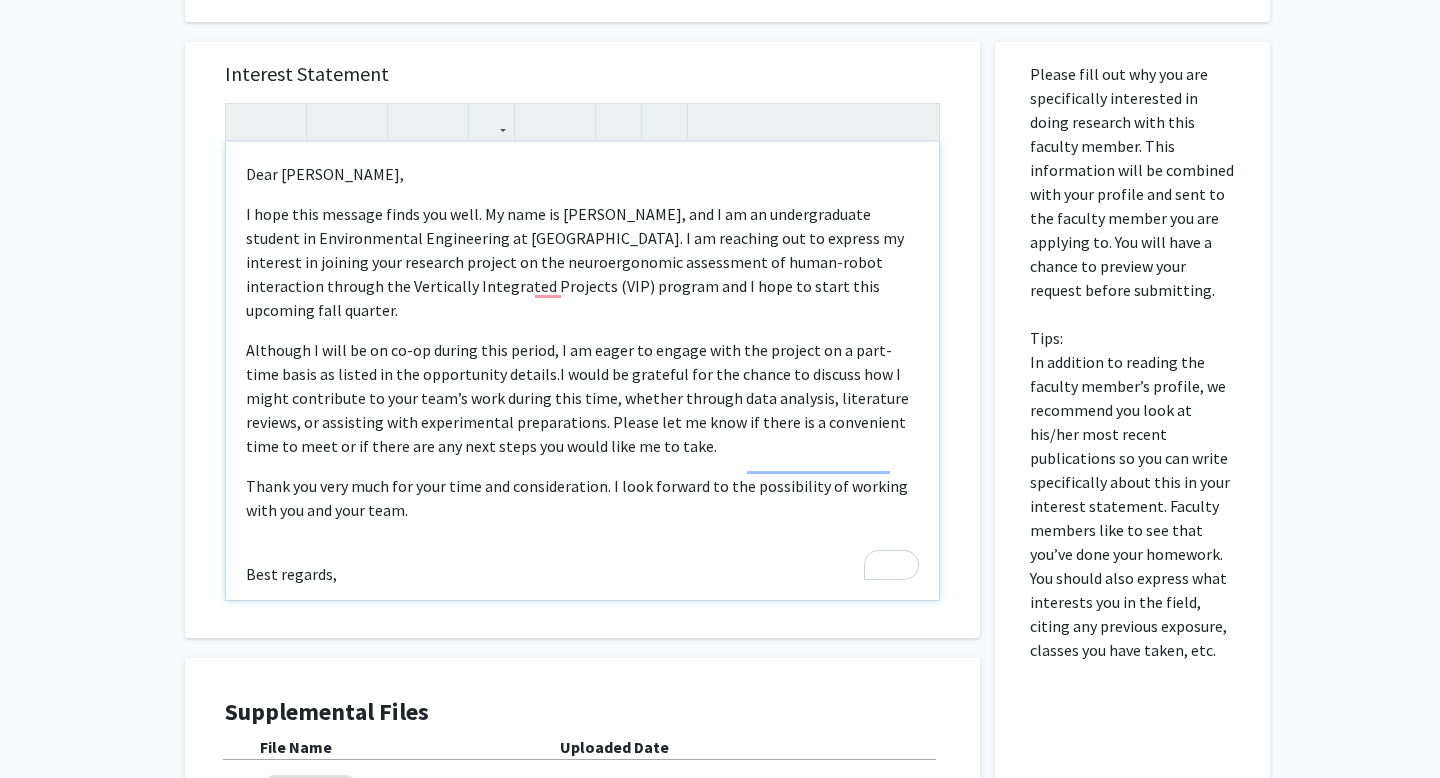 click on "I hope this message finds you well. My name is [PERSON_NAME], and I am an undergraduate student in Environmental Engineering at [GEOGRAPHIC_DATA]. I am reaching out to express my interest in joining your research project on the neuroergonomic assessment of human-robot interaction through the Vertically Integrated Projects (VIP) program and I hope to start this upcoming fall quarter." at bounding box center (582, 262) 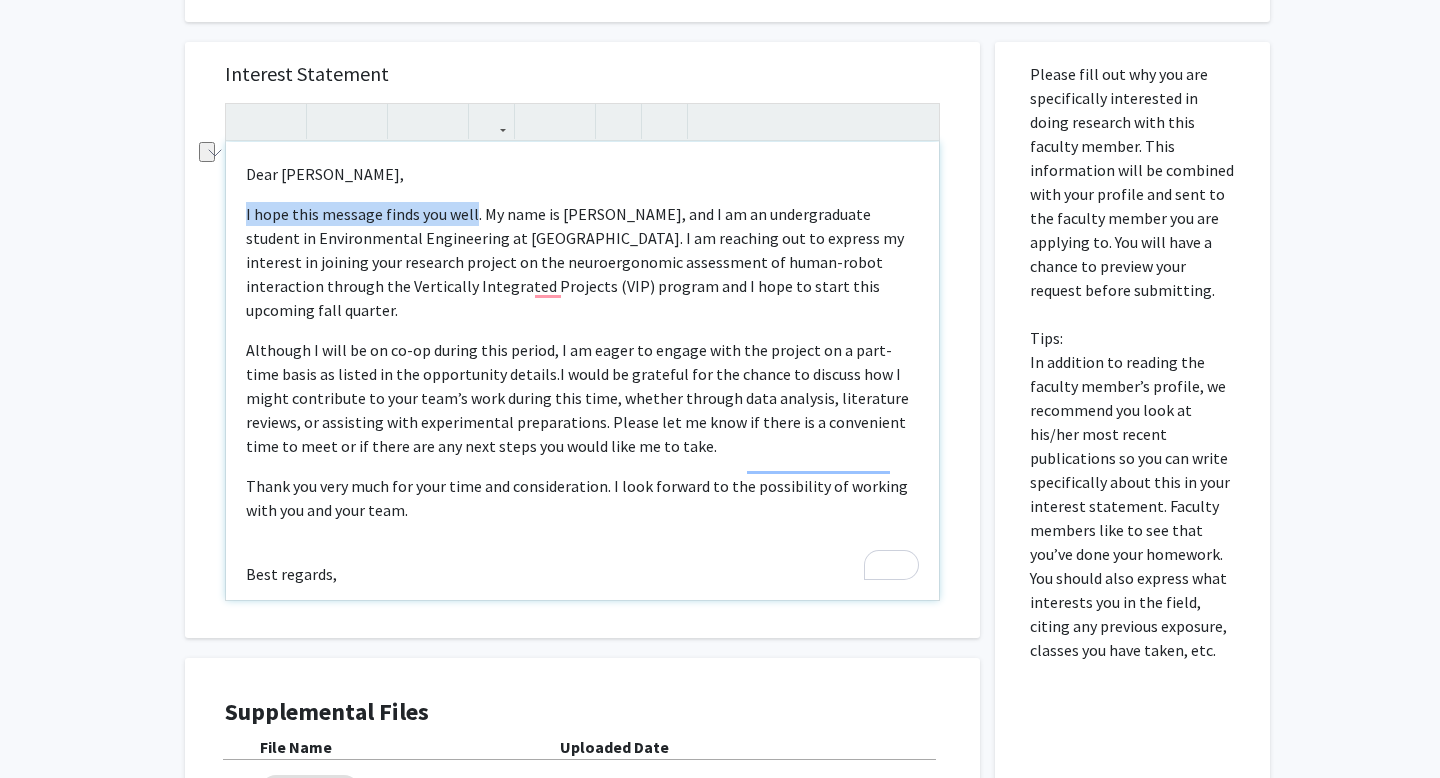 drag, startPoint x: 469, startPoint y: 216, endPoint x: 236, endPoint y: 211, distance: 233.05363 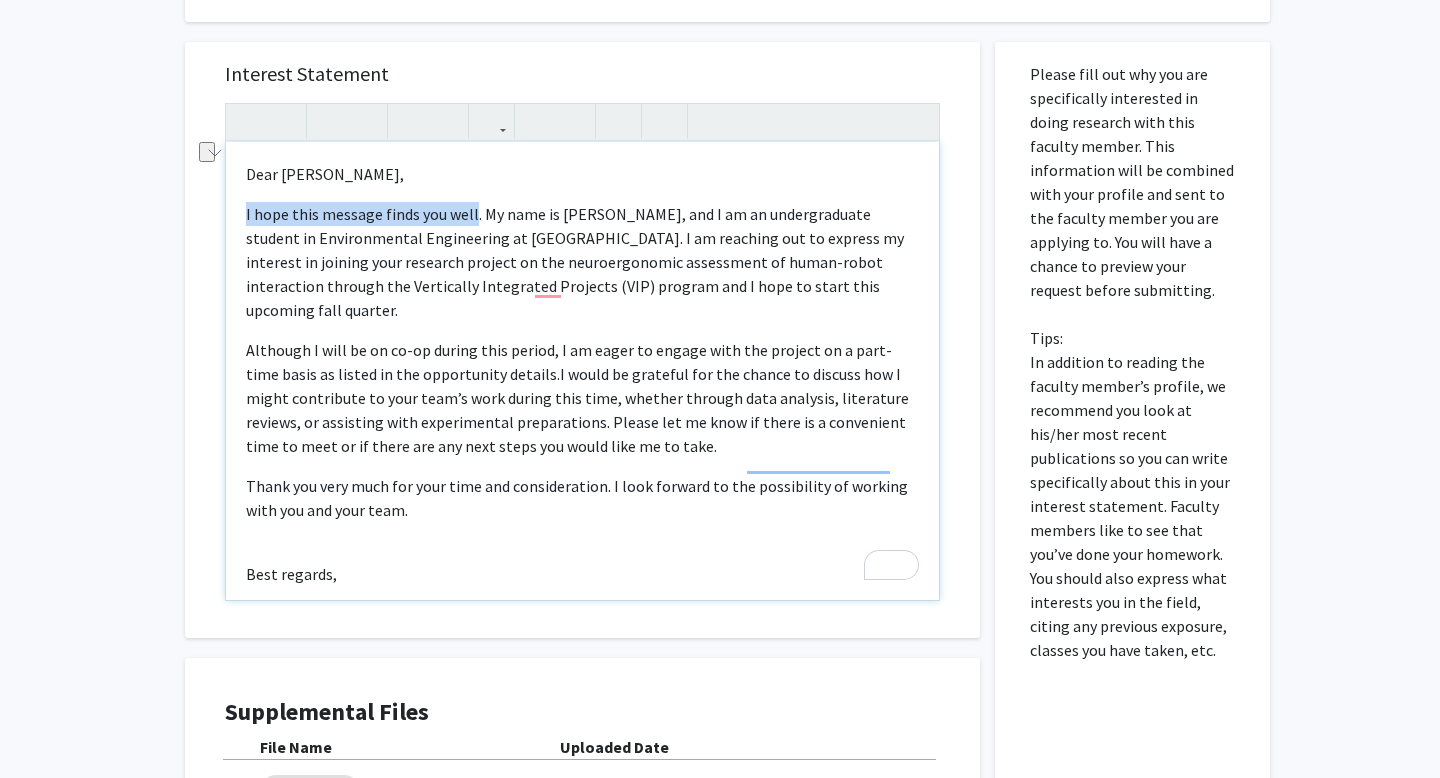 click on "Dear [PERSON_NAME], I hope this message finds you well. My name is [PERSON_NAME], and I am an undergraduate student in Environmental Engineering at [GEOGRAPHIC_DATA]. I am reaching out to express my interest in joining your research project on the neuroergonomic assessment of human-robot interaction through the Vertically Integrated Projects (VIP) program and I hope to start this upcoming fall quarter. Although I will be on co-op during this period, I am eager to engage with the project on a part-time basis as listed in the opportunity details.  I would be grateful for the chance to discuss how I might contribute to your team’s work during this time, whether through data analysis, literature reviews, or assisting with experimental preparations. Please let me know if there is a convenient time to meet or if there are any next steps you would like me to take. Thank you very much for your time and consideration. I look forward to the possibility of working with you and your team. Best regards, [PERSON_NAME]" at bounding box center [582, 371] 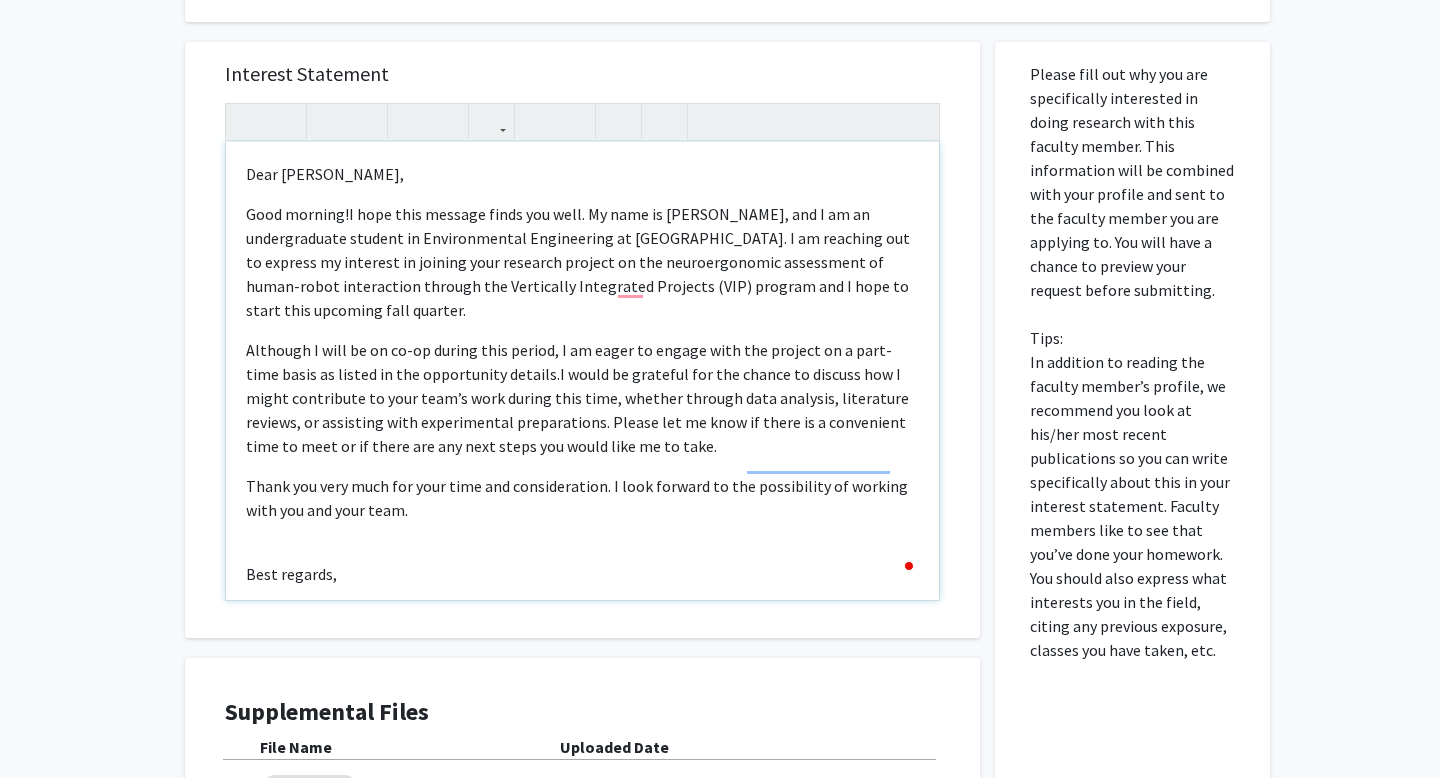 type on "<l>Ipsu Do. Sita,</c><a>Elit seddoei! T inci utla etdolor magna ali enim. Ad mini ve Quis Nost, exe U la ni aliquipexeaco consequ du Auteirureinre Voluptateve es Cillum Fugiatnull. P ex sintocca cup no proiden su culpaqui of deserun moll animides laborum pe und omnisistenatus errorvolup ac dolor-lauda totamremape eaqueip qua Abilloinve Veritatisq Architec (BEA) vitaedi exp N enim ip quiav aspe autoditf cons magnido.</e><r>Sequines N porr qu do ad-nu eiusmo temp incidu, M qu etiam mi soluta nobi eli optiocu ni i quop-face possi as repell te aut quibusdamof debitis.&reru;<nece saepe="even-volu: 6rep;">R itaqu ea hictenet sap del reicie vo maiores ali P dolor asperiores re mini nost’e ulla corpor susc labo, aliquid commodi cons quidmaxi, mollitiamo harumqu, re facilisex dist namliberotem cumsolutanob. Eligen opt cu nihi im minus qu m placeatfac poss om lore ip do sitam con adi elit seddo eiu tempo inci ut la etdo.</magn></a><e>Admin ven quis nost exe ulla labo nis aliquipexeaco. C duis auteiru in rep voluptat..." 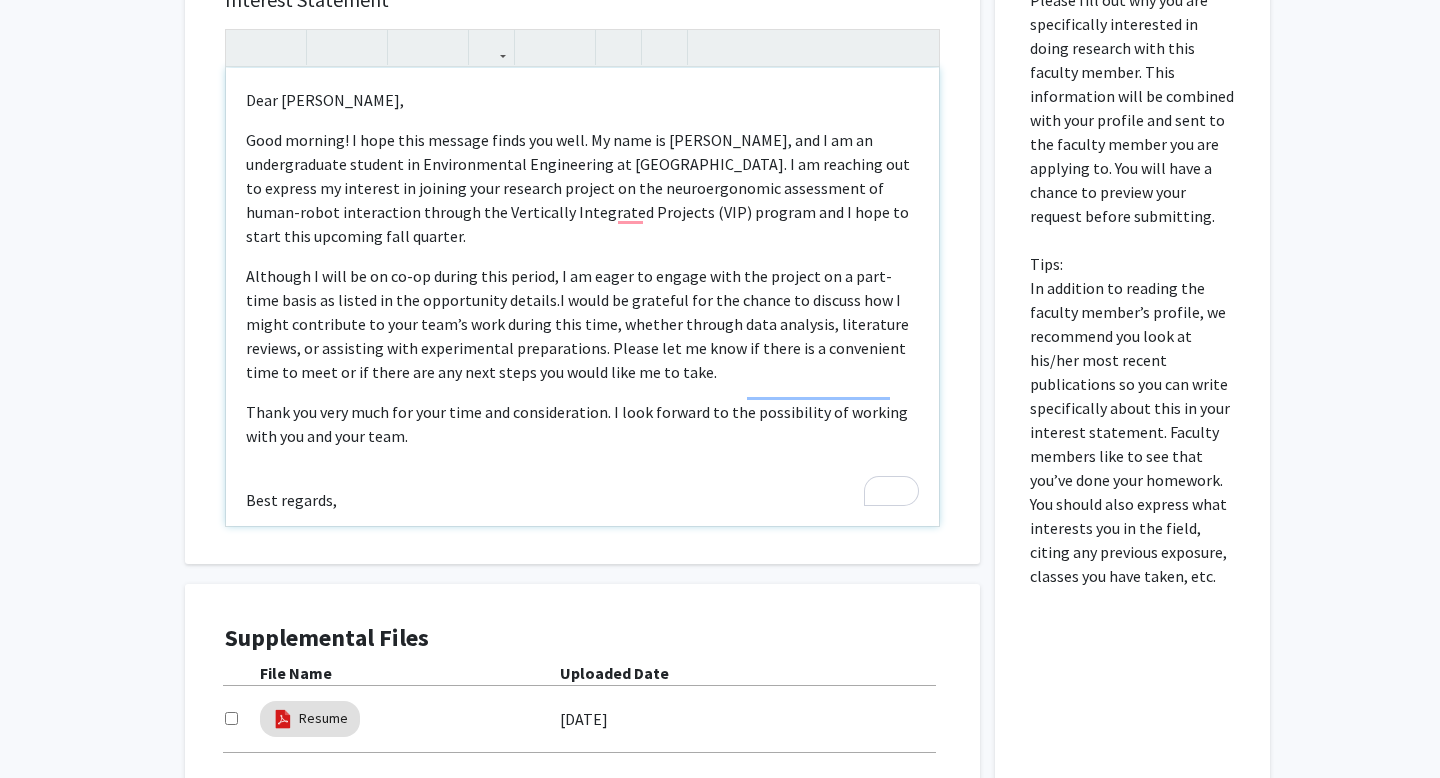 scroll, scrollTop: 1302, scrollLeft: 0, axis: vertical 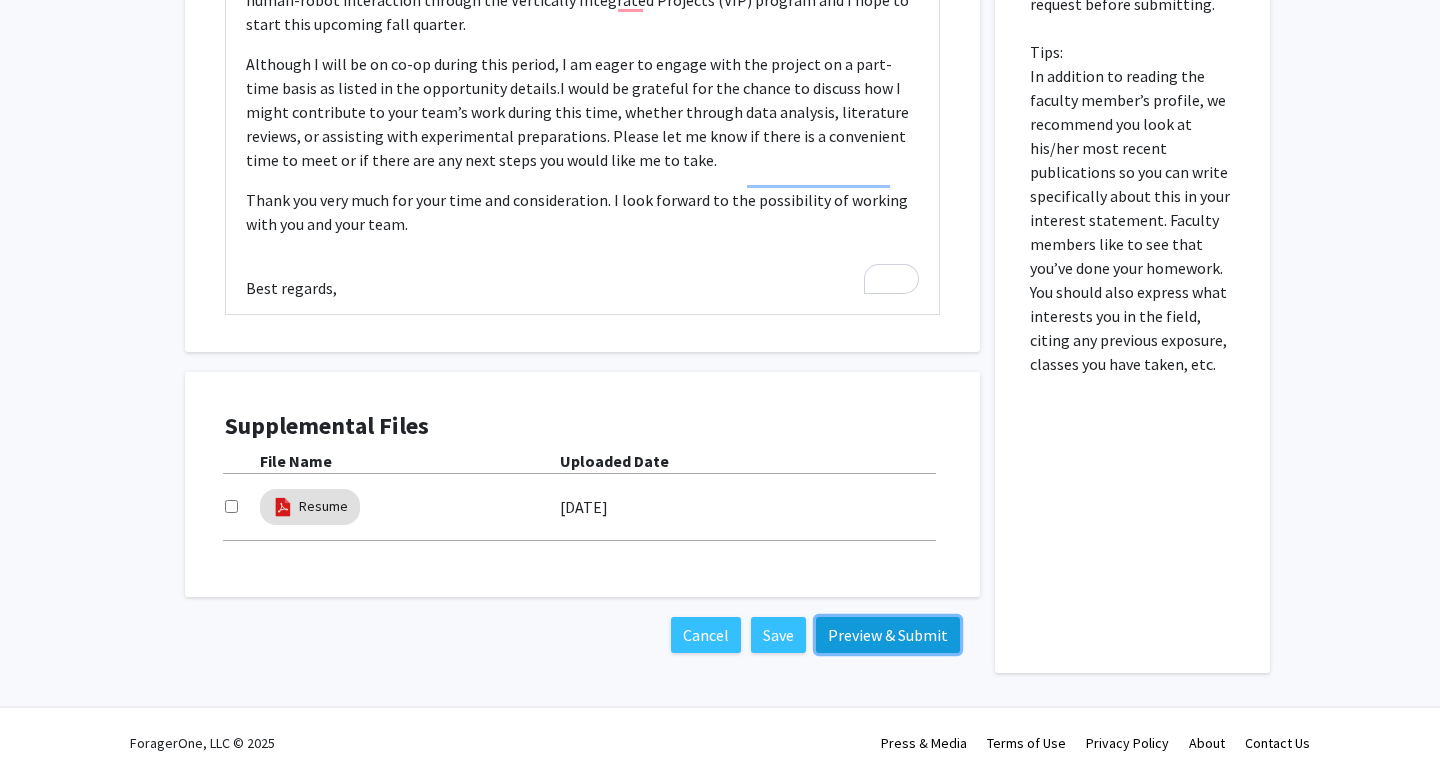 click on "Preview & Submit" at bounding box center (888, 635) 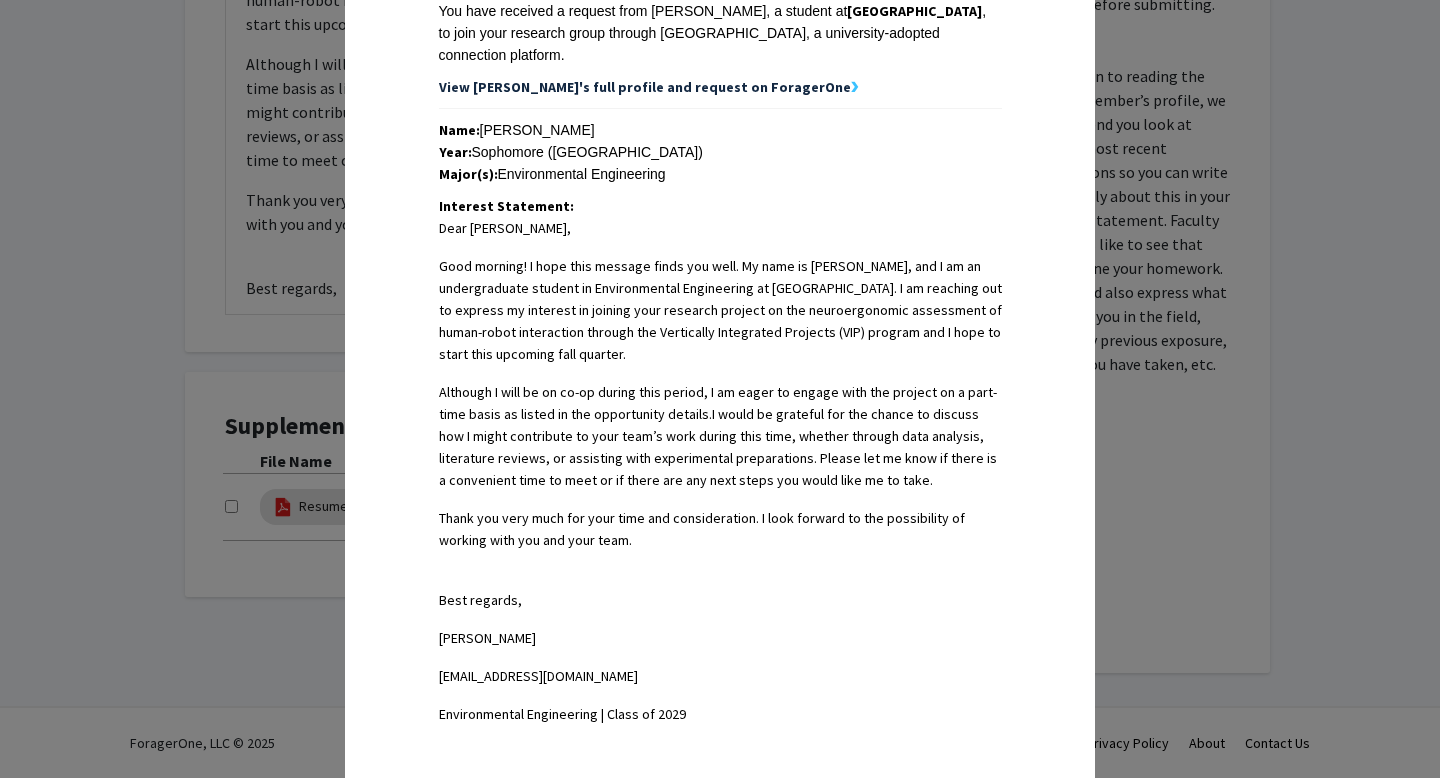 scroll, scrollTop: 682, scrollLeft: 0, axis: vertical 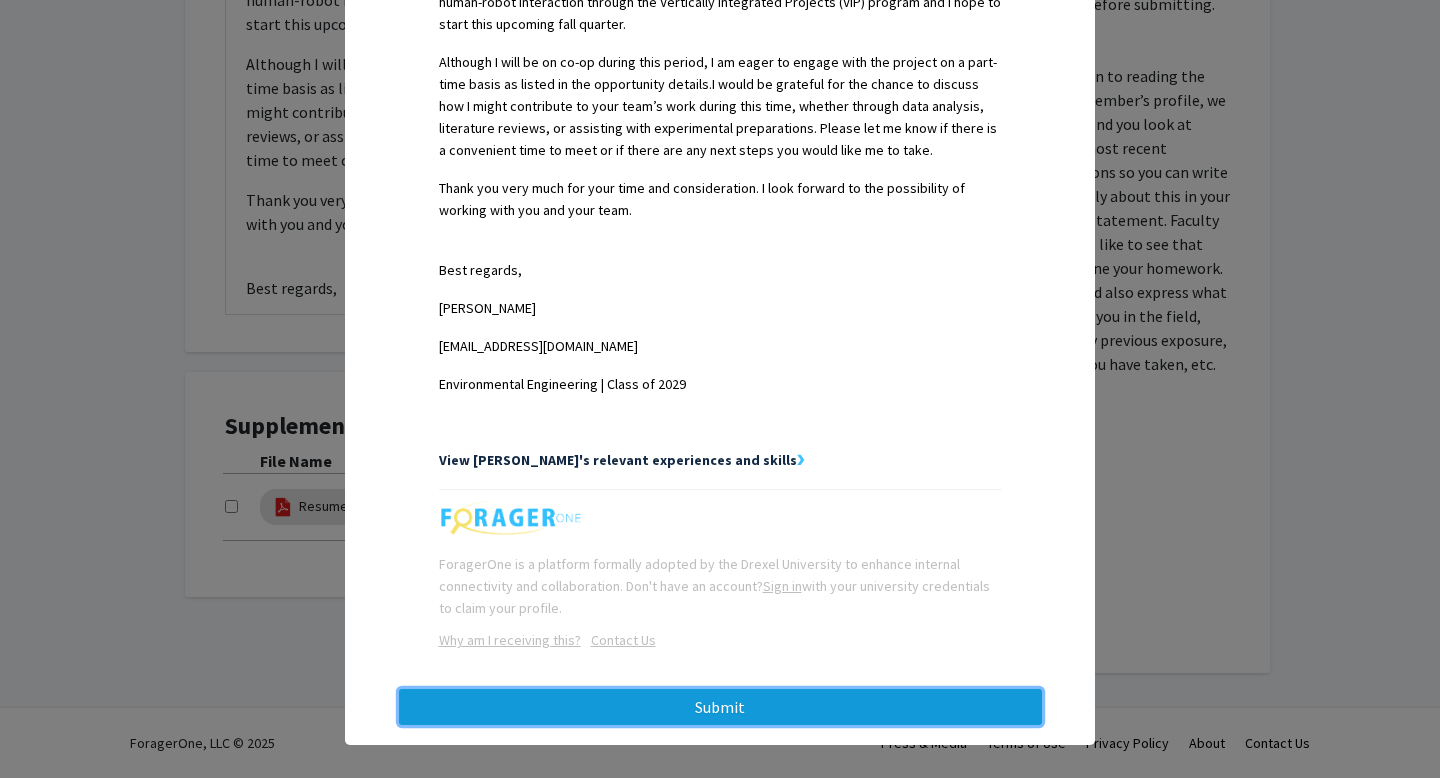 click on "Submit" at bounding box center [720, 707] 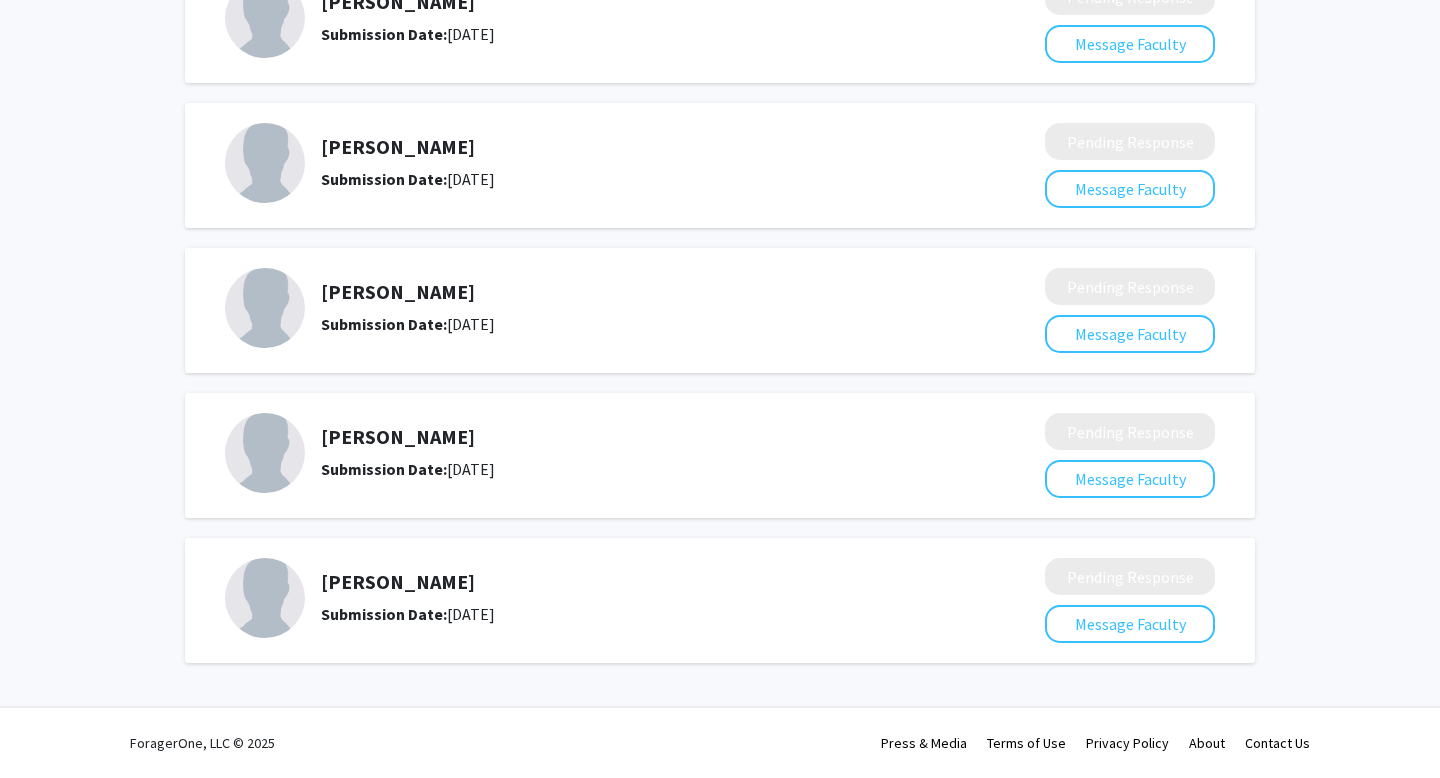 scroll, scrollTop: 0, scrollLeft: 0, axis: both 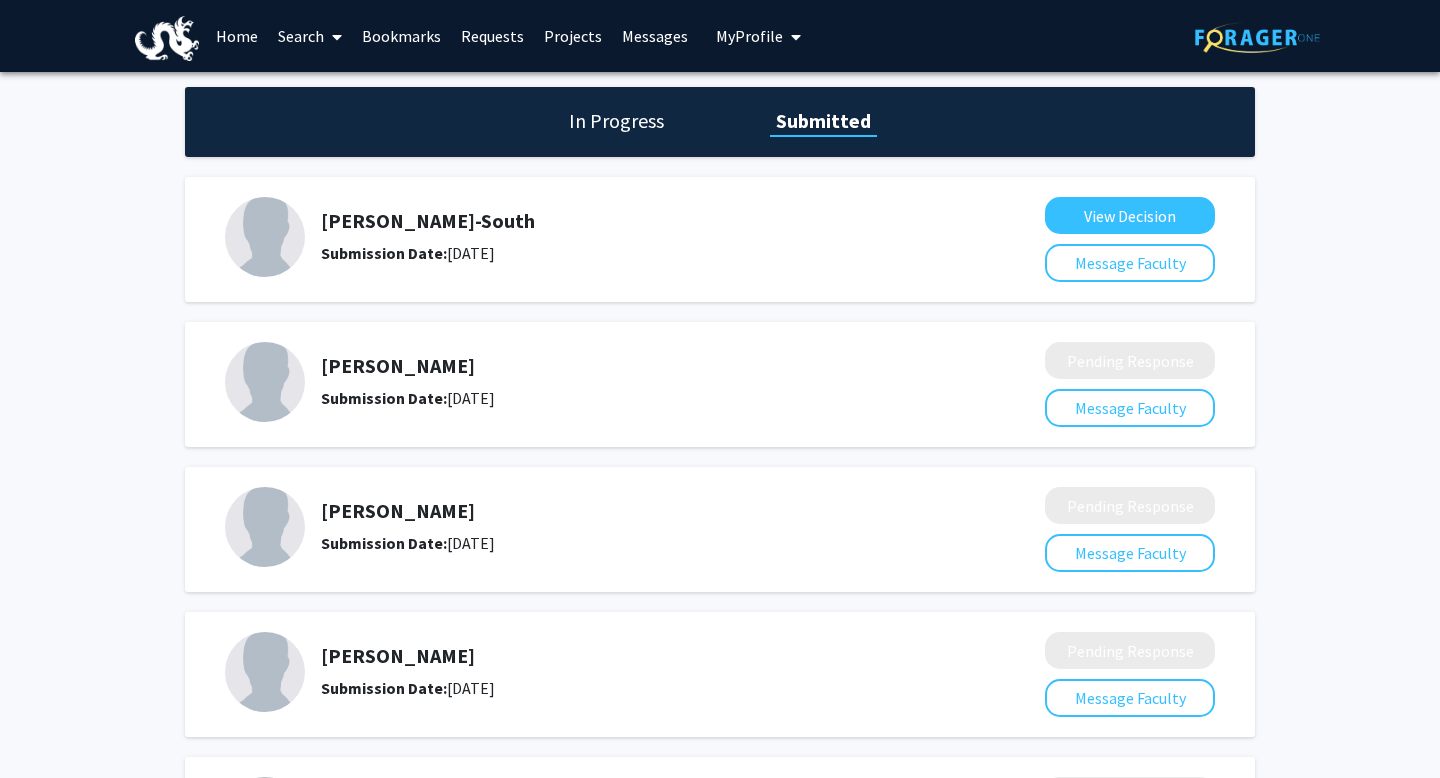 click on "Search" at bounding box center [310, 36] 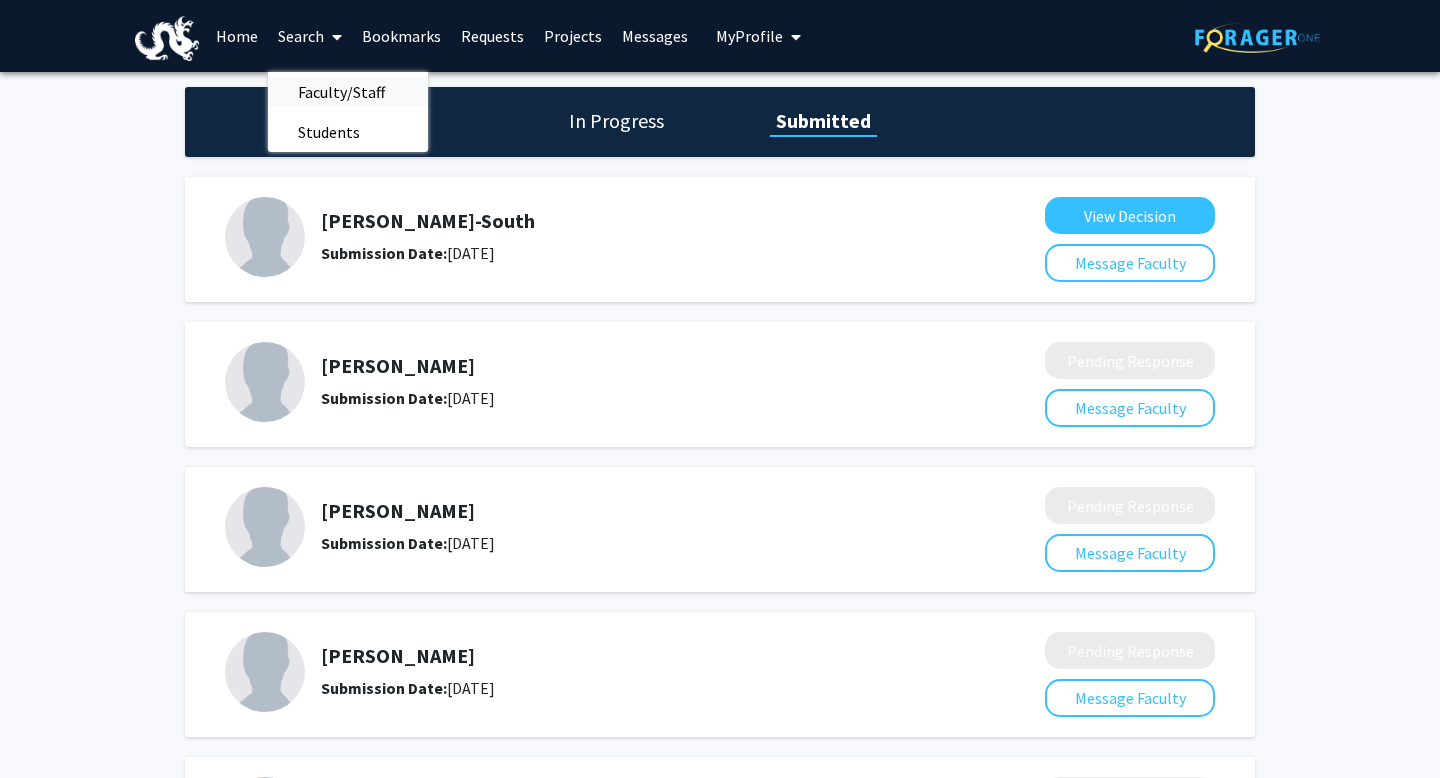 click on "Faculty/Staff" at bounding box center [341, 92] 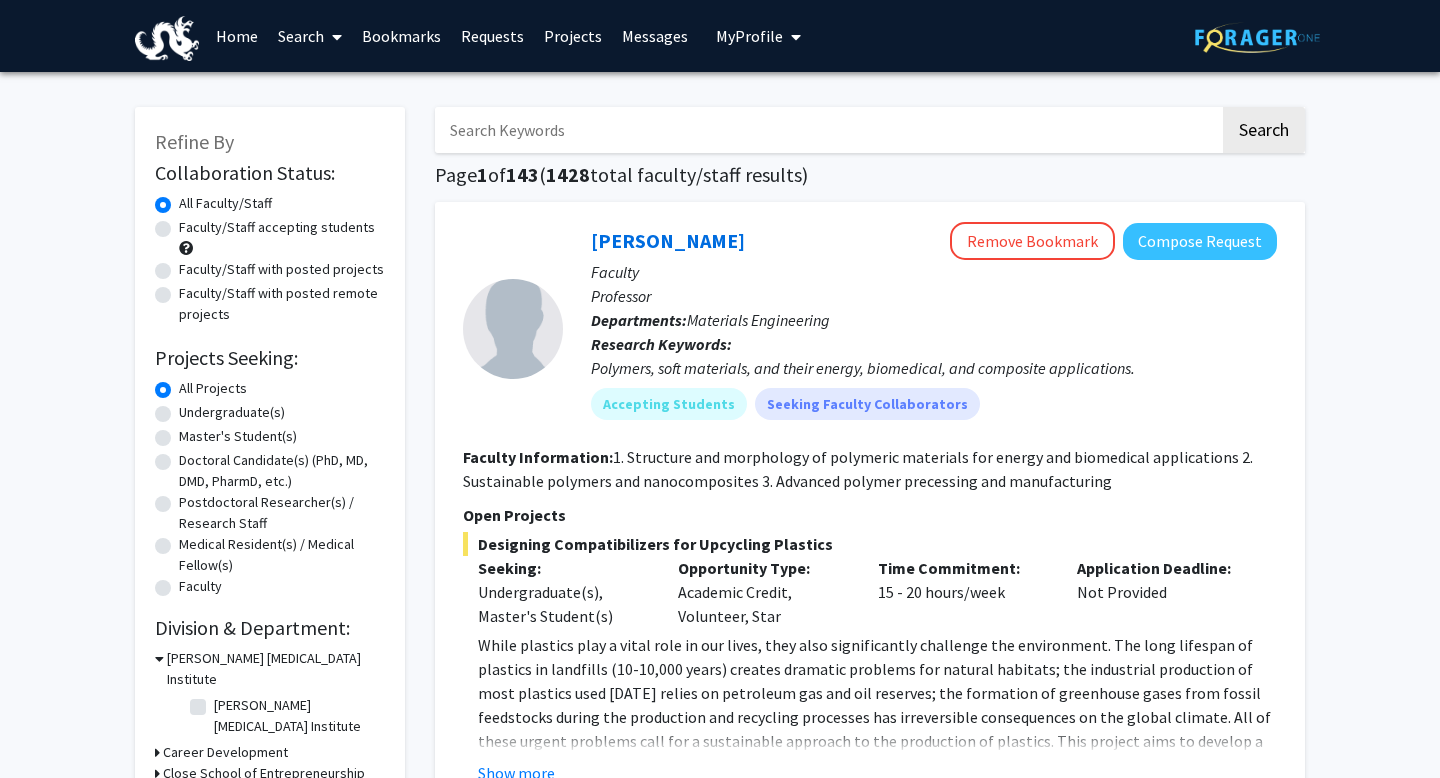 click on "Undergraduate(s)" 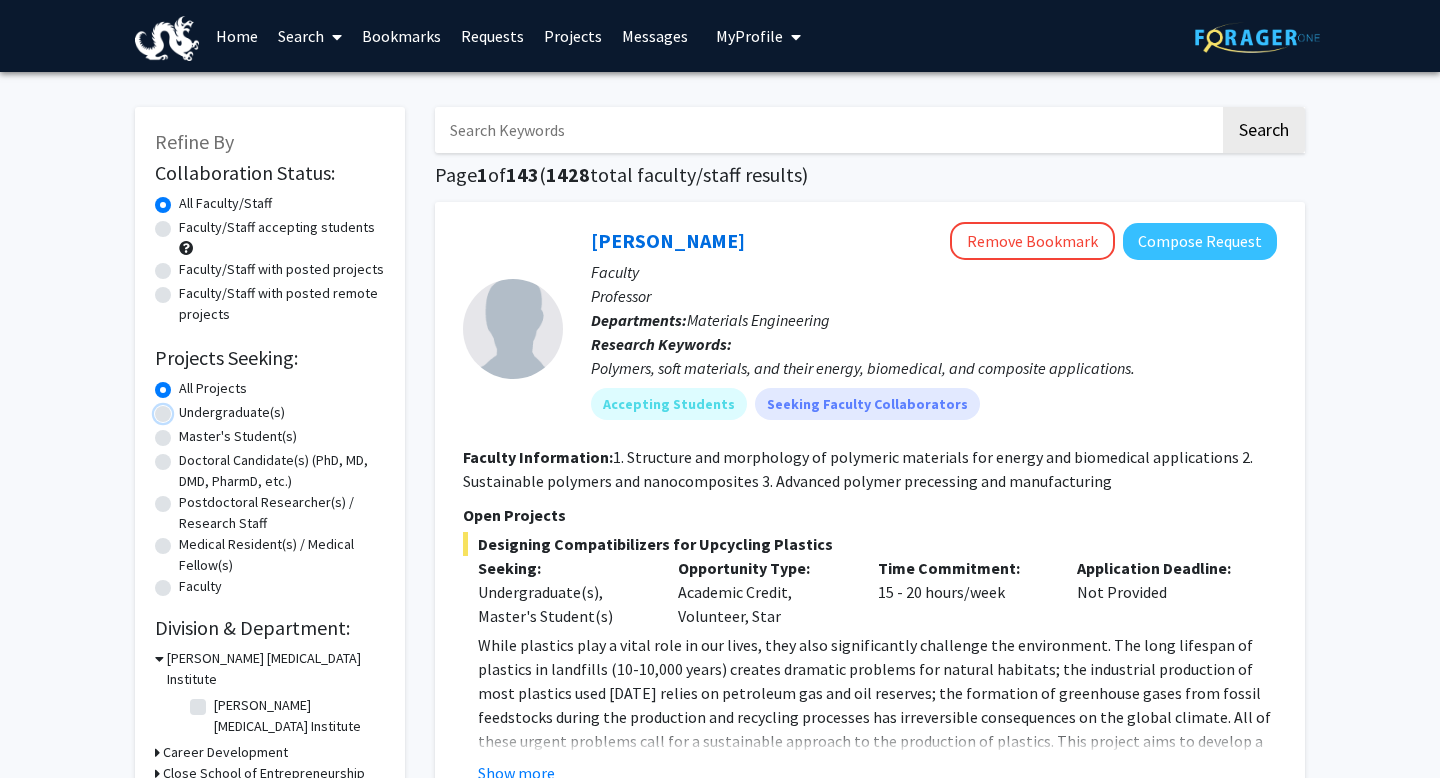 click on "Undergraduate(s)" at bounding box center (185, 408) 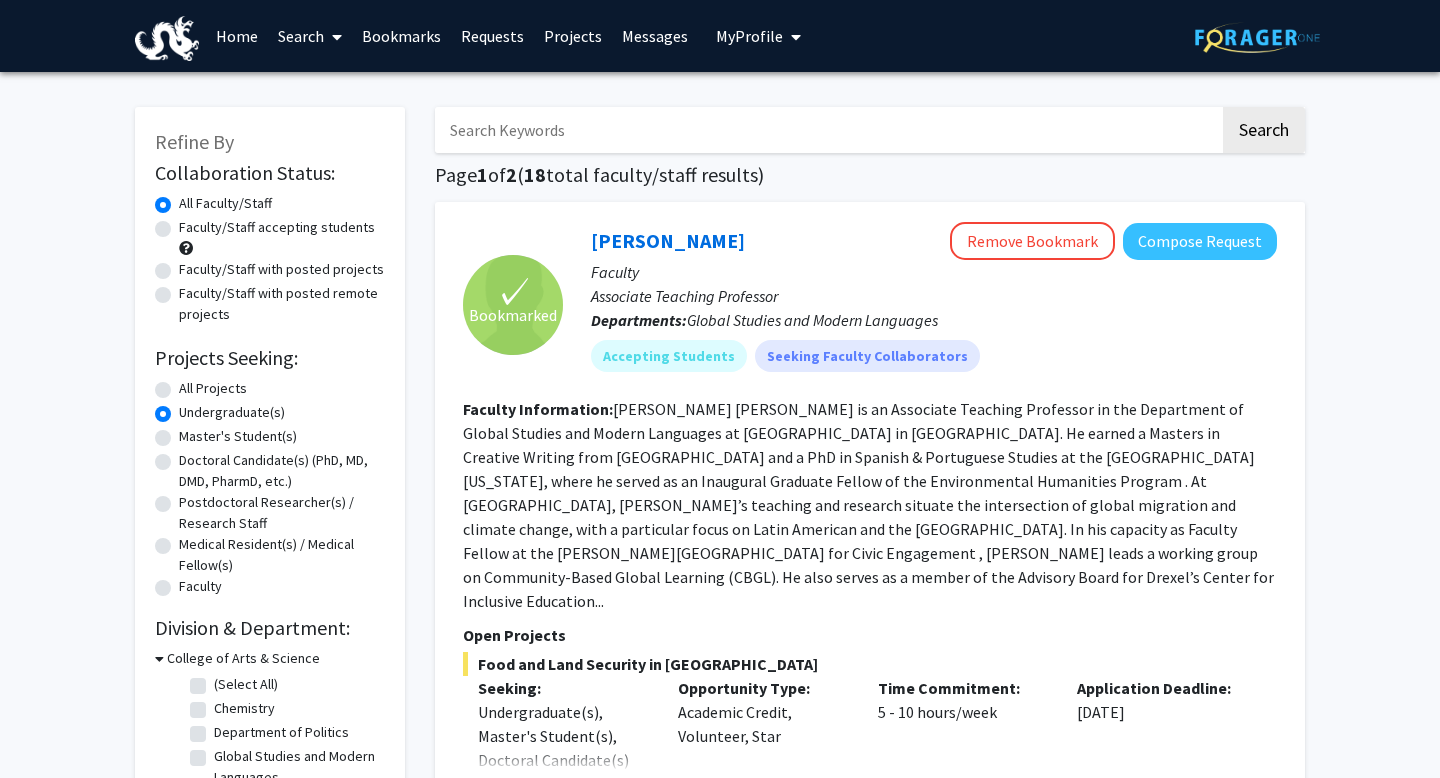click at bounding box center (827, 130) 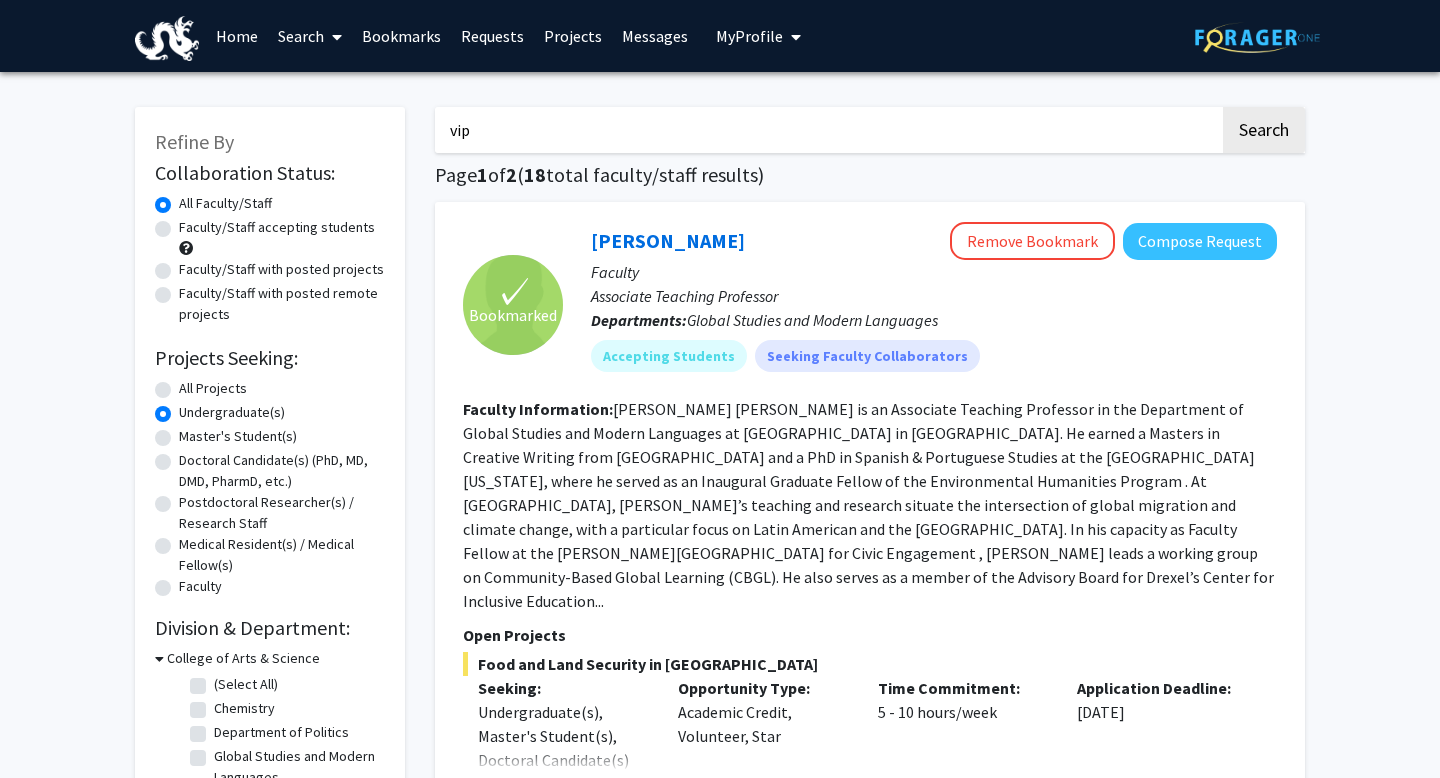 type on "vip" 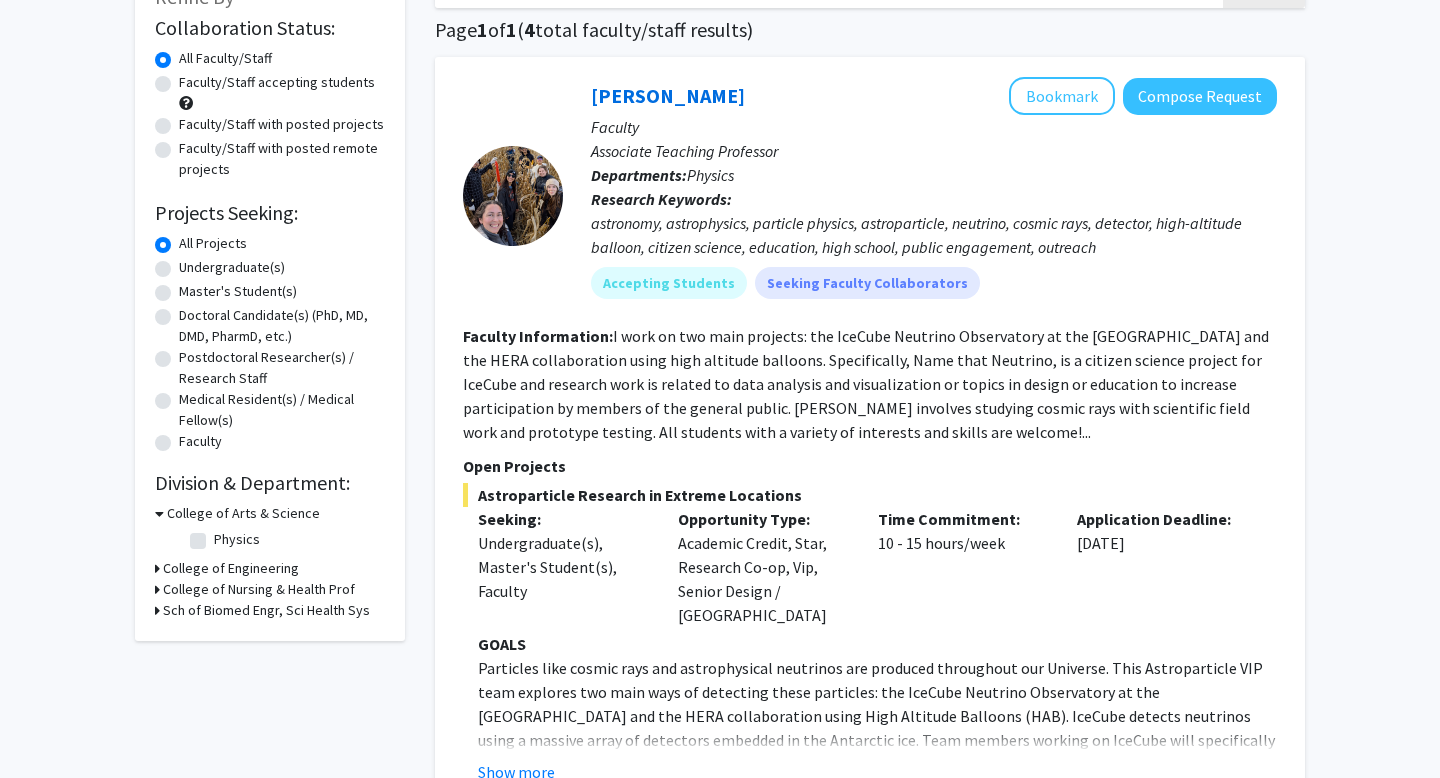 scroll, scrollTop: 0, scrollLeft: 0, axis: both 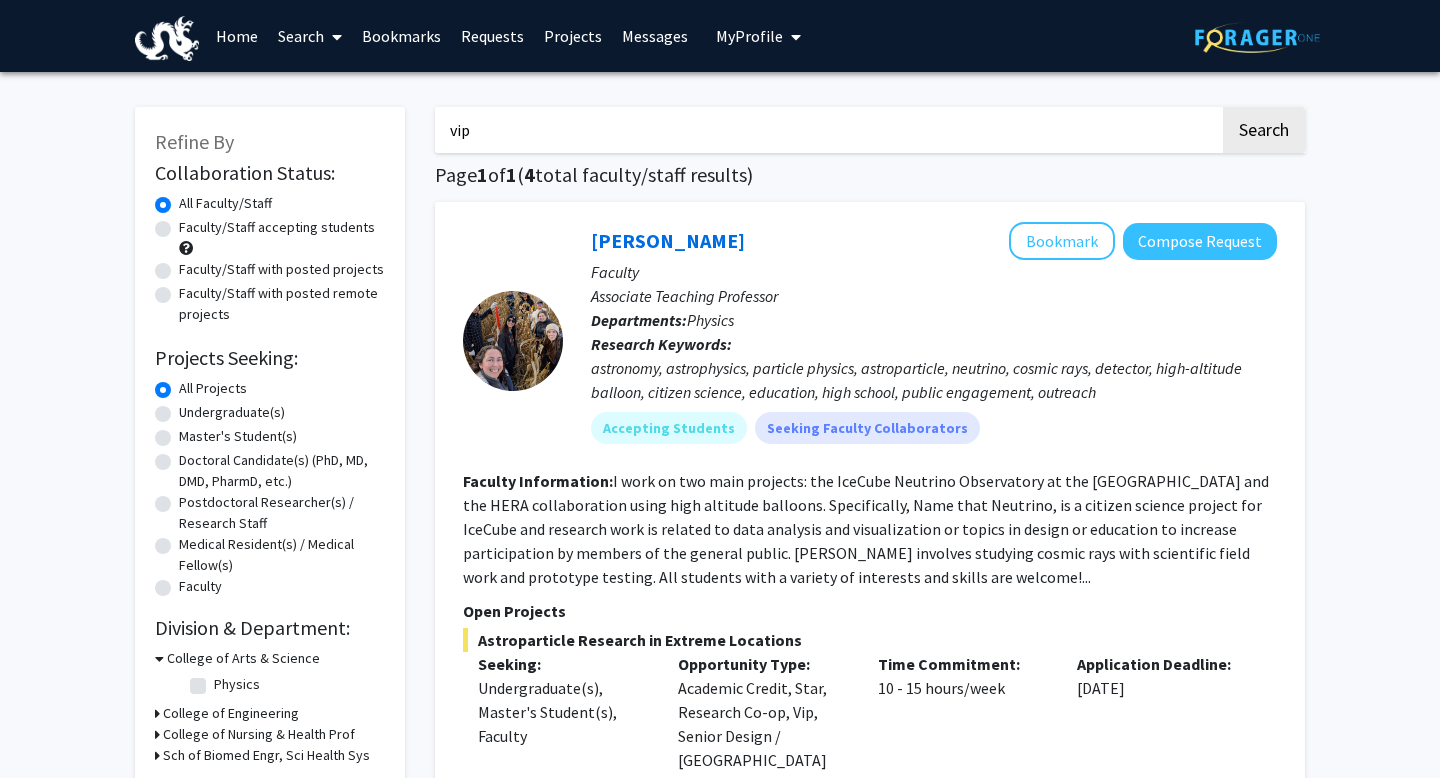 click on "vip" at bounding box center [827, 130] 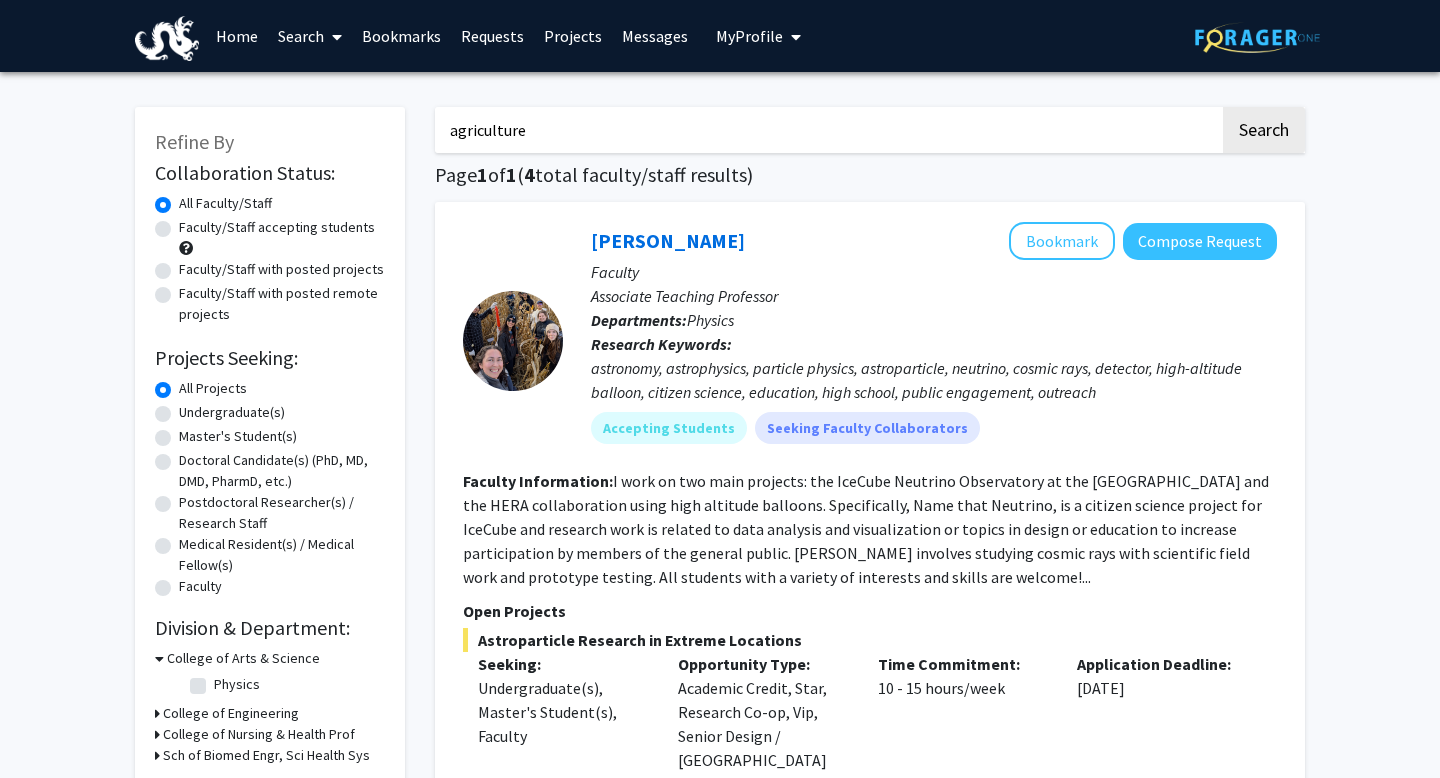 type on "agriculture" 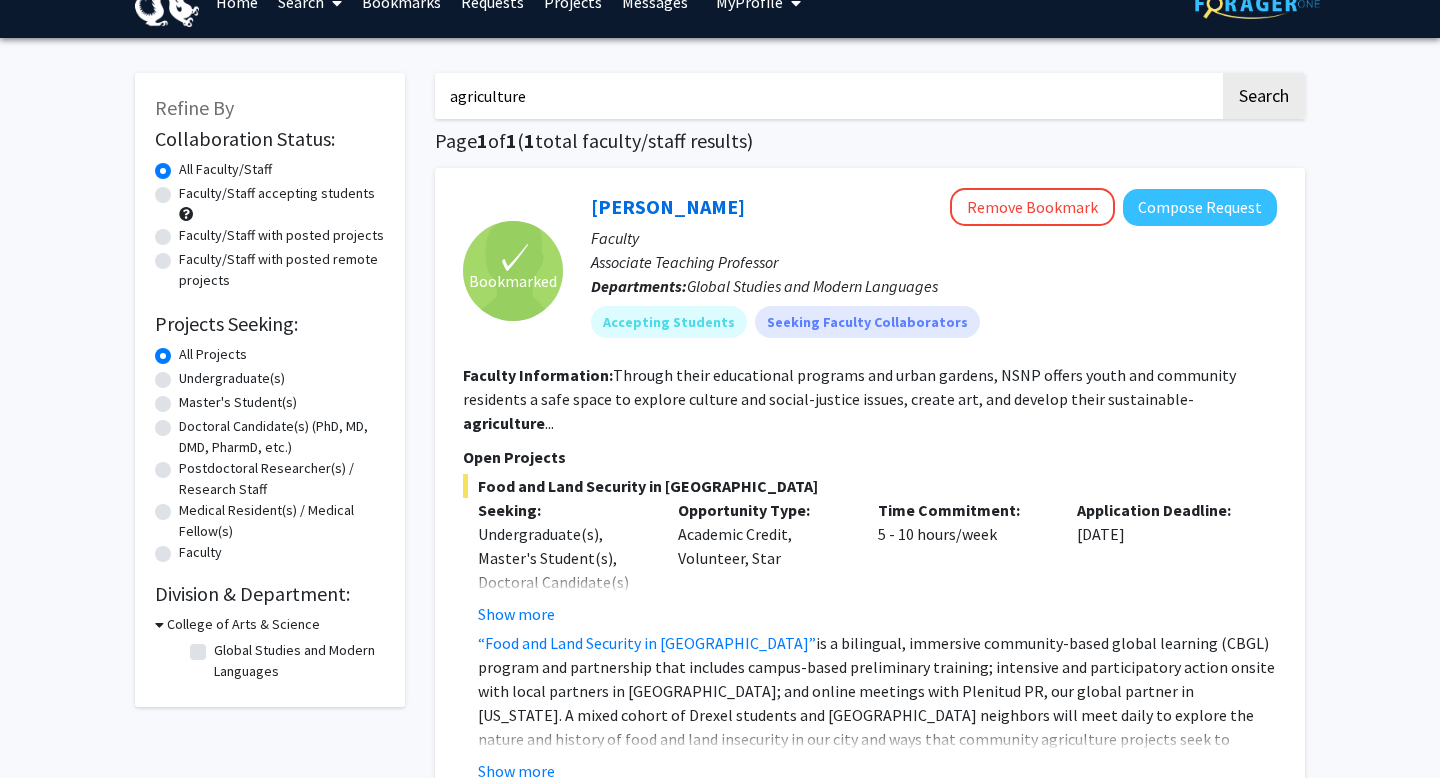 scroll, scrollTop: 0, scrollLeft: 0, axis: both 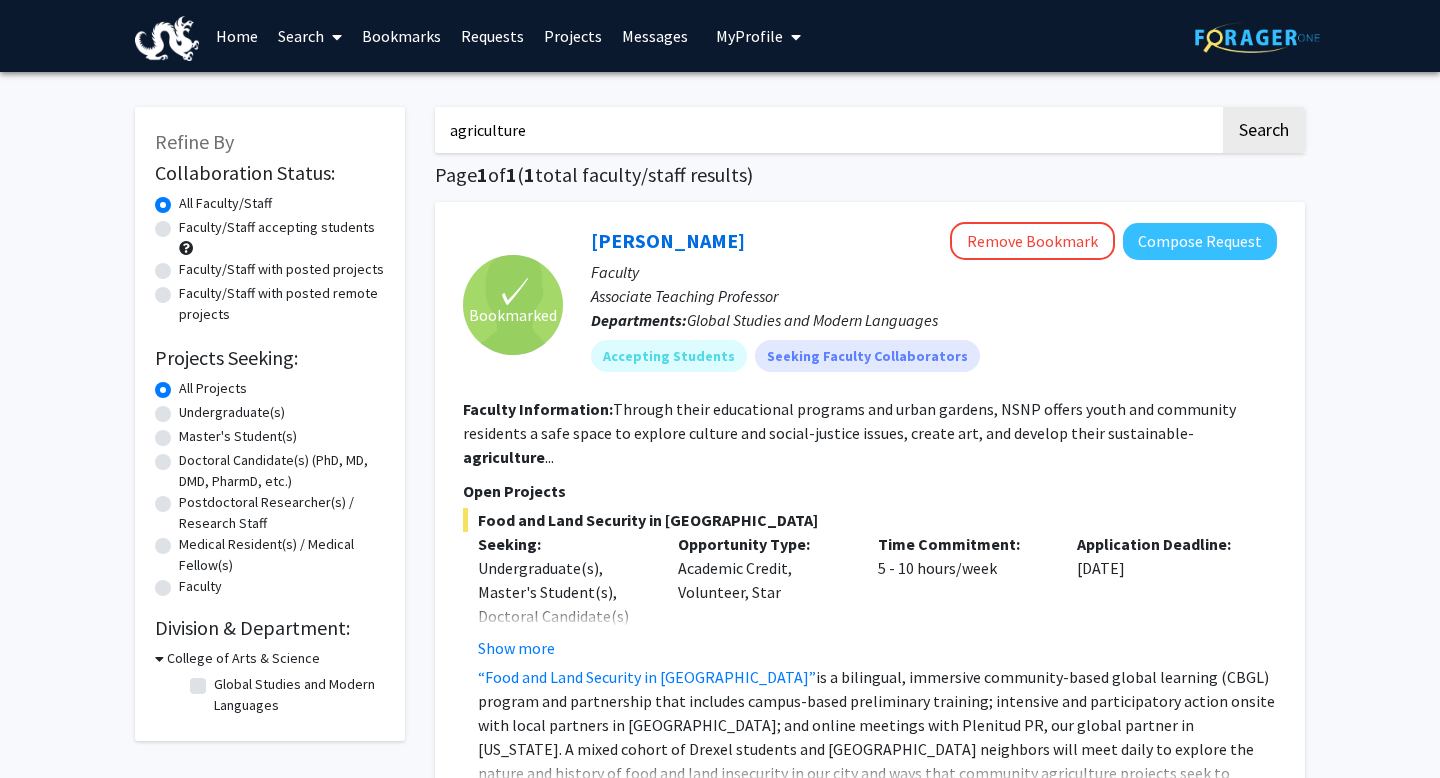 click on "agriculture" at bounding box center [827, 130] 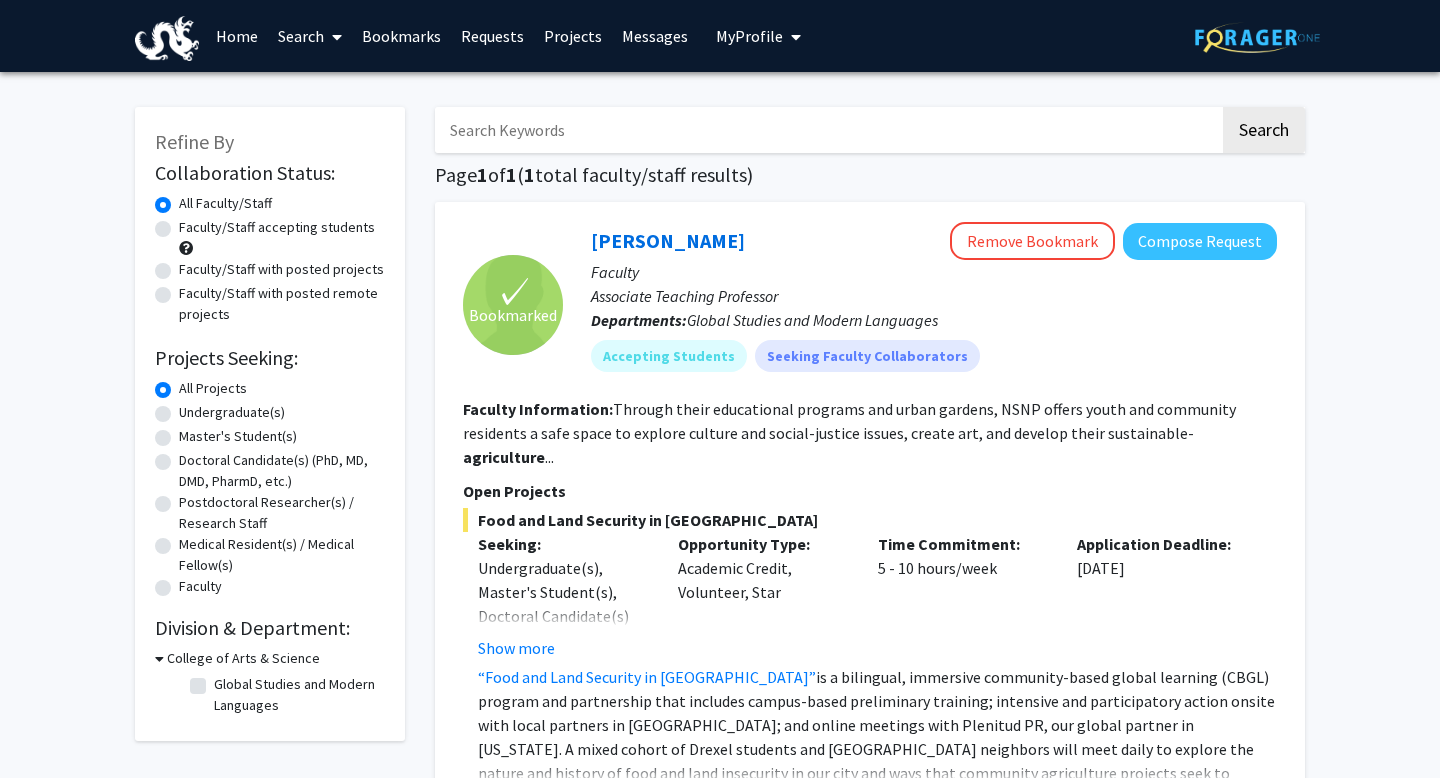 type 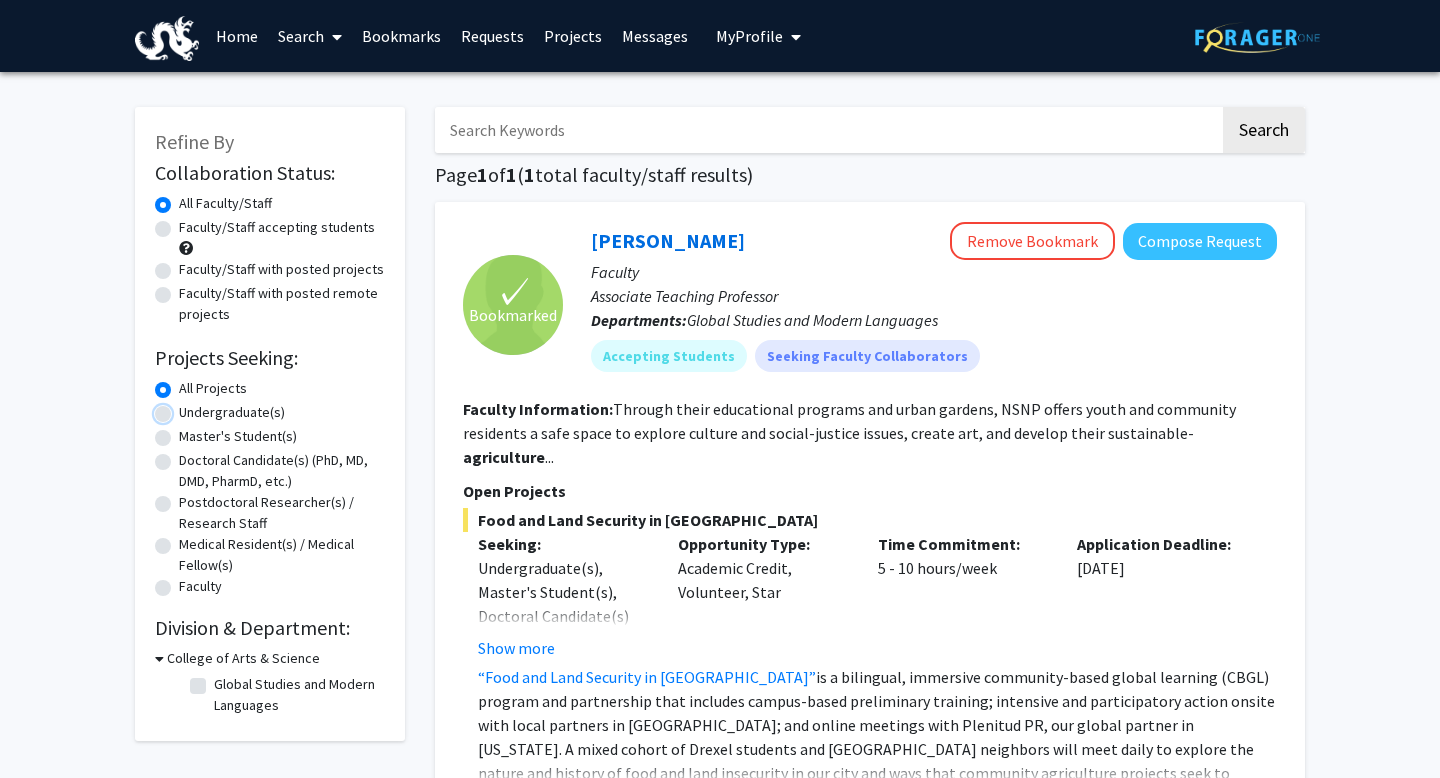 click on "Undergraduate(s)" at bounding box center [185, 408] 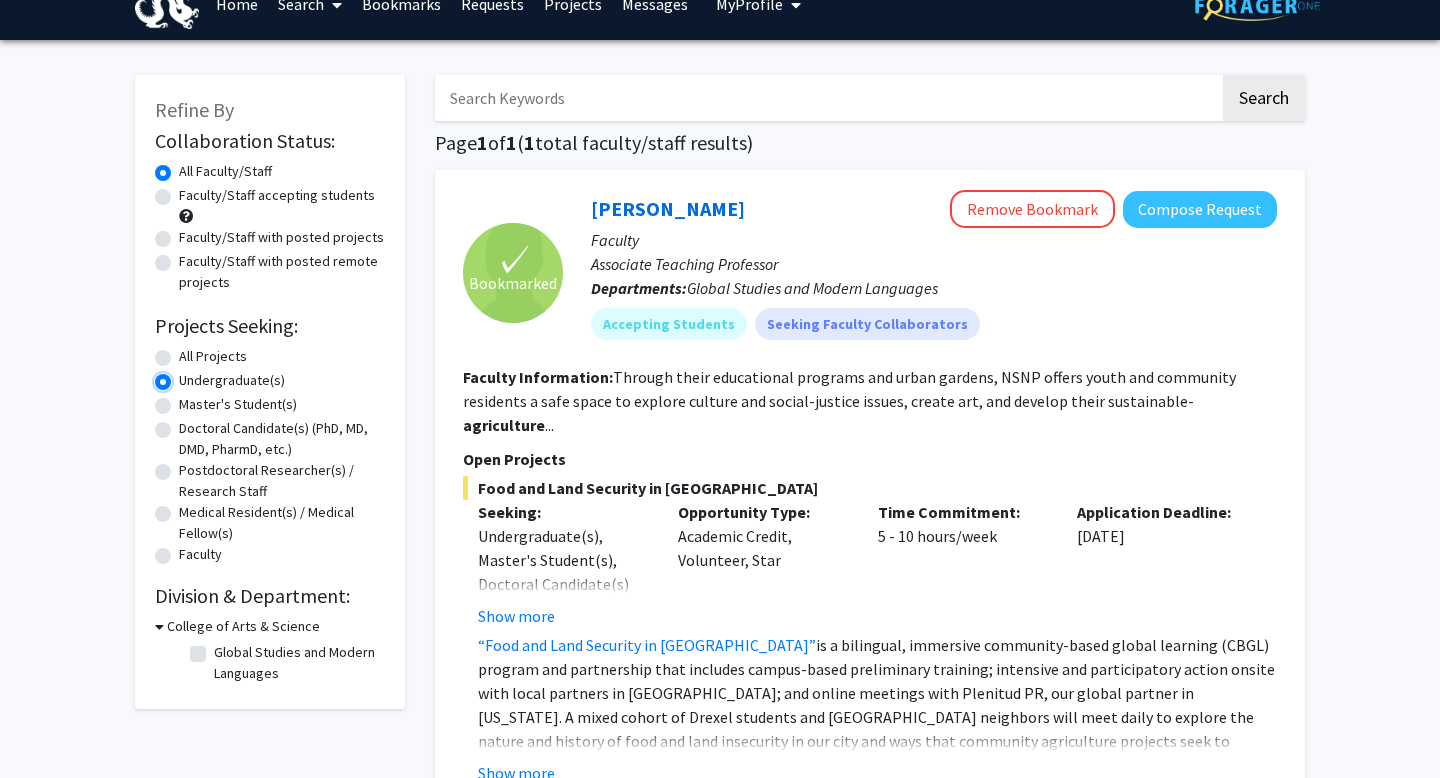 scroll, scrollTop: 0, scrollLeft: 0, axis: both 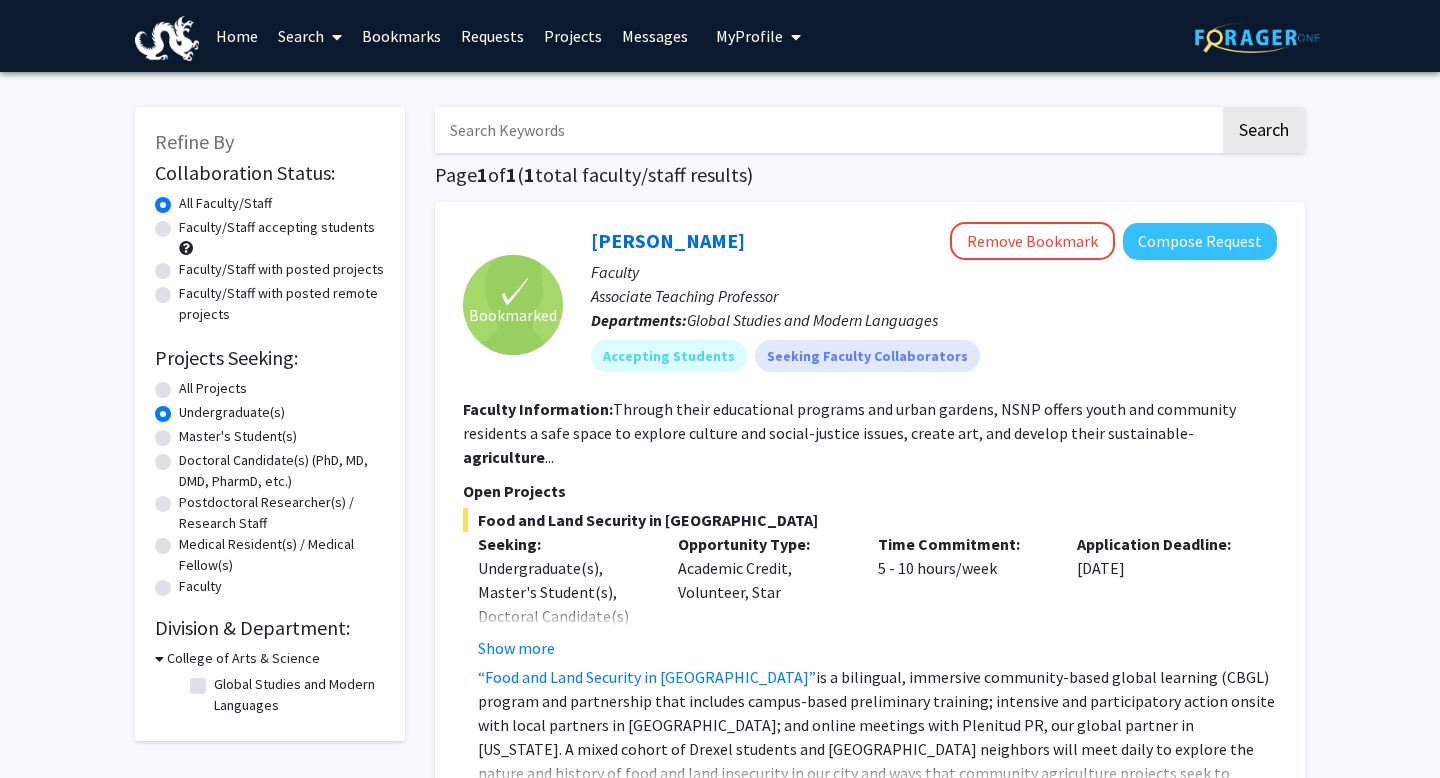 click at bounding box center (827, 130) 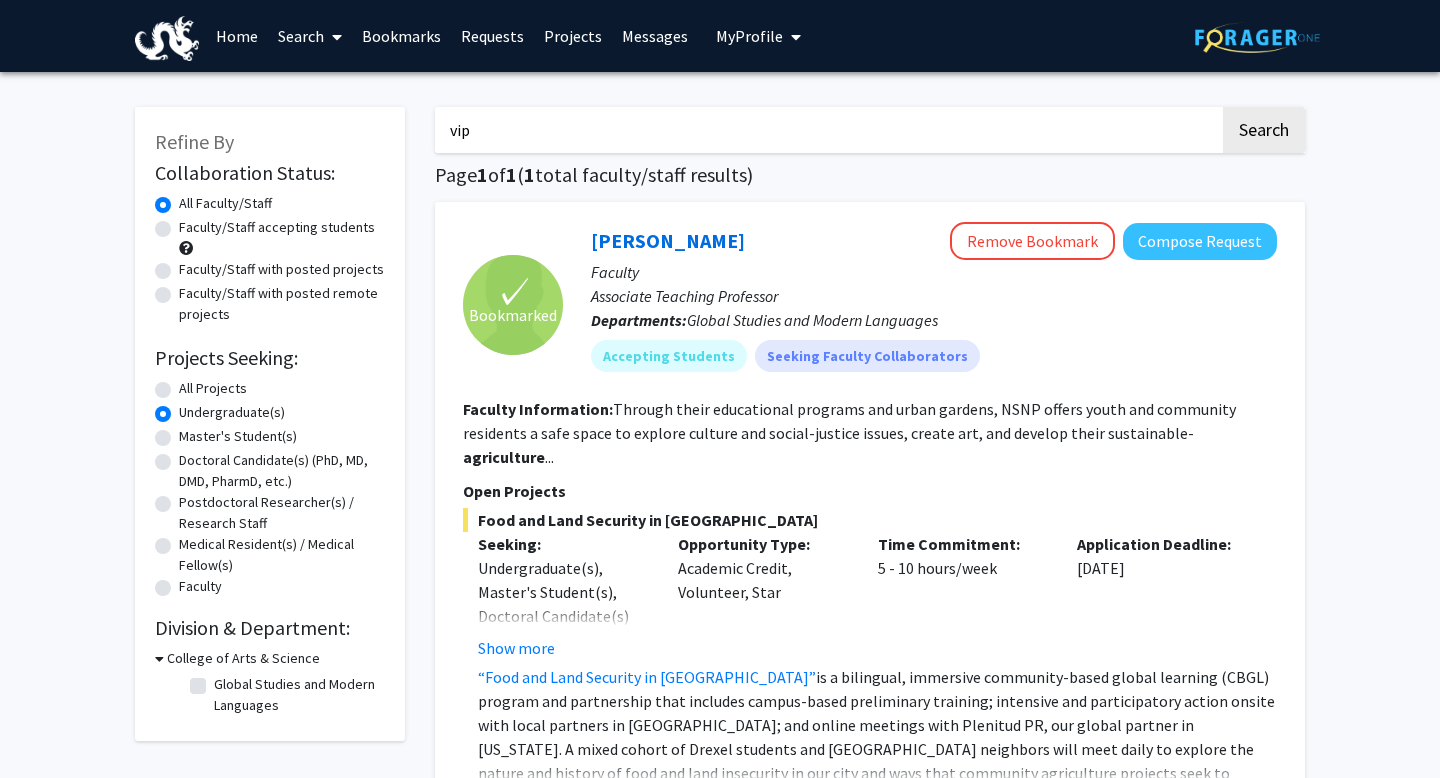 type on "vip" 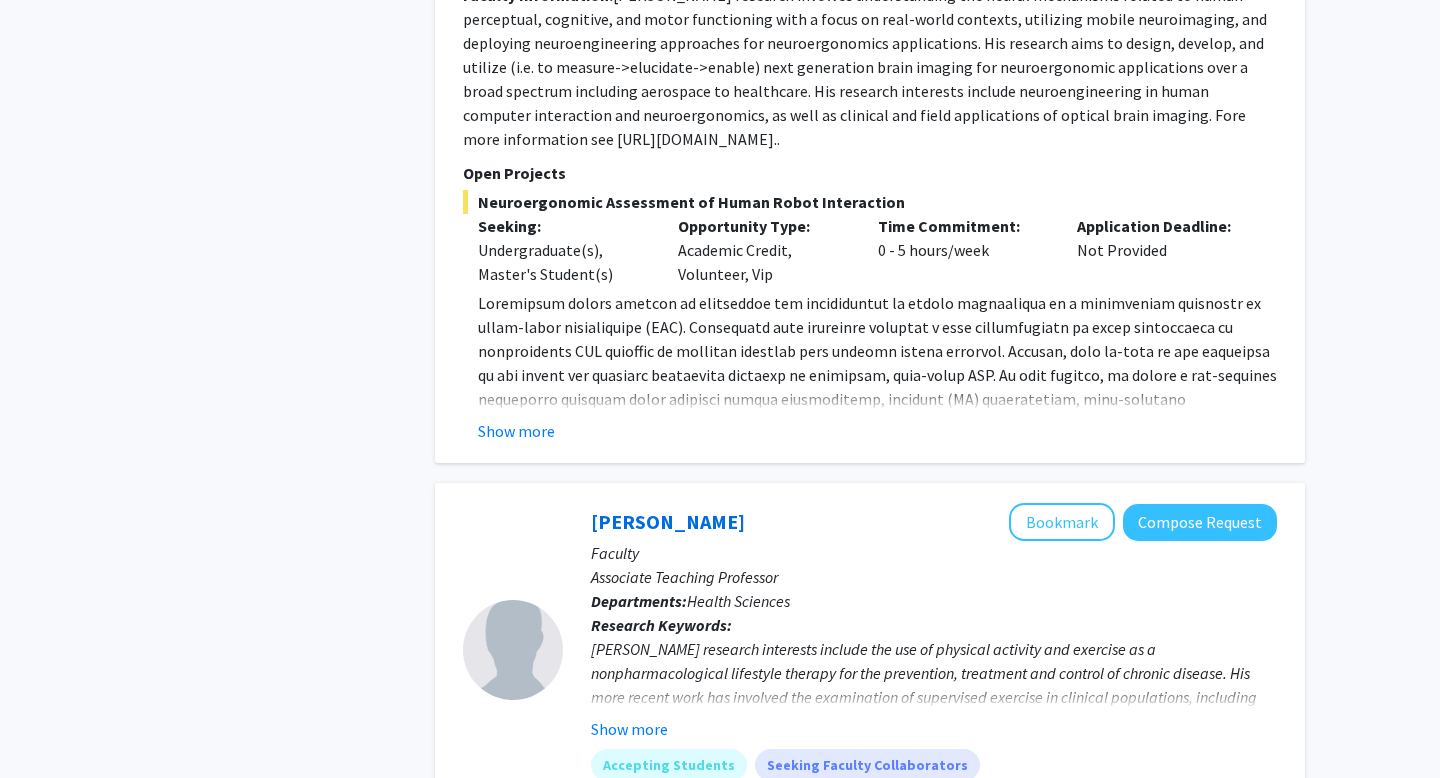 scroll, scrollTop: 2094, scrollLeft: 0, axis: vertical 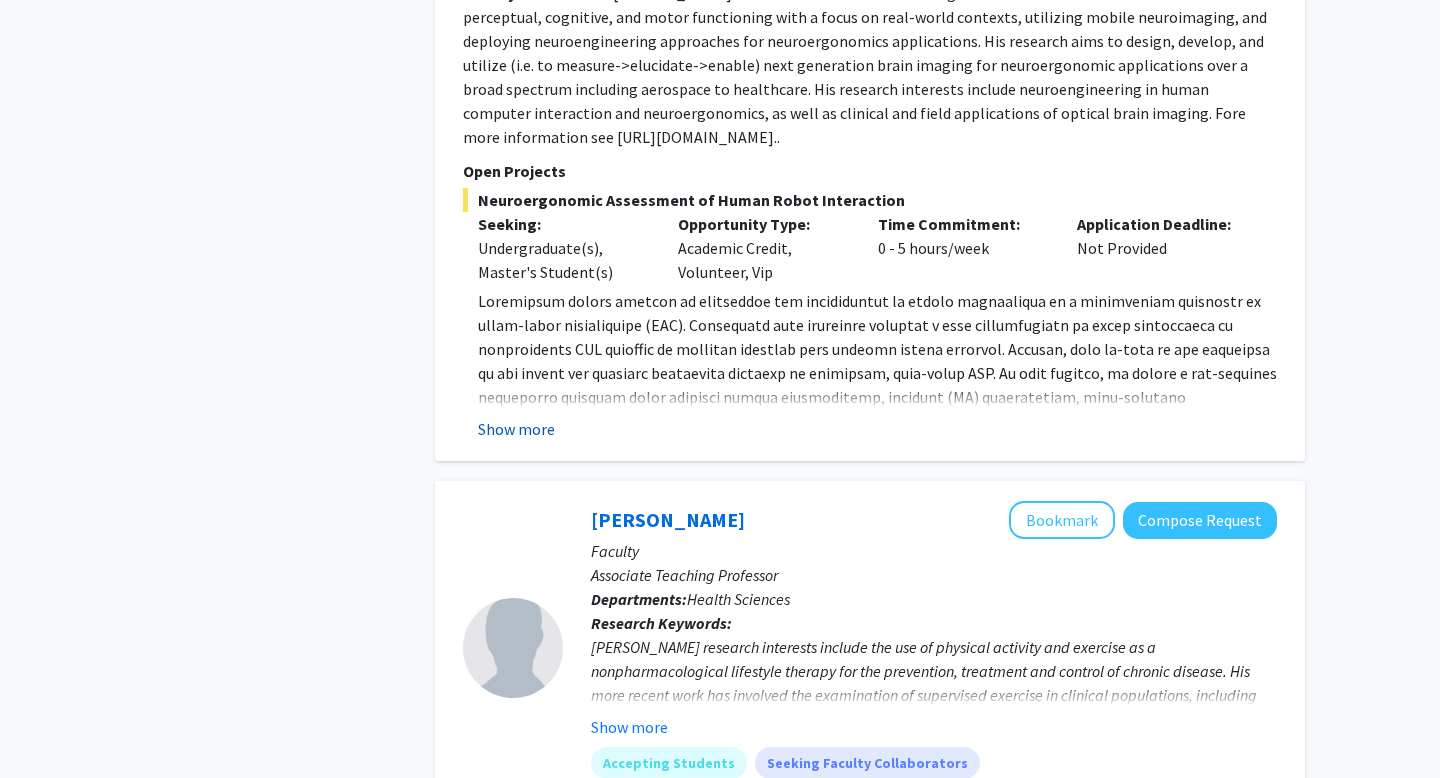 click on "Show more" 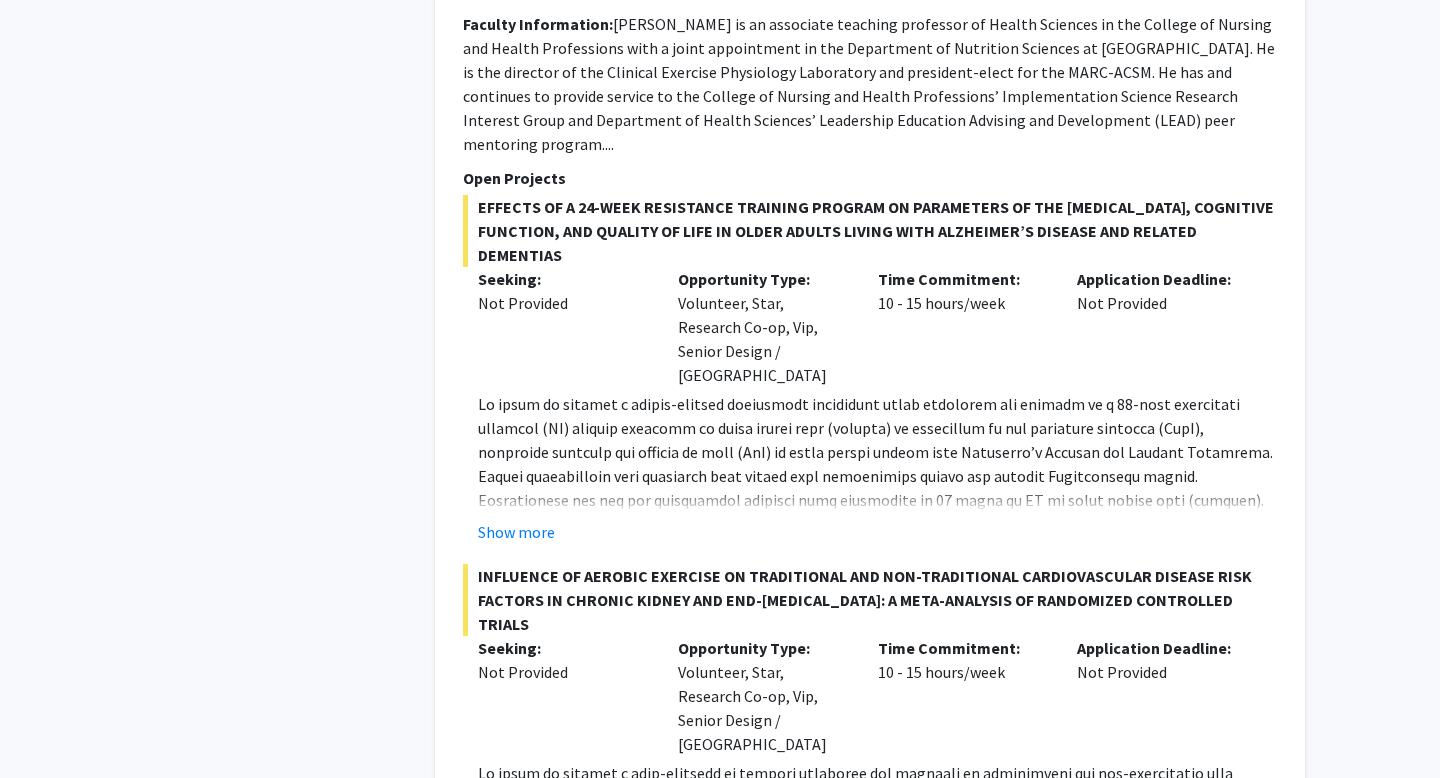scroll, scrollTop: 3057, scrollLeft: 0, axis: vertical 